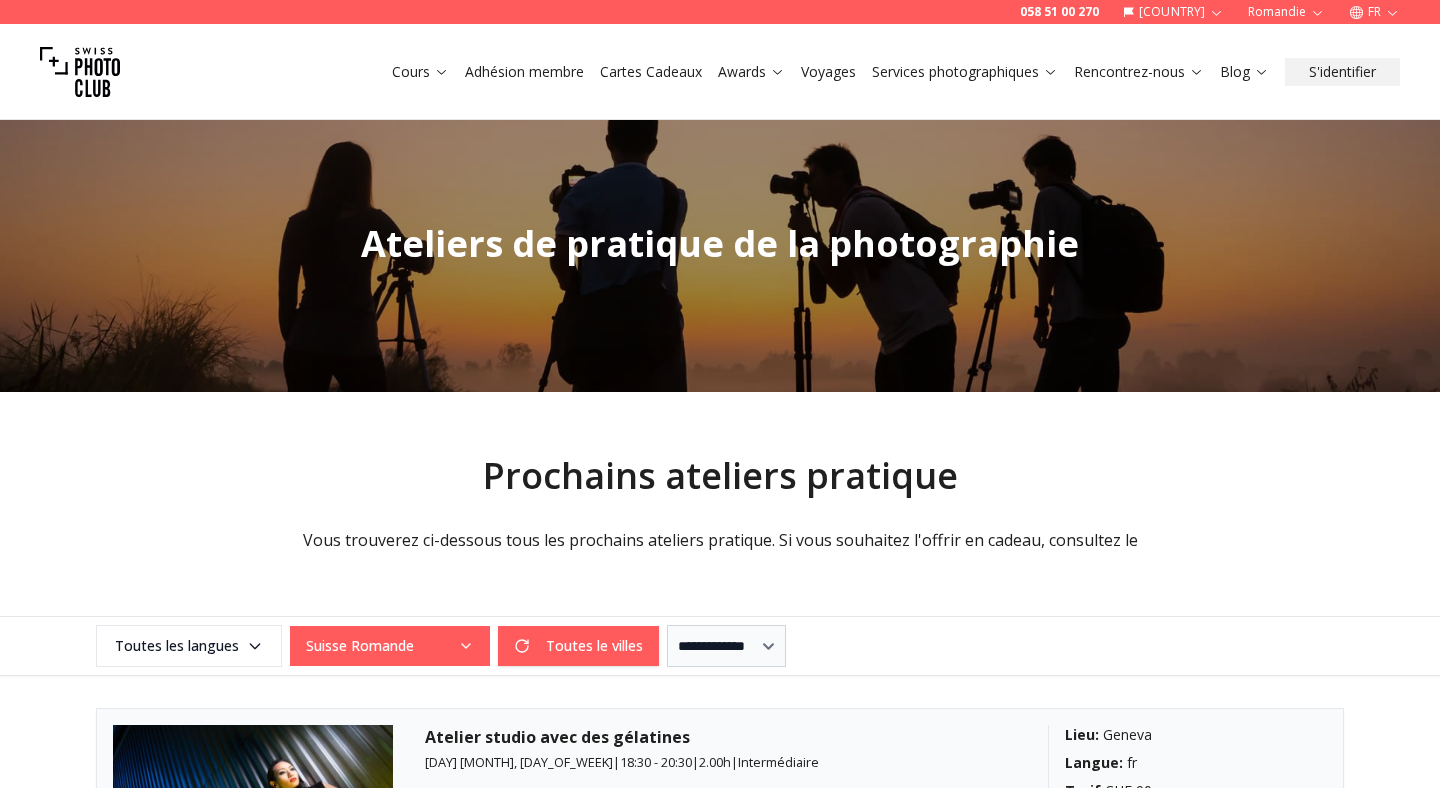 scroll, scrollTop: 0, scrollLeft: 0, axis: both 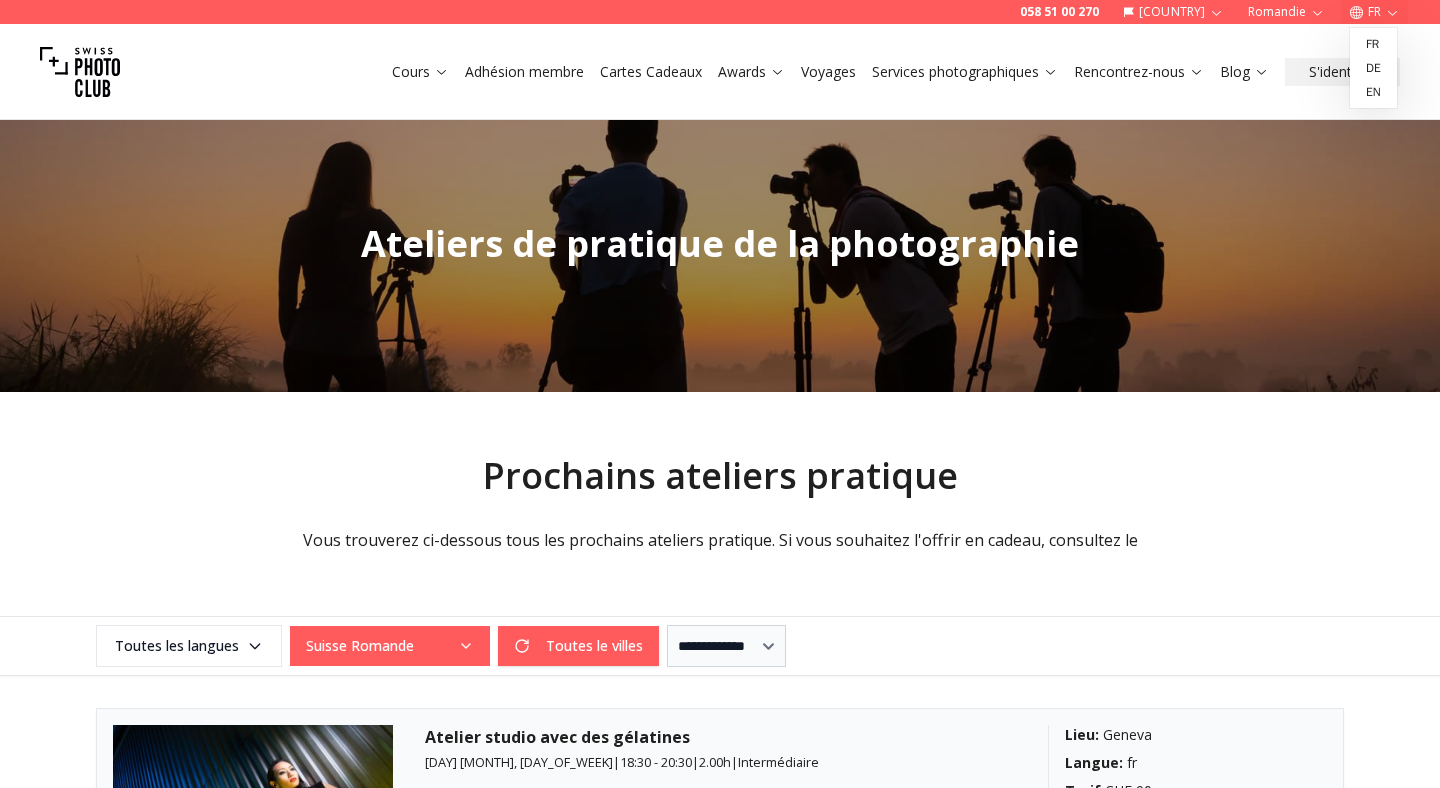 click on "**********" at bounding box center (720, 3975) 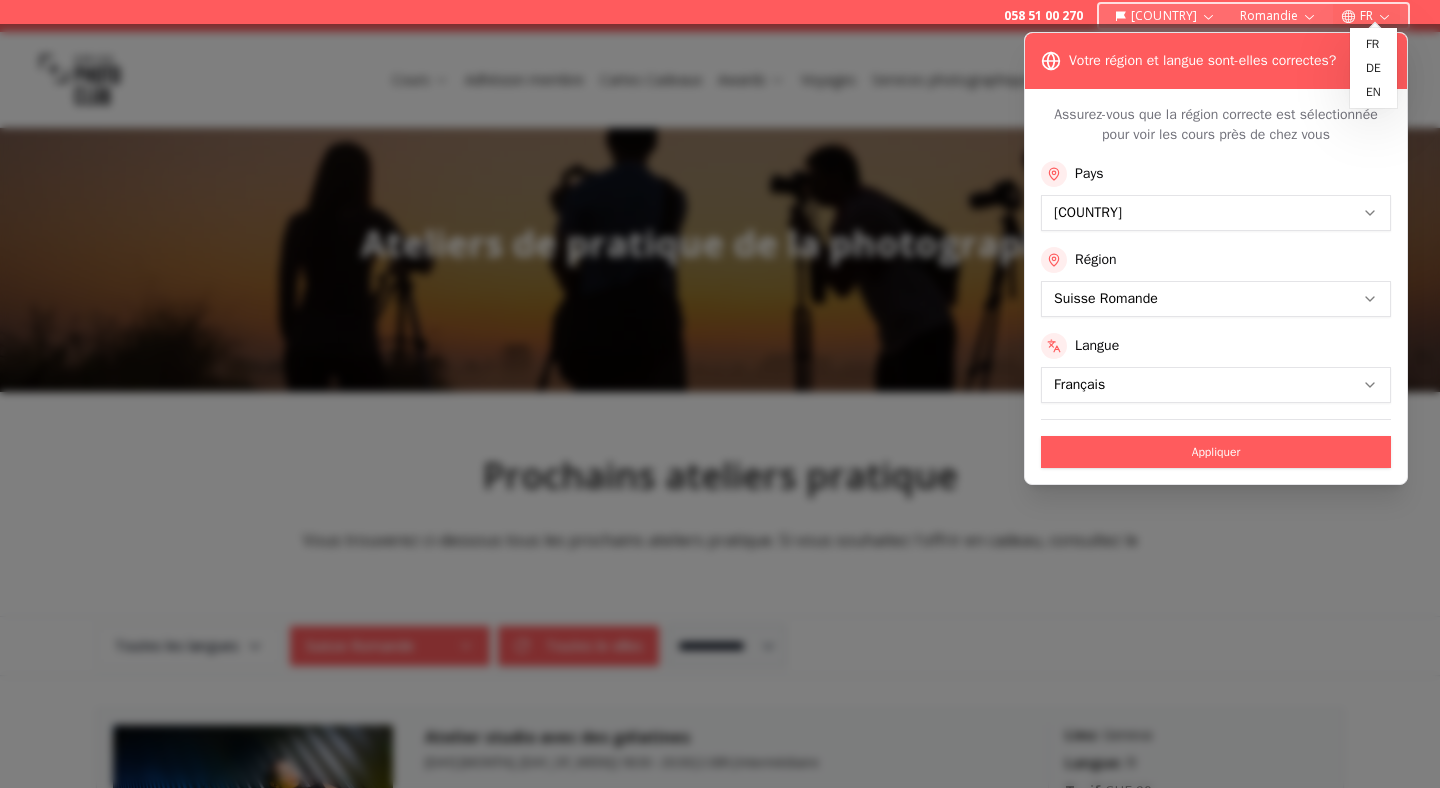 click on "en" at bounding box center [1373, 92] 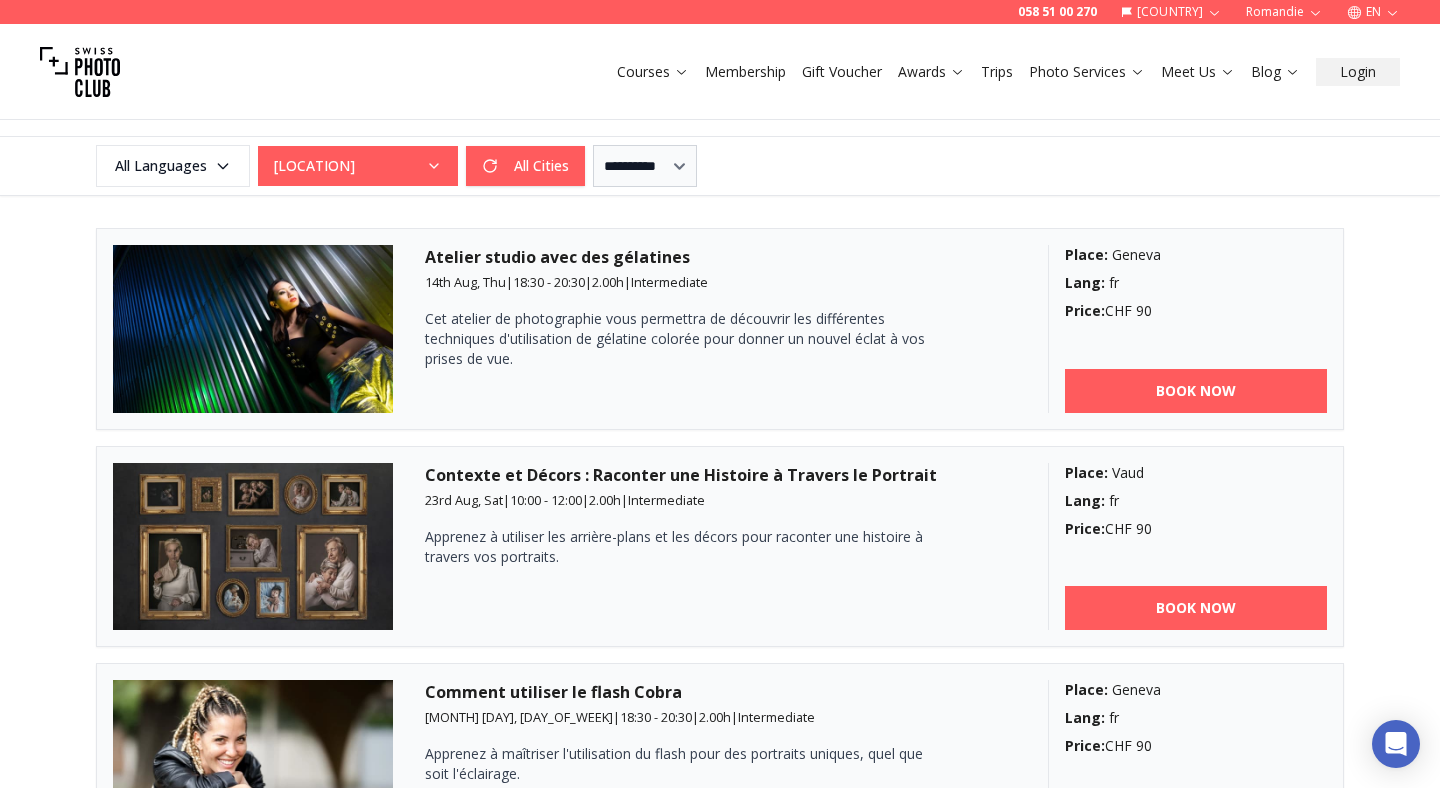 scroll, scrollTop: 556, scrollLeft: 0, axis: vertical 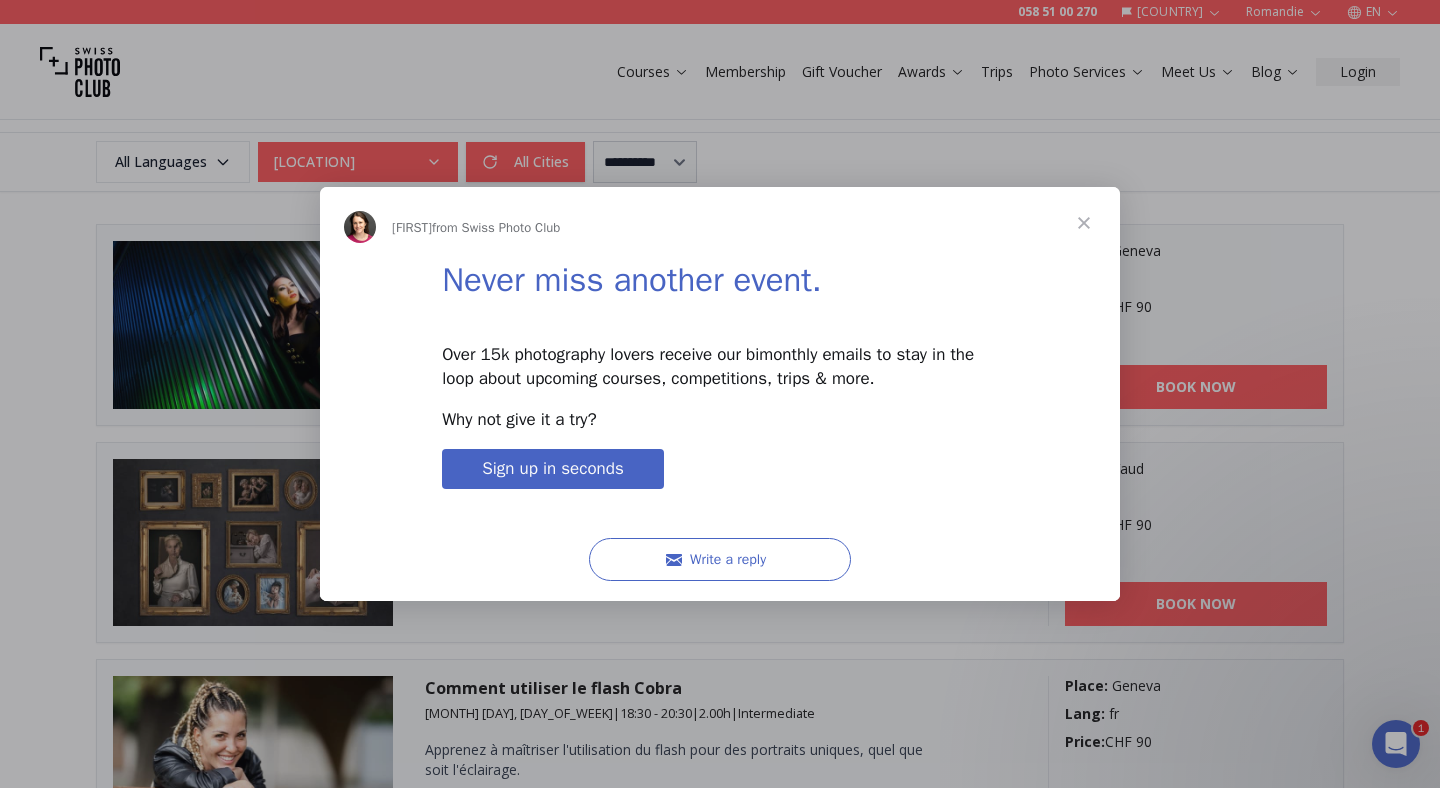 click at bounding box center [1084, 223] 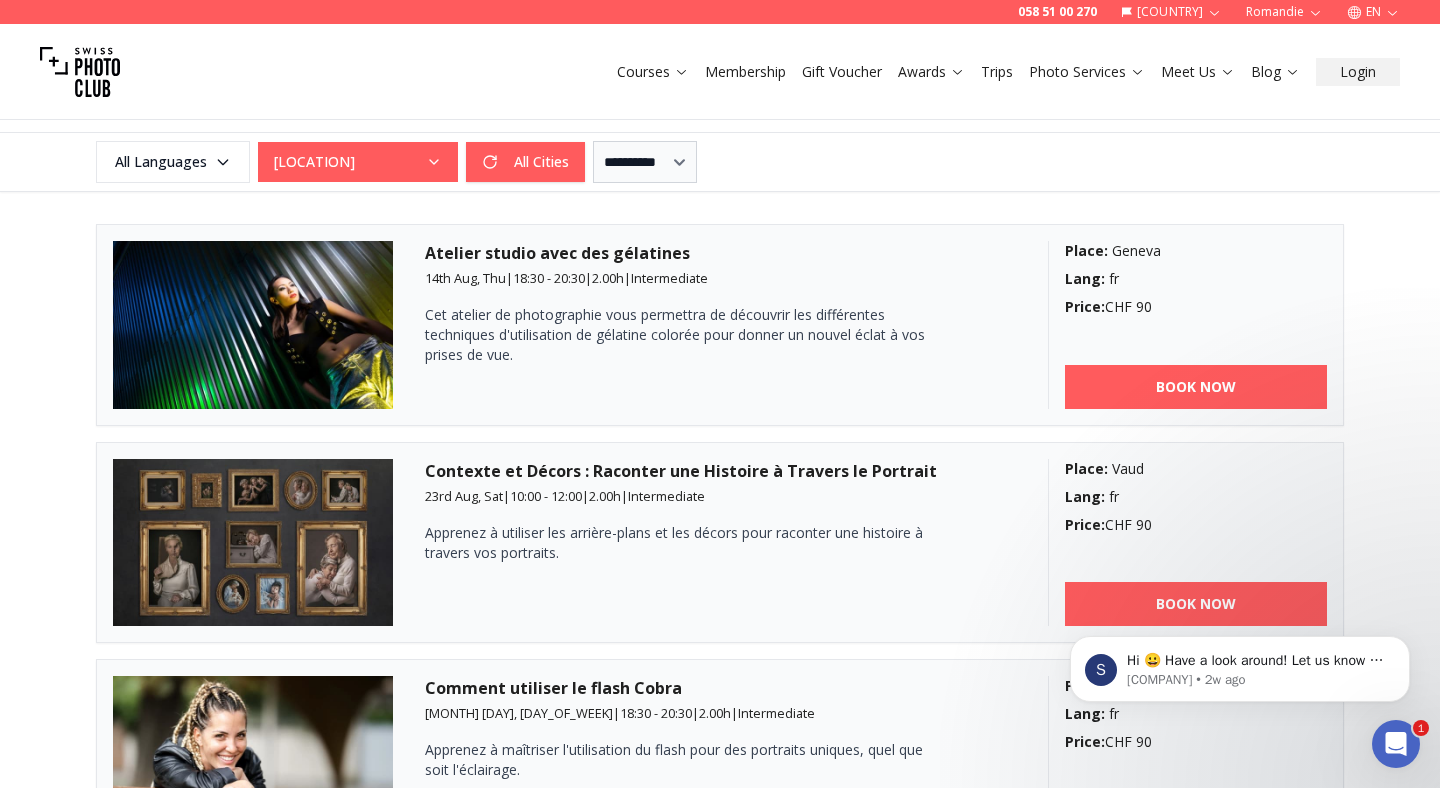 scroll, scrollTop: 0, scrollLeft: 0, axis: both 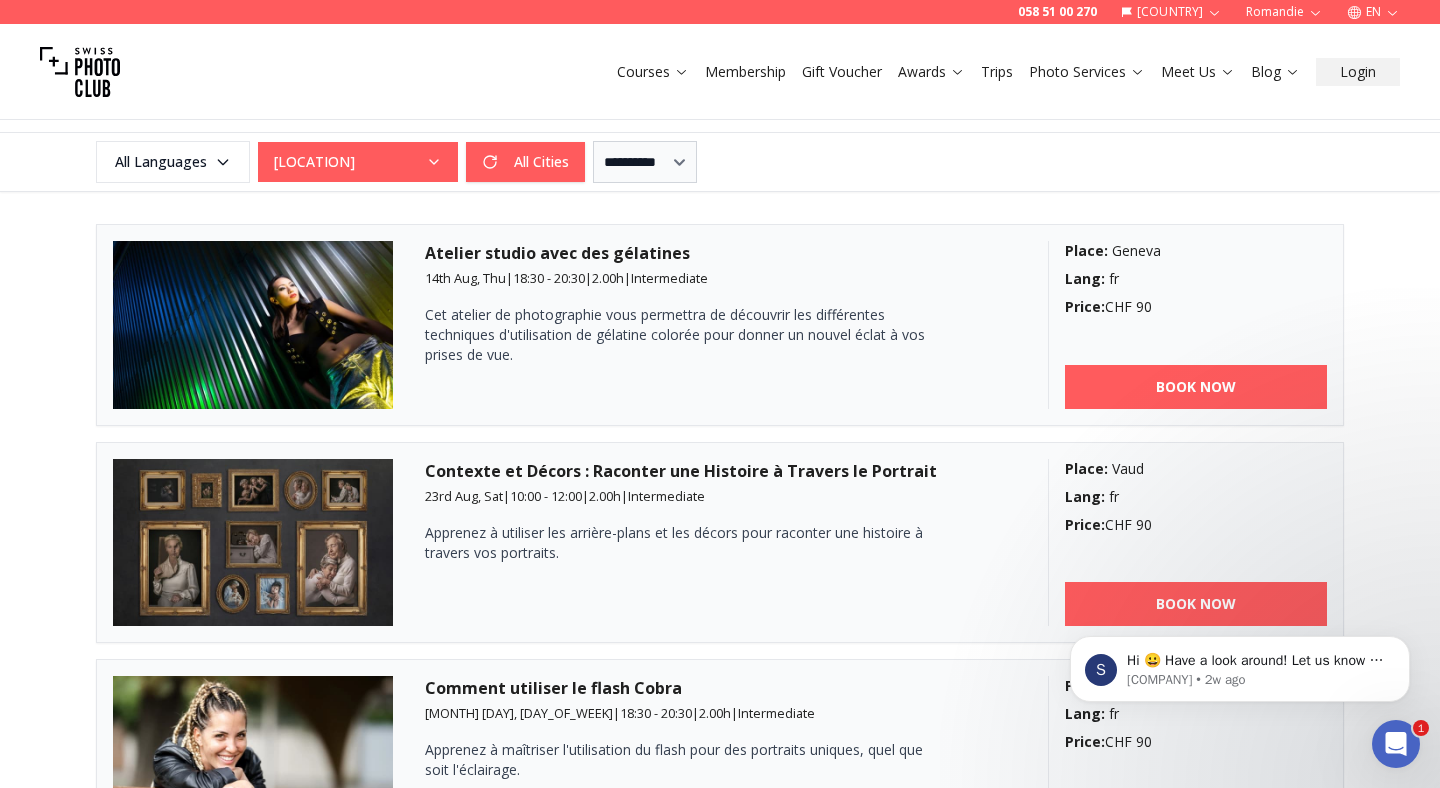 click 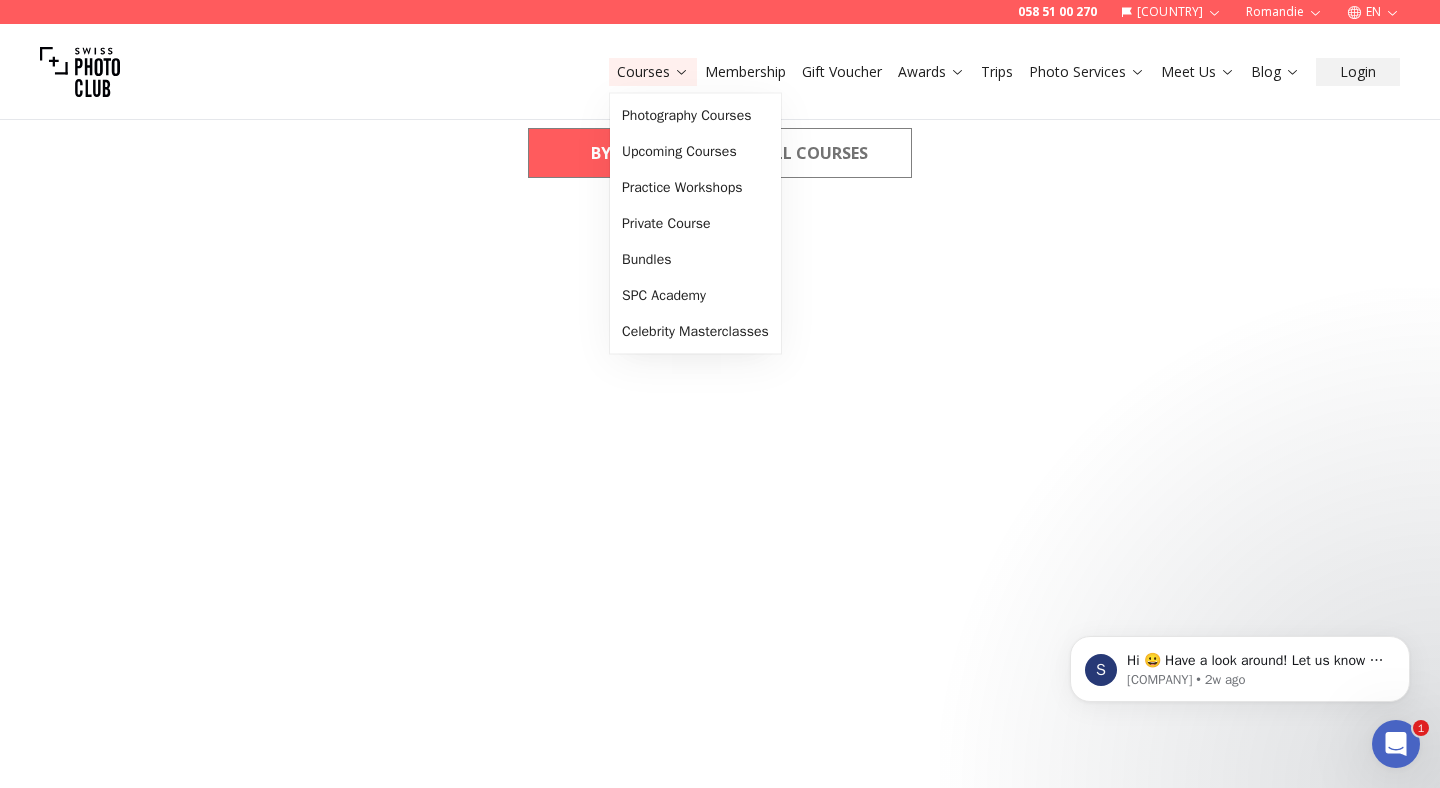 scroll, scrollTop: 0, scrollLeft: 0, axis: both 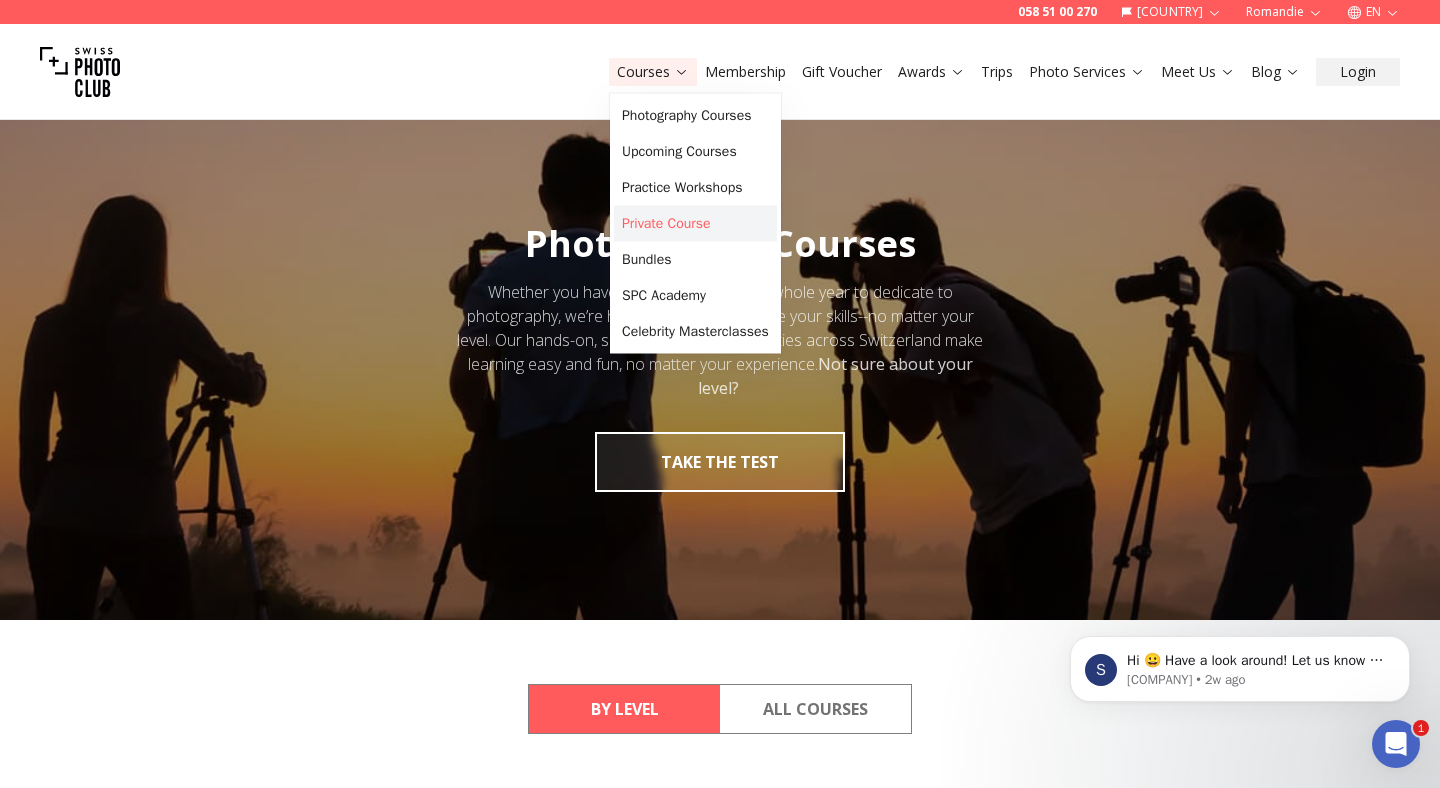 click on "Private Course" at bounding box center [695, 224] 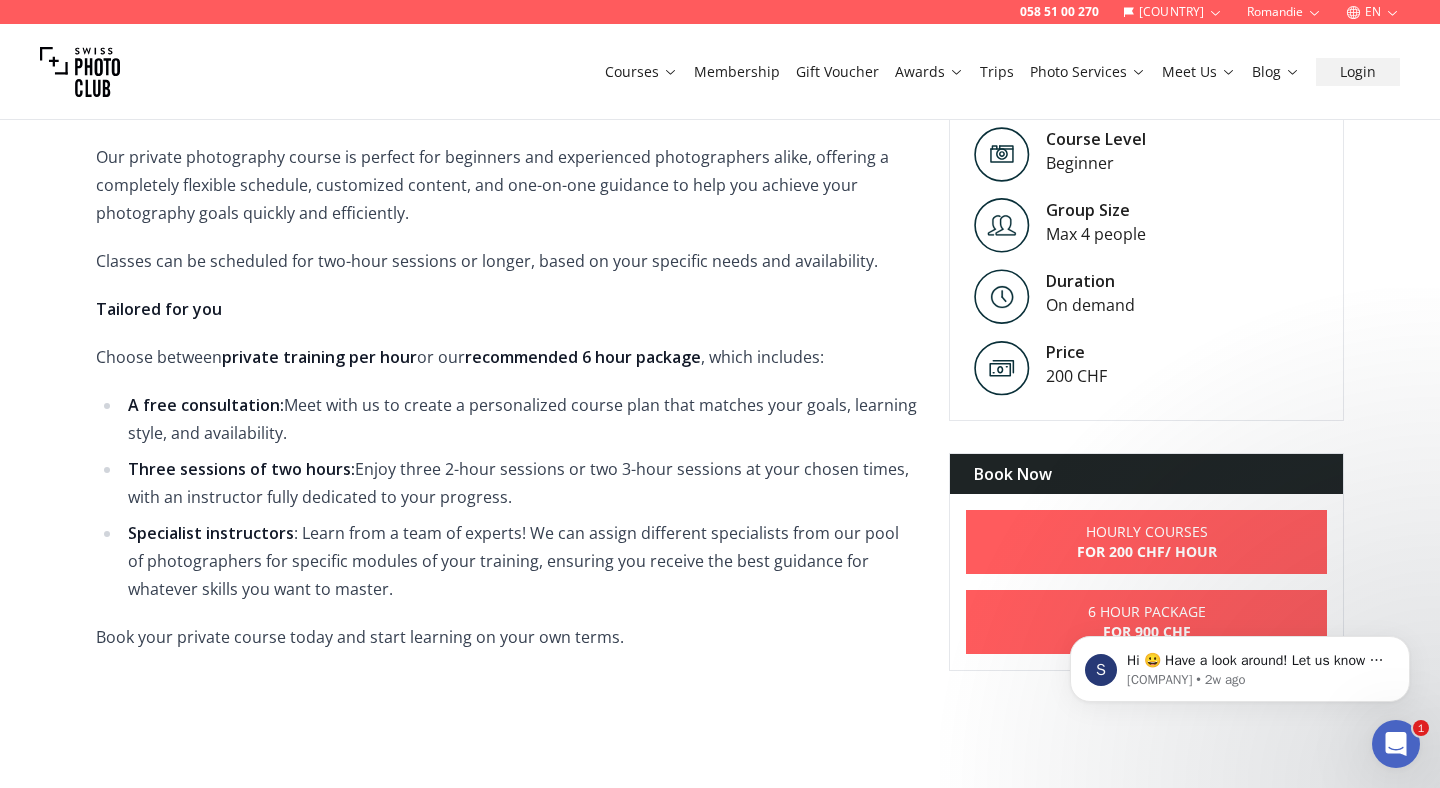 scroll, scrollTop: 723, scrollLeft: 0, axis: vertical 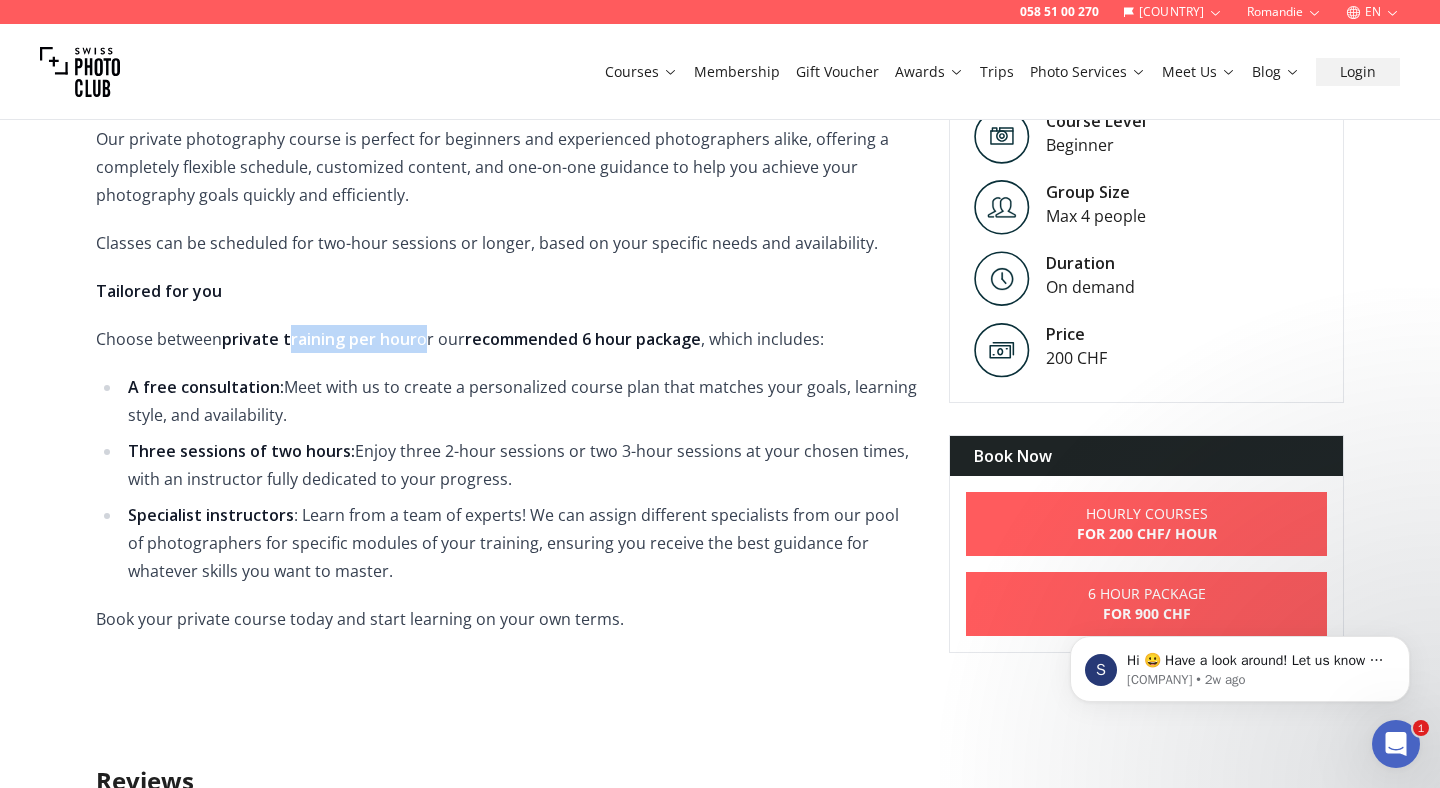drag, startPoint x: 291, startPoint y: 346, endPoint x: 423, endPoint y: 342, distance: 132.0606 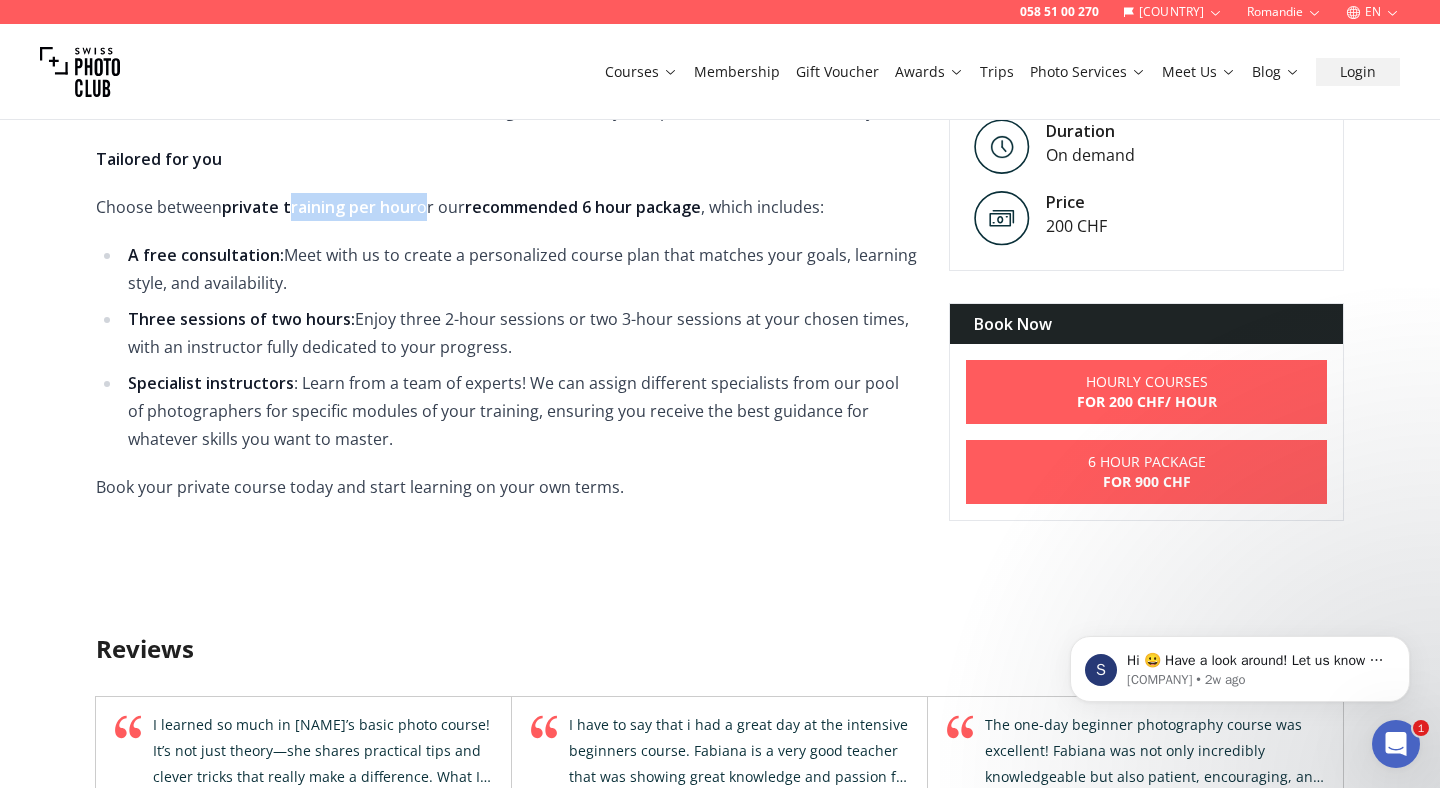 scroll, scrollTop: 853, scrollLeft: 0, axis: vertical 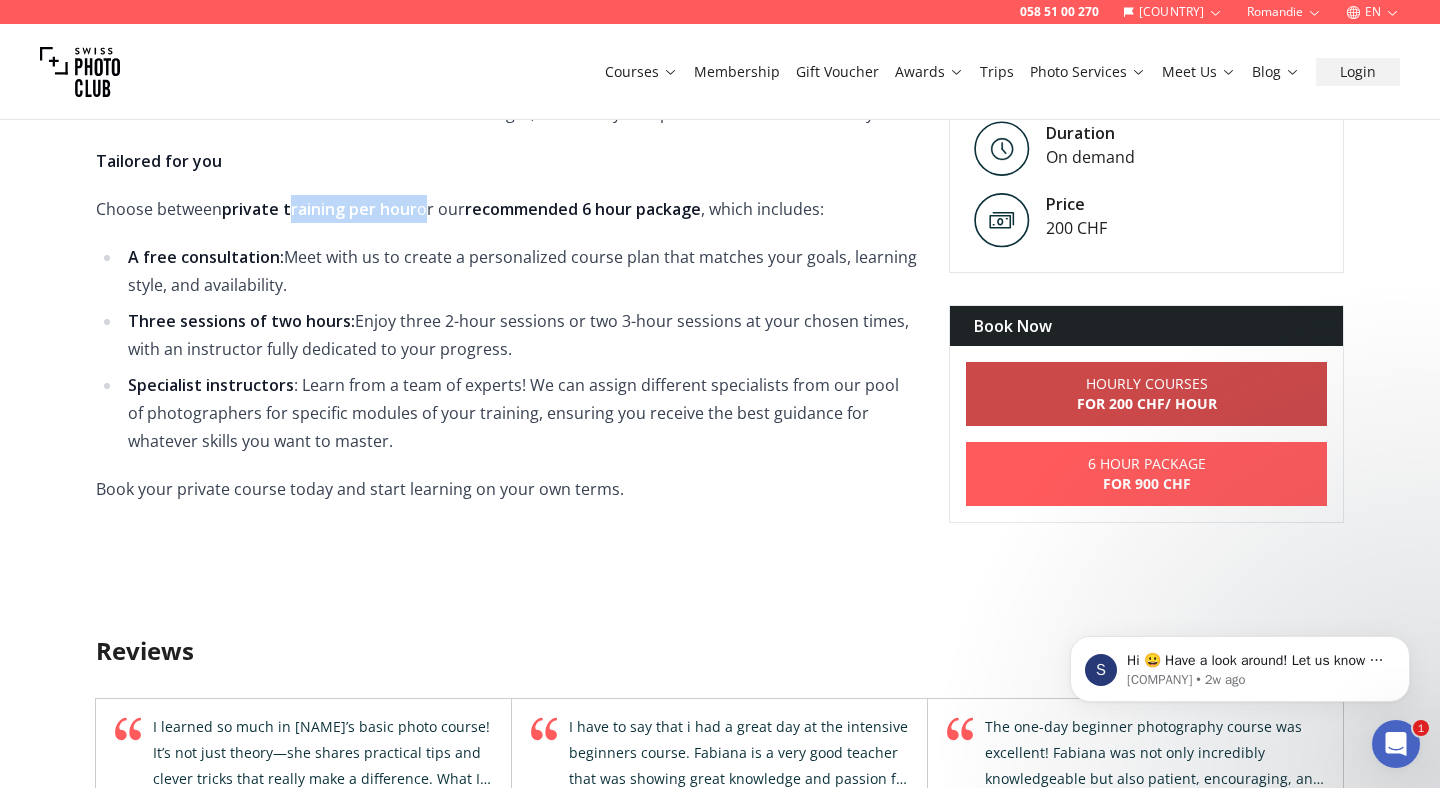 click on "Hourly Courses For   [AMOUNT]   CHF / Hour" at bounding box center (1146, 394) 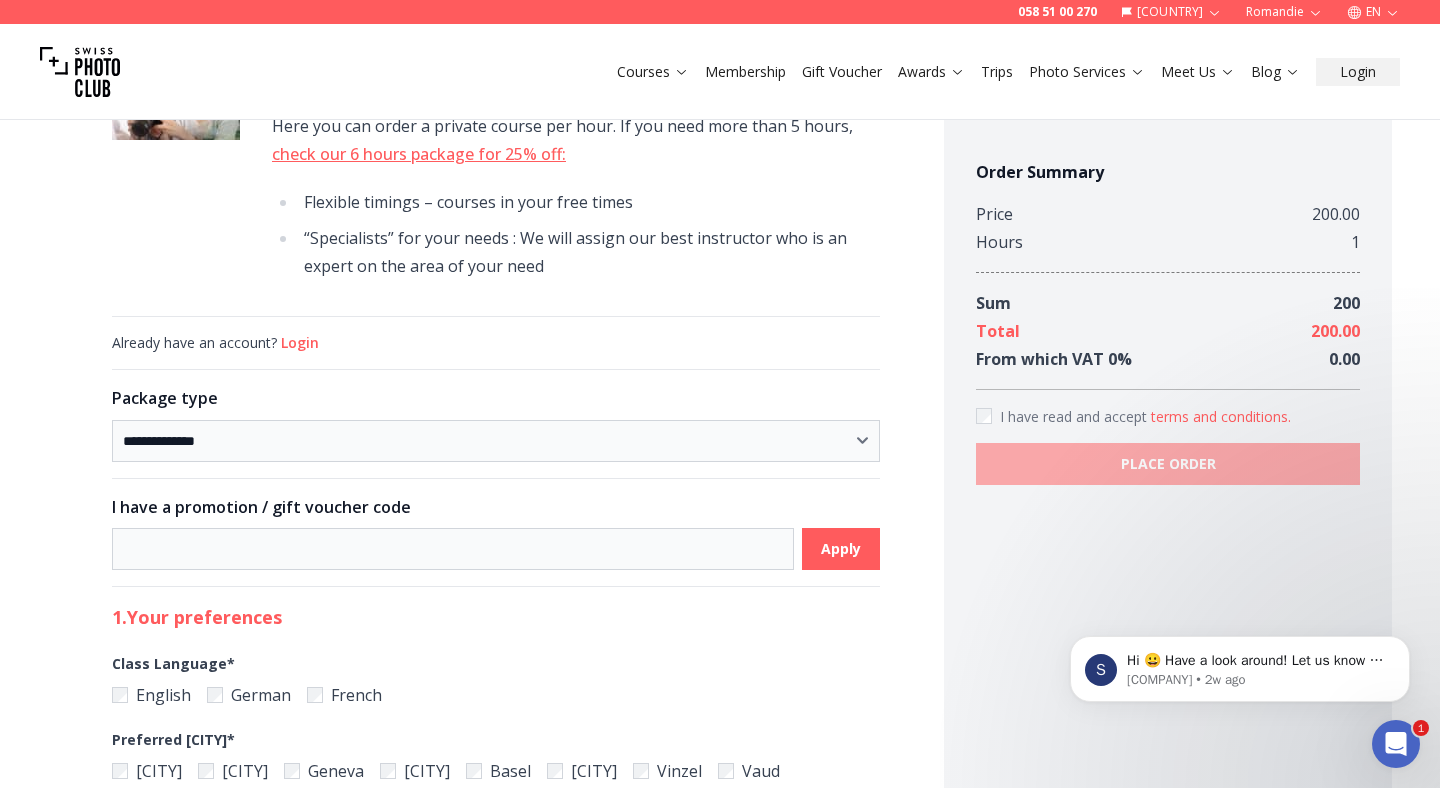 scroll, scrollTop: 104, scrollLeft: 0, axis: vertical 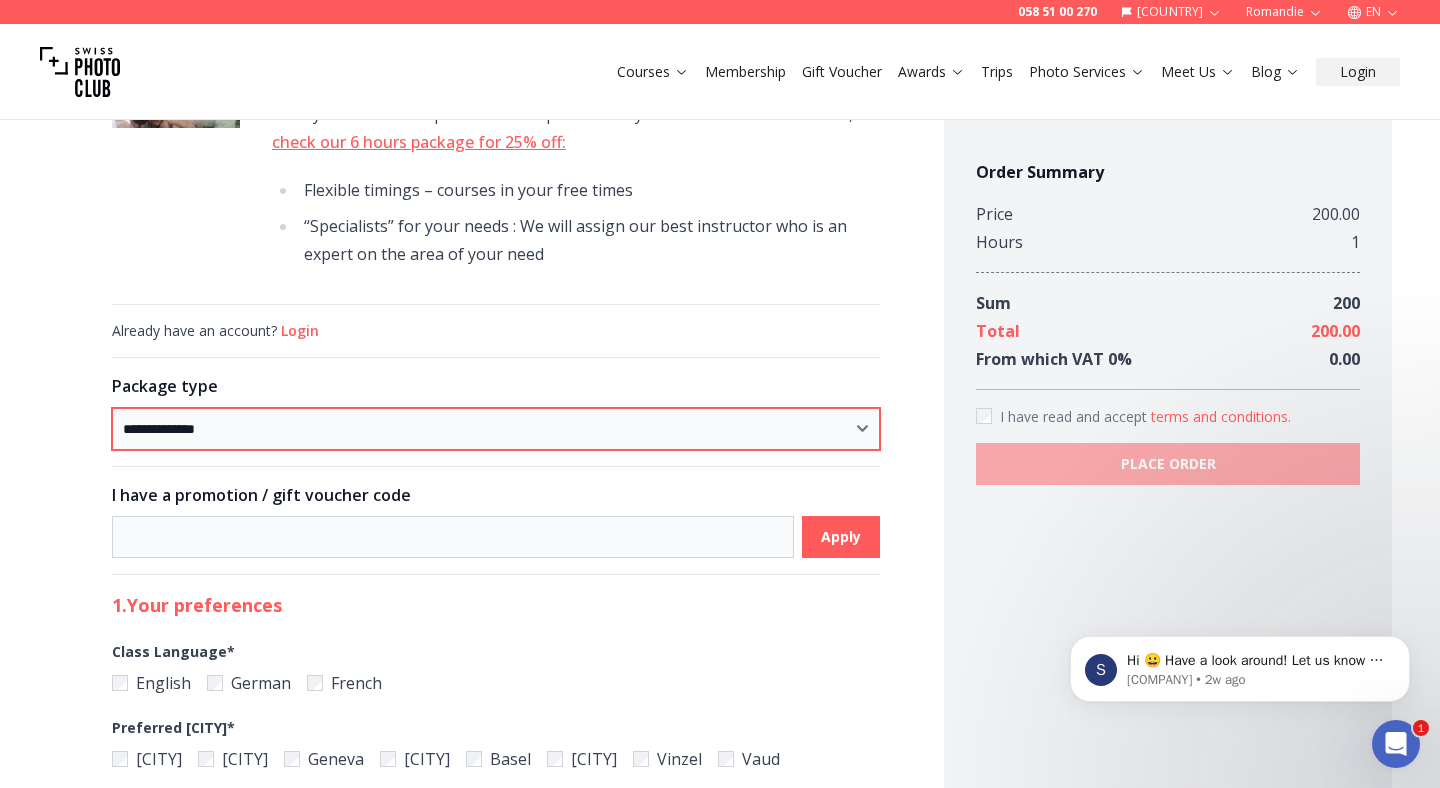 click on "**********" at bounding box center [496, 429] 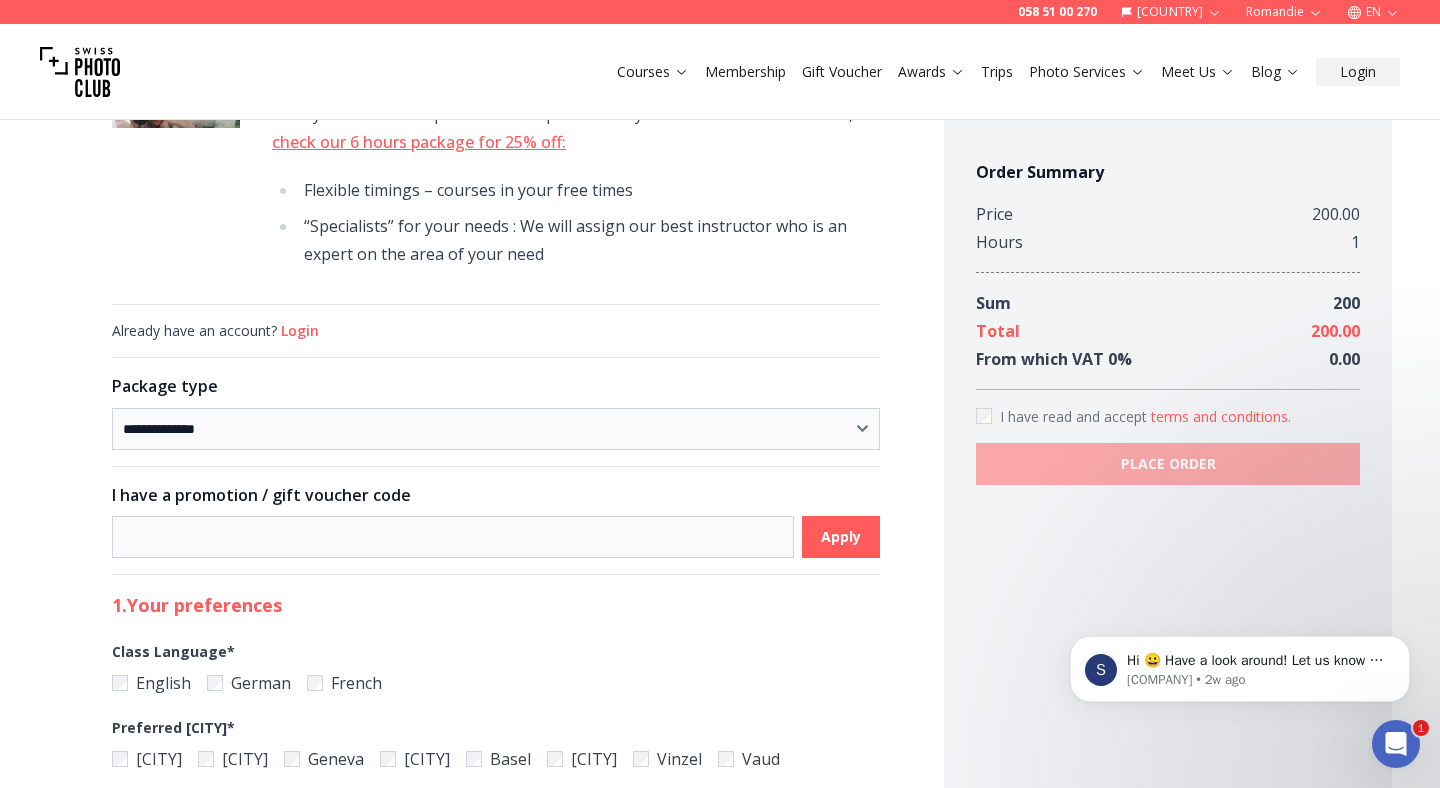 click at bounding box center (496, 357) 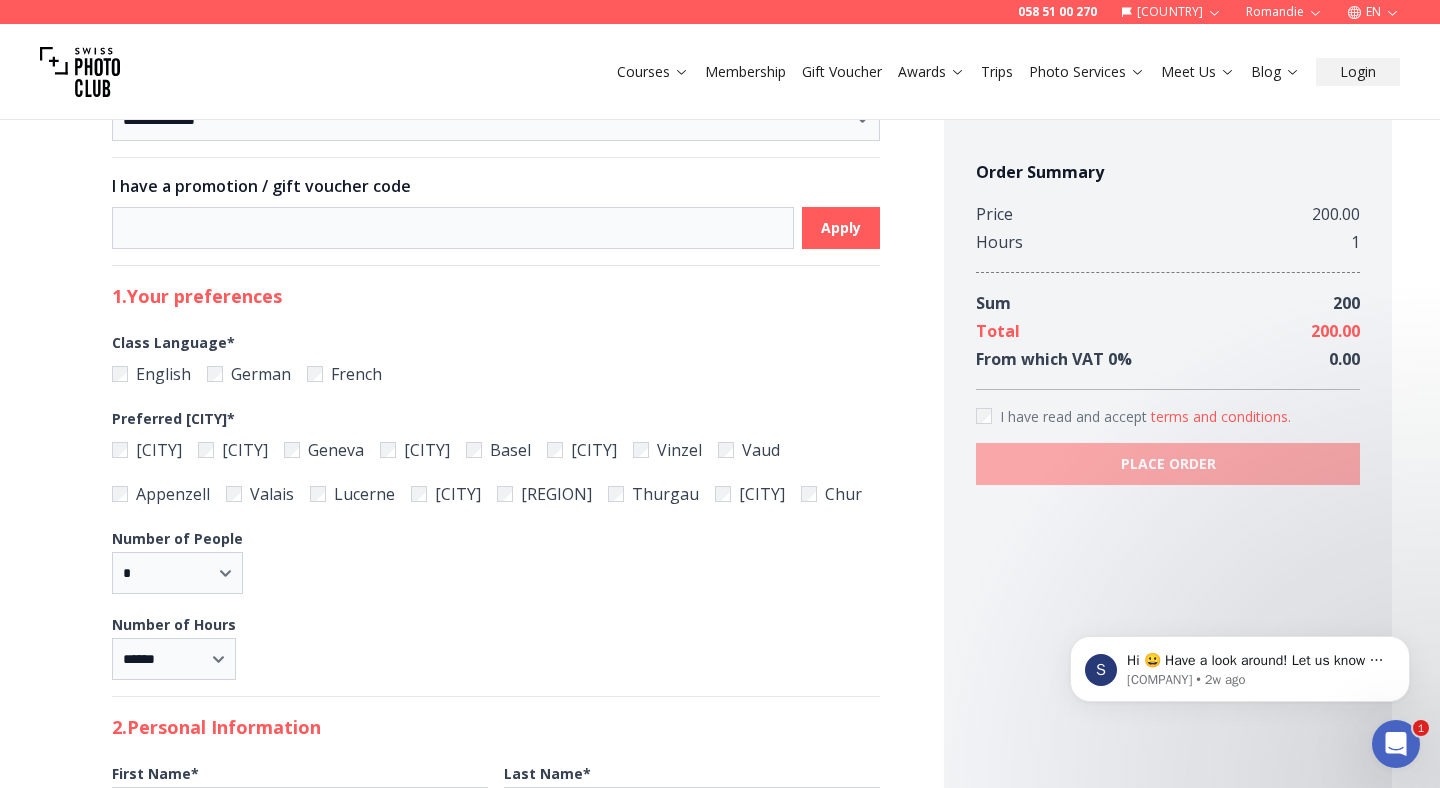 scroll, scrollTop: 416, scrollLeft: 0, axis: vertical 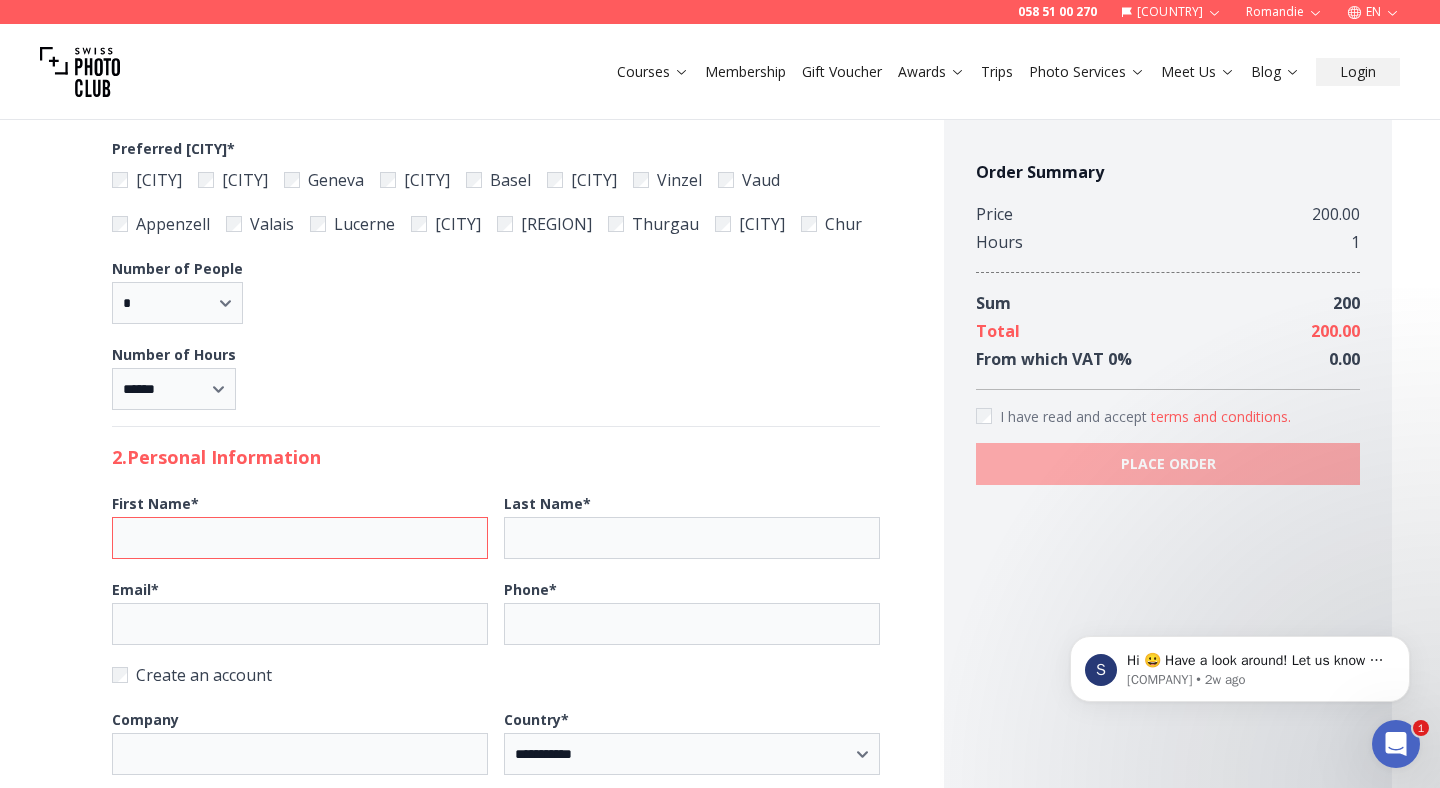 click on "First Name *" at bounding box center [300, 538] 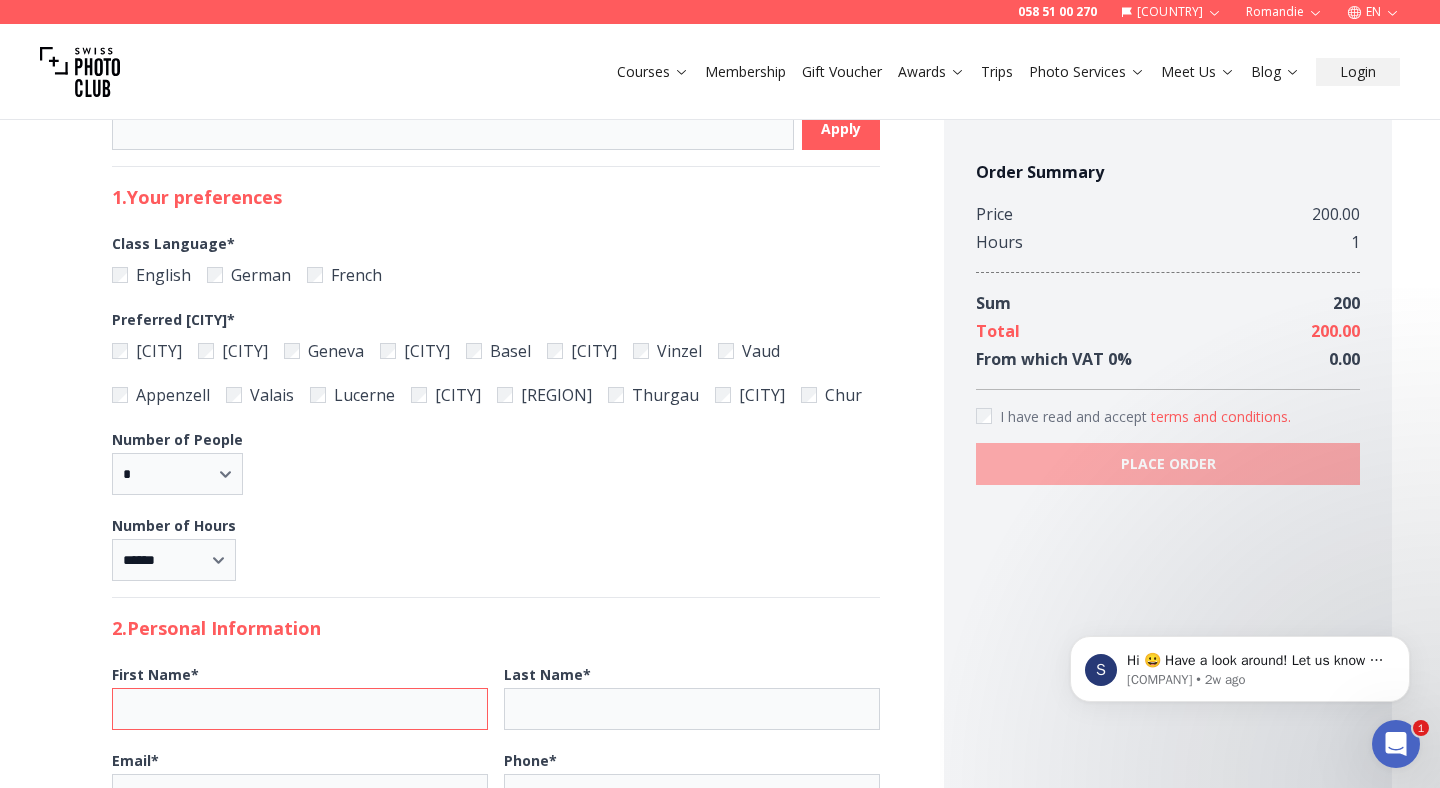 scroll, scrollTop: 0, scrollLeft: 0, axis: both 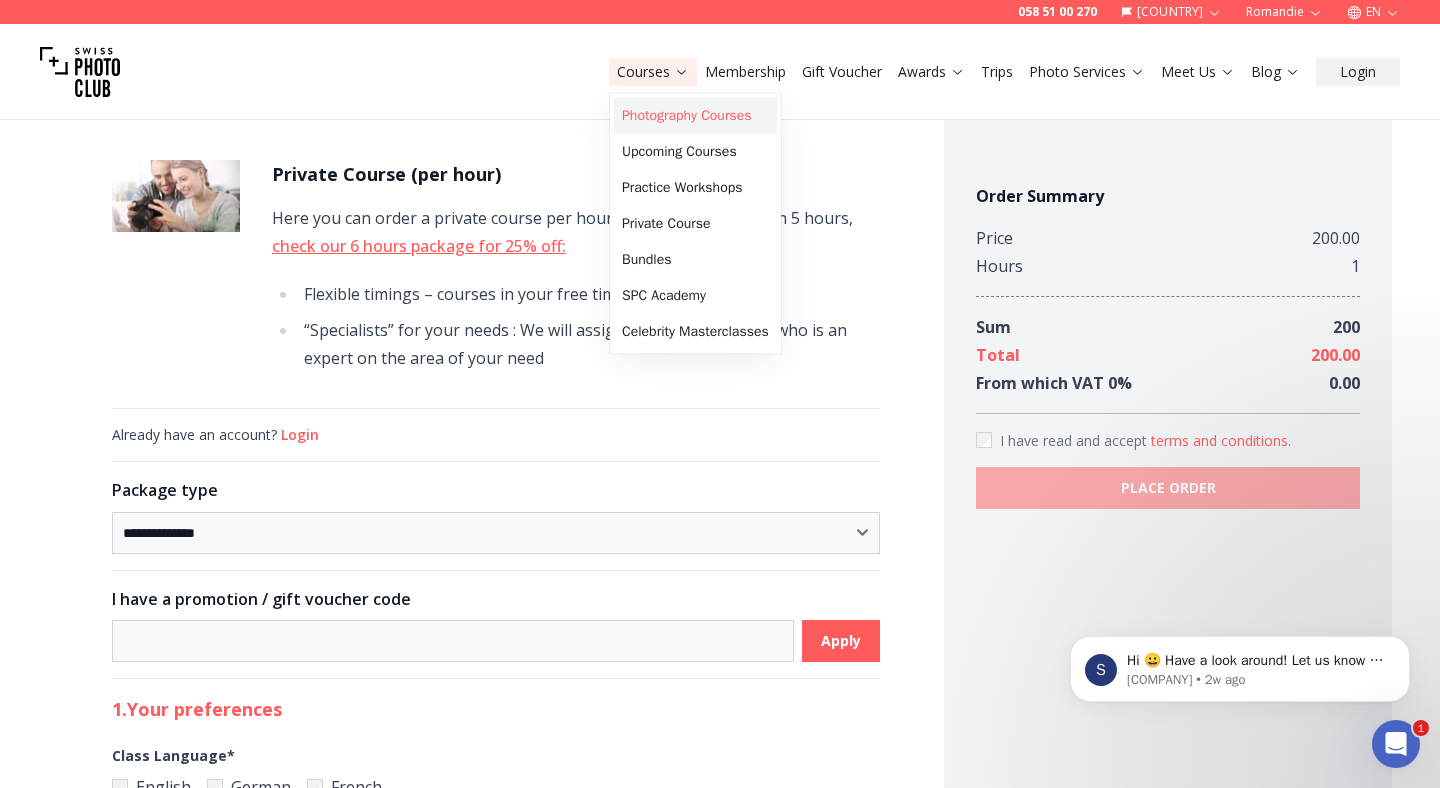 click on "Photography Courses" at bounding box center [695, 116] 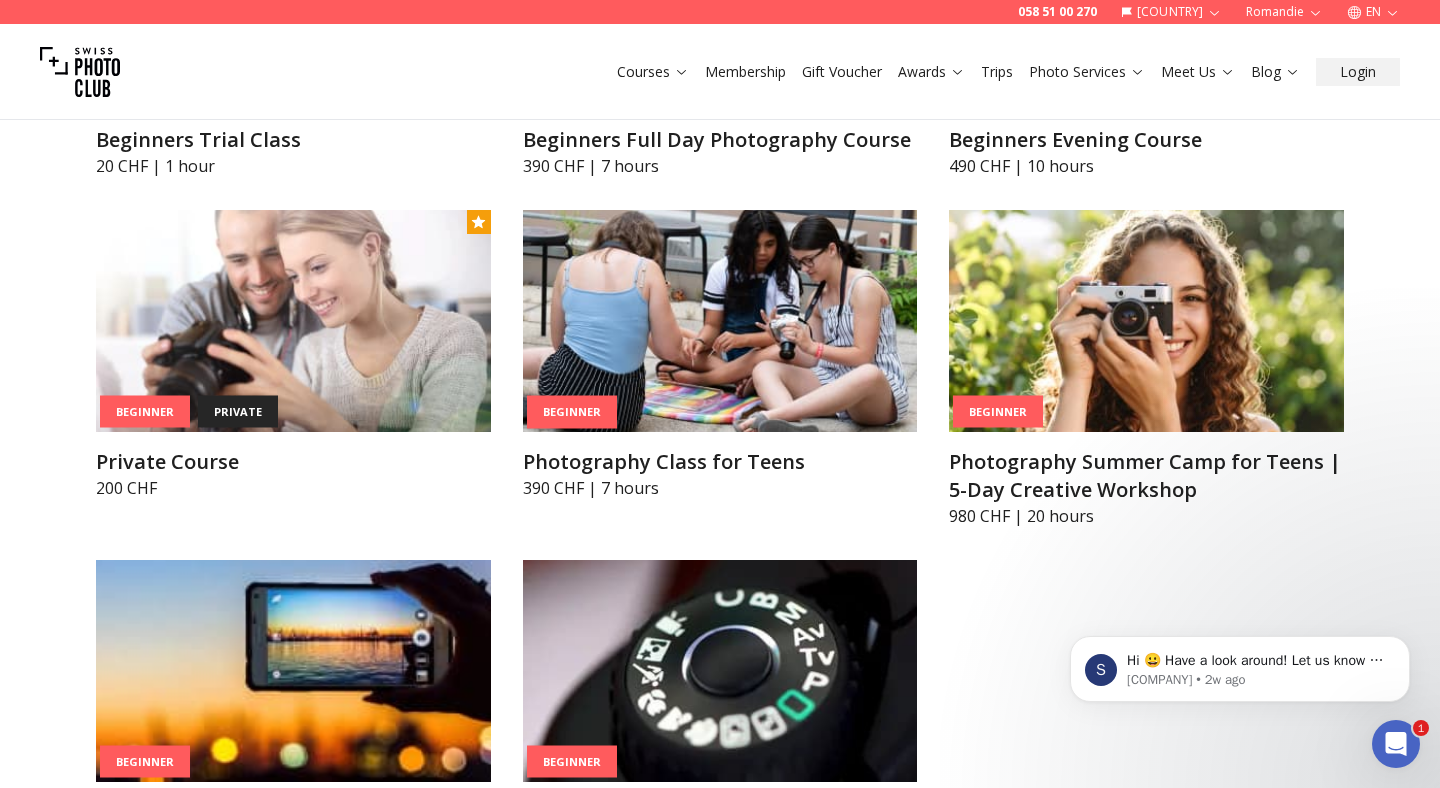 scroll, scrollTop: 1241, scrollLeft: 0, axis: vertical 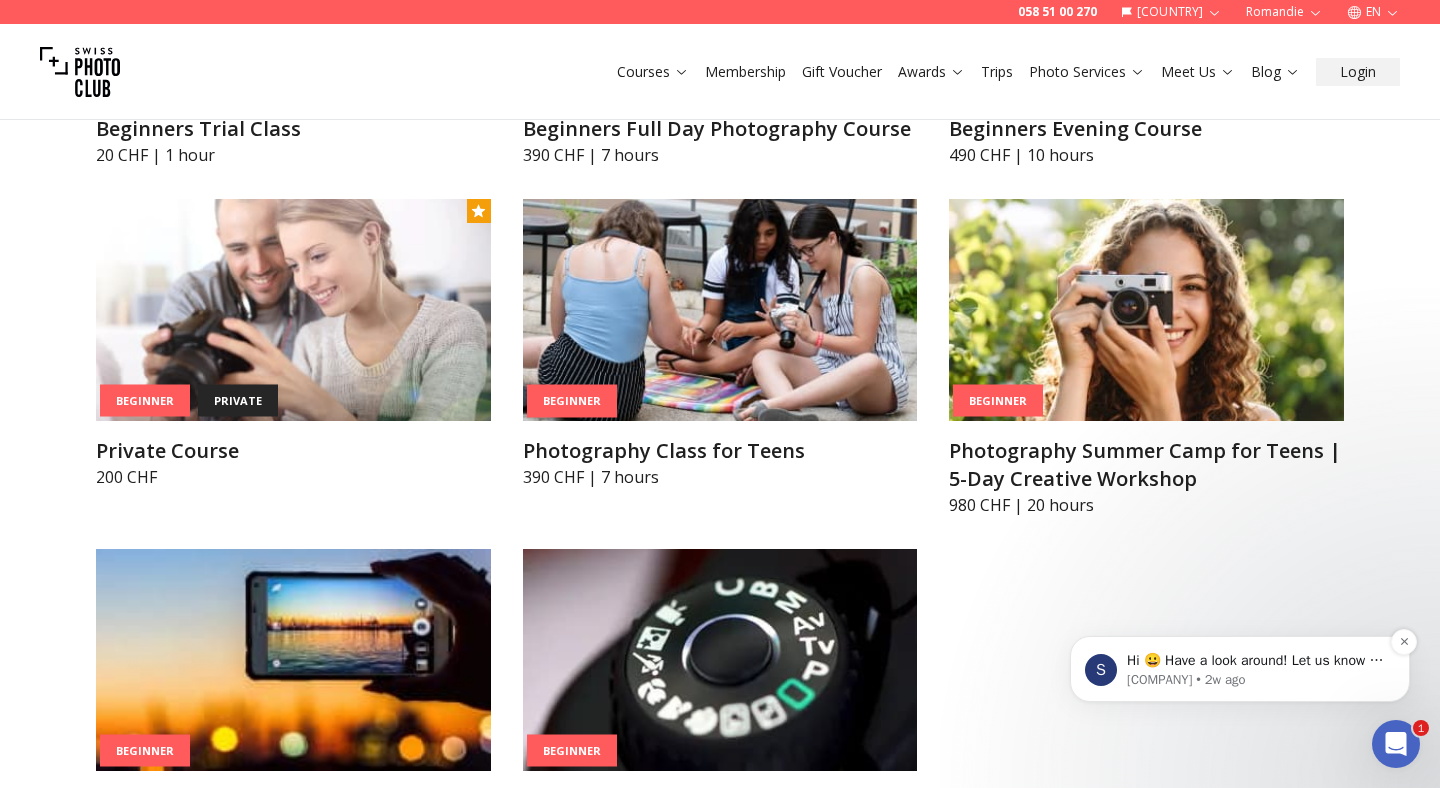 click on "Hi 😀 Have a look around! Let us know if you have any questions." at bounding box center [1256, 661] 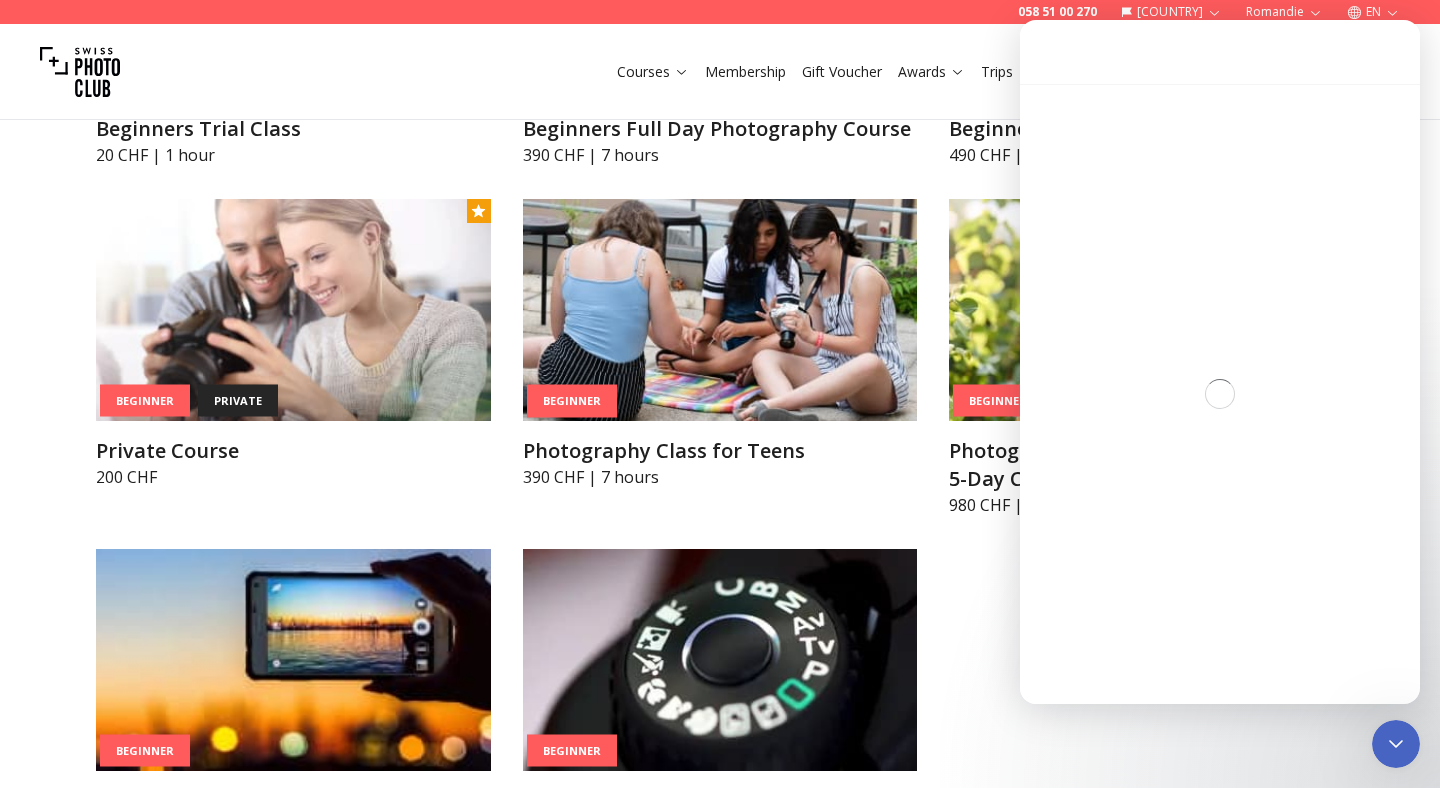 scroll, scrollTop: 0, scrollLeft: 0, axis: both 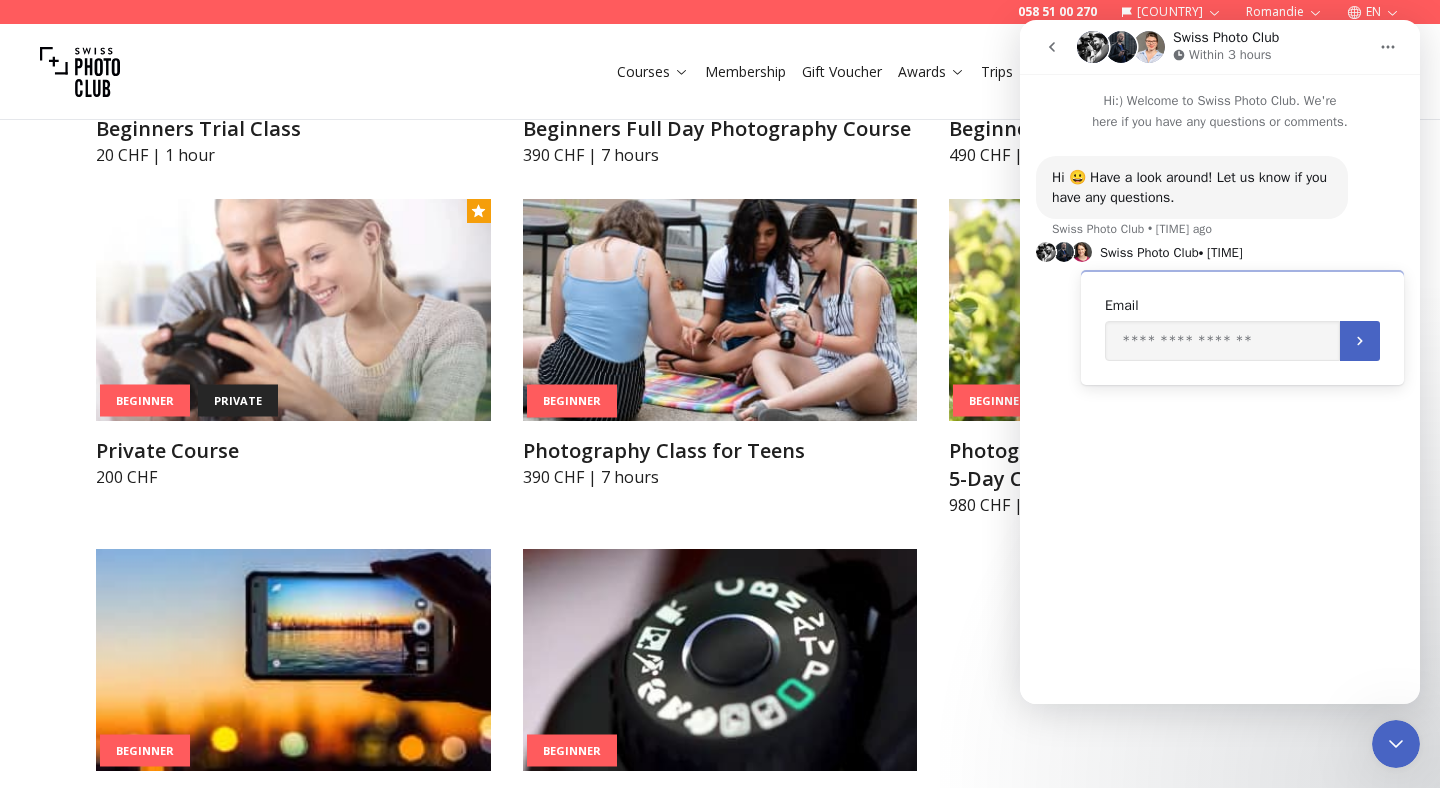 click on "Hi 😀 Have a look around! Let us know if you have any questions. [COMPANY]    •   2w ago [COMPANY]  • 2w ago Email" at bounding box center (1220, 409) 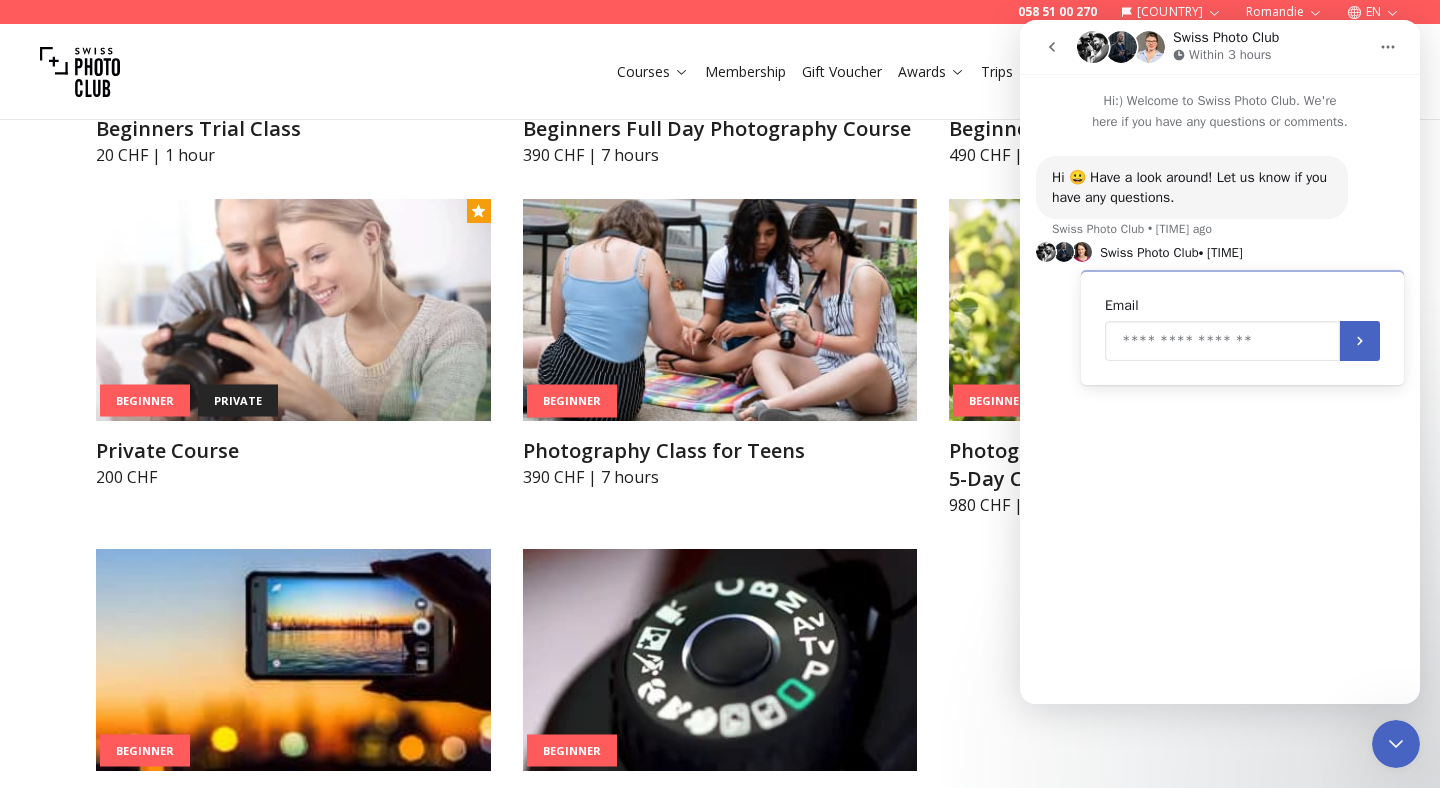 click at bounding box center [1222, 341] 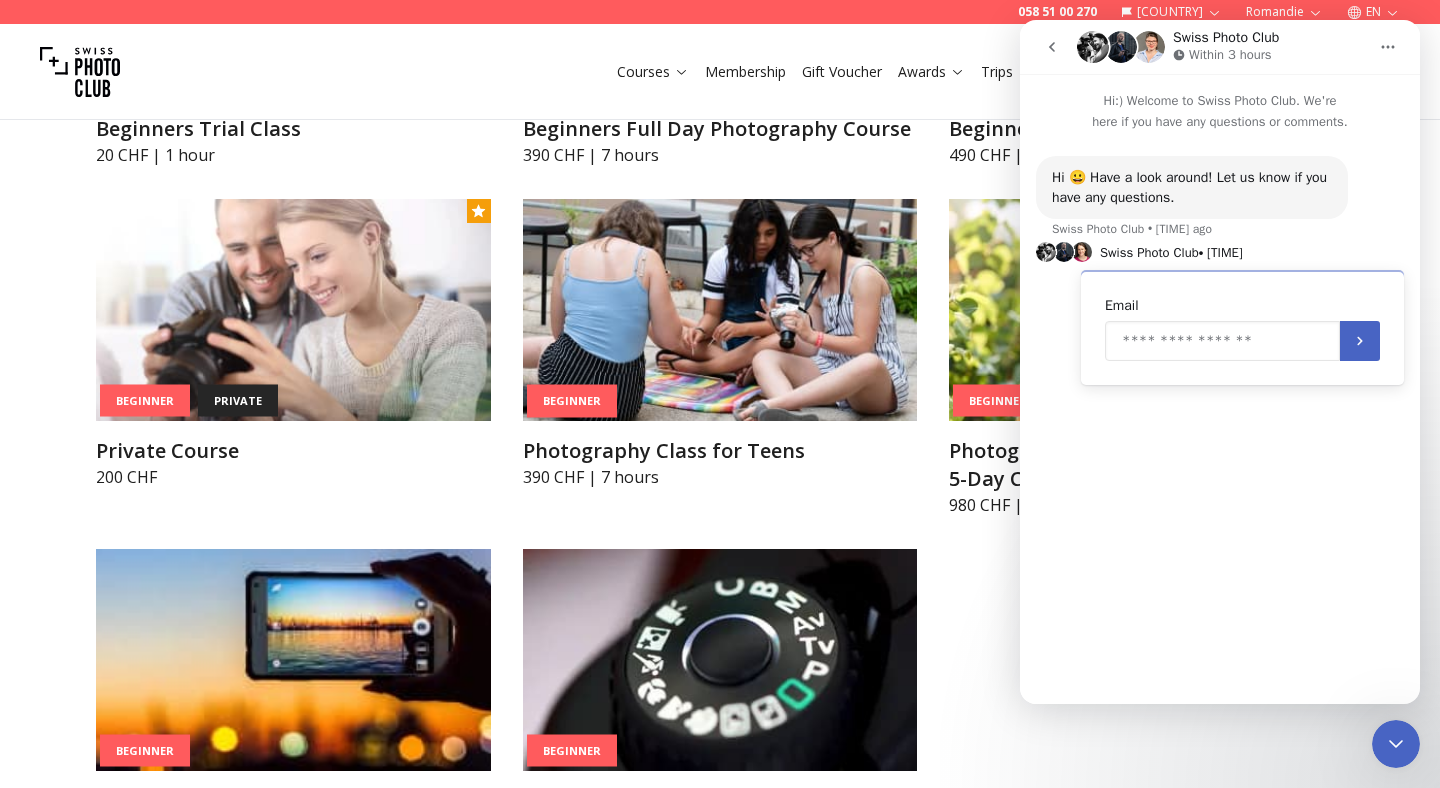 type on "**********" 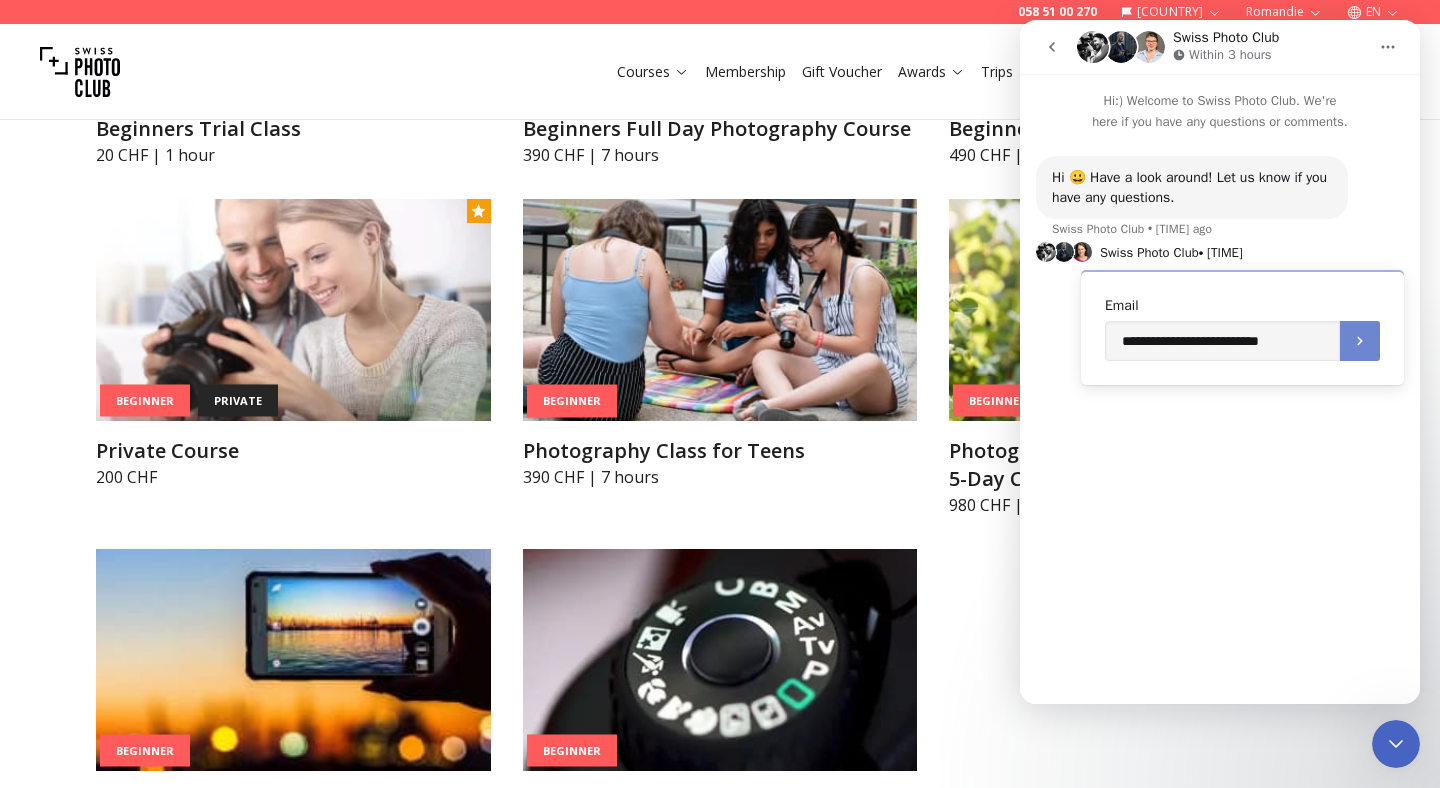 click 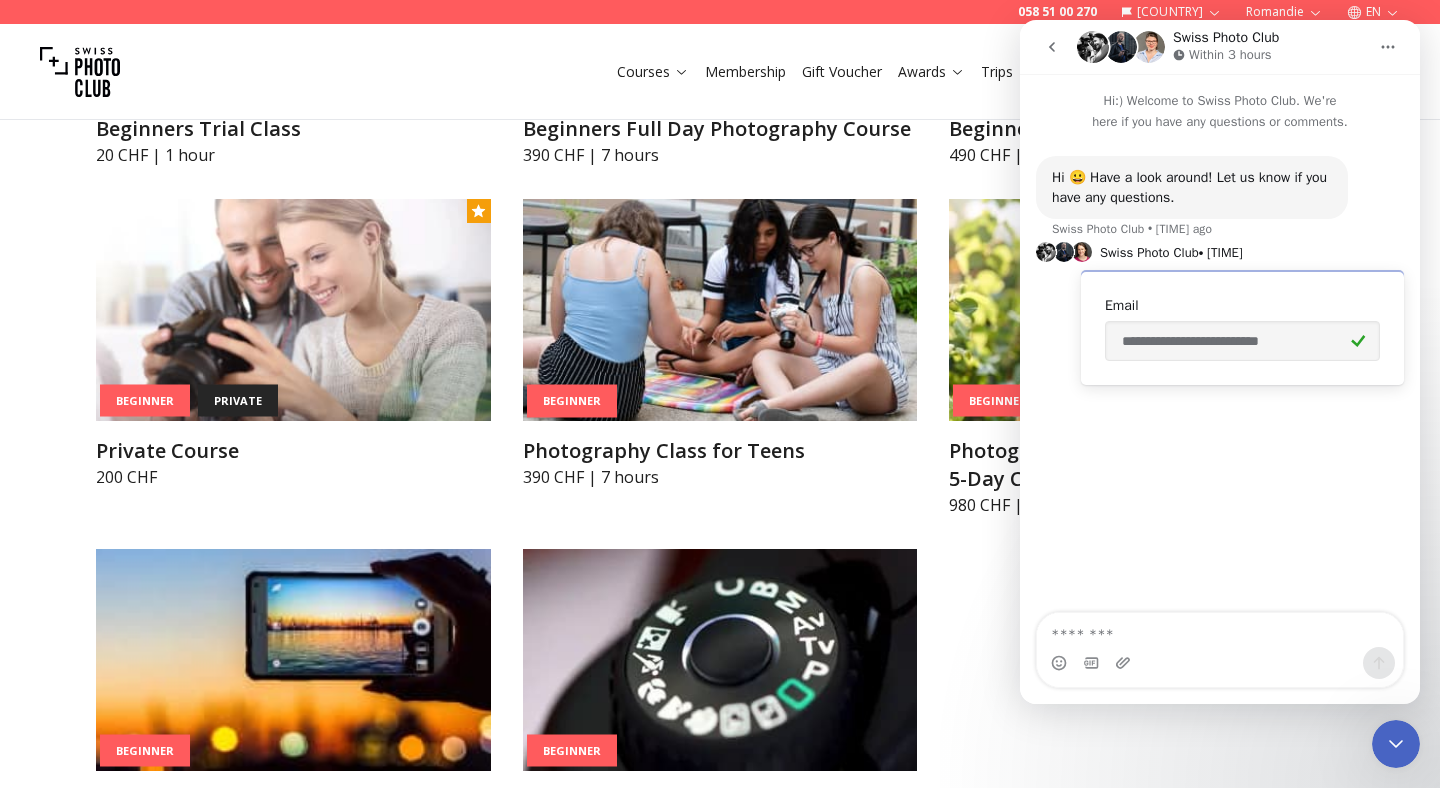 type on "*" 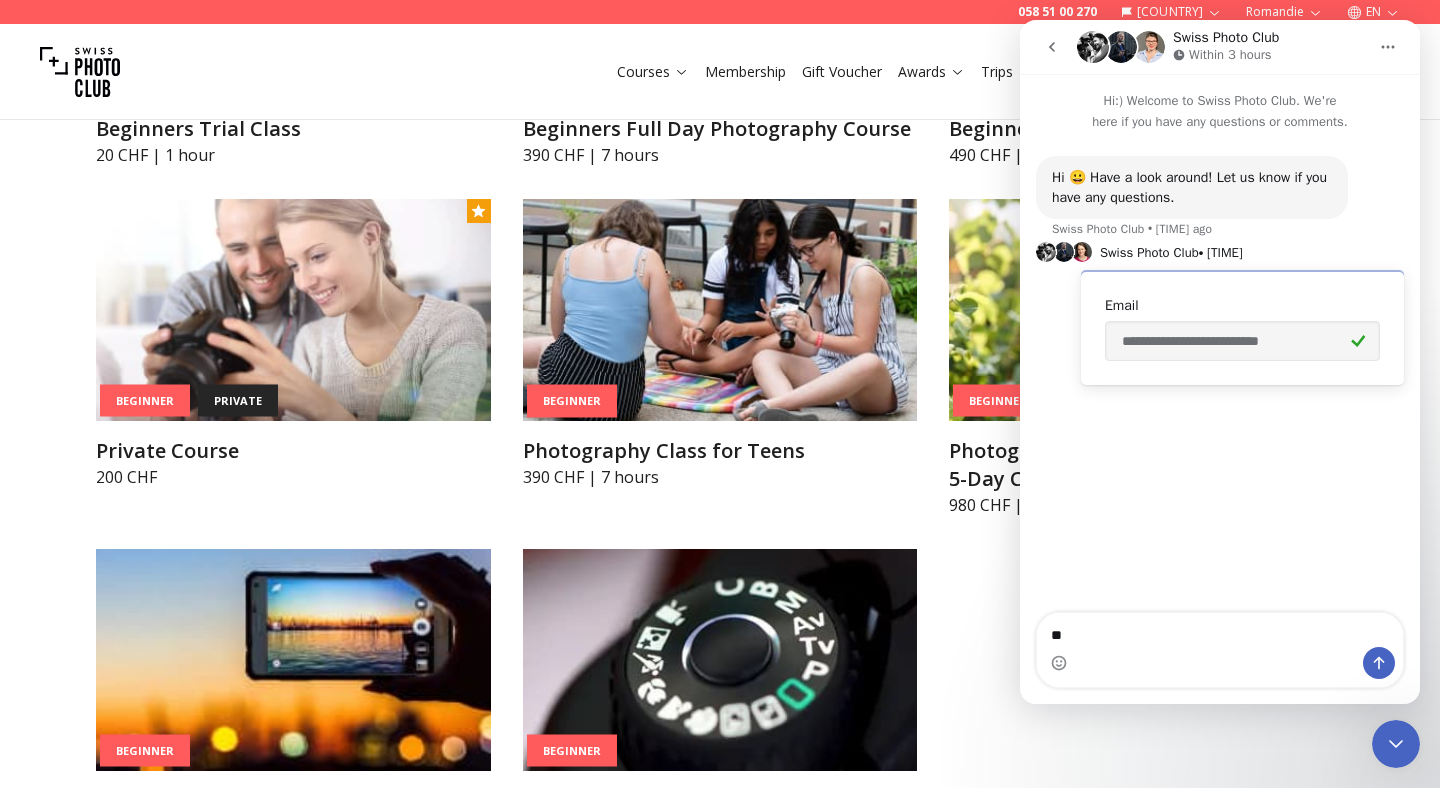 type on "*" 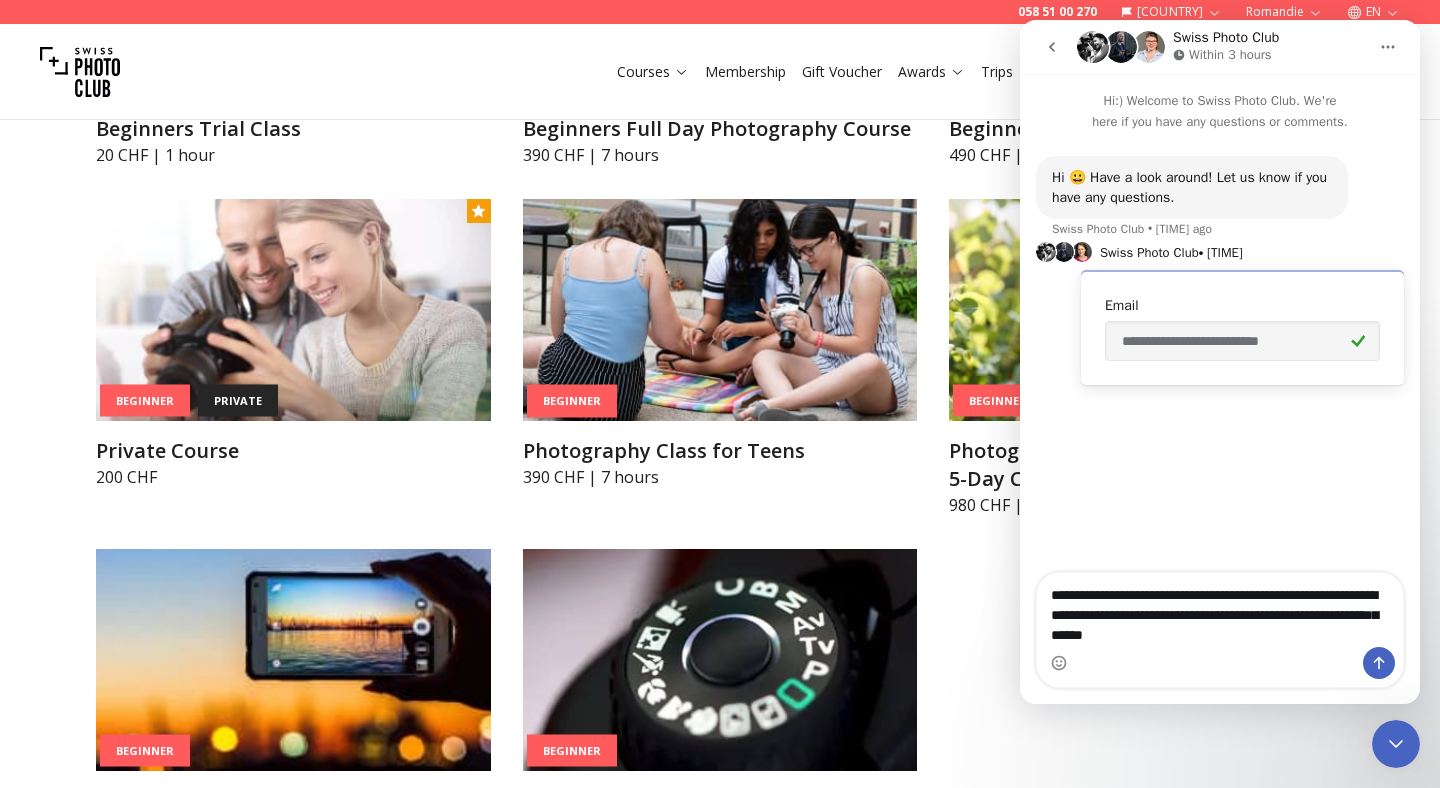 click on "**********" at bounding box center (1220, 610) 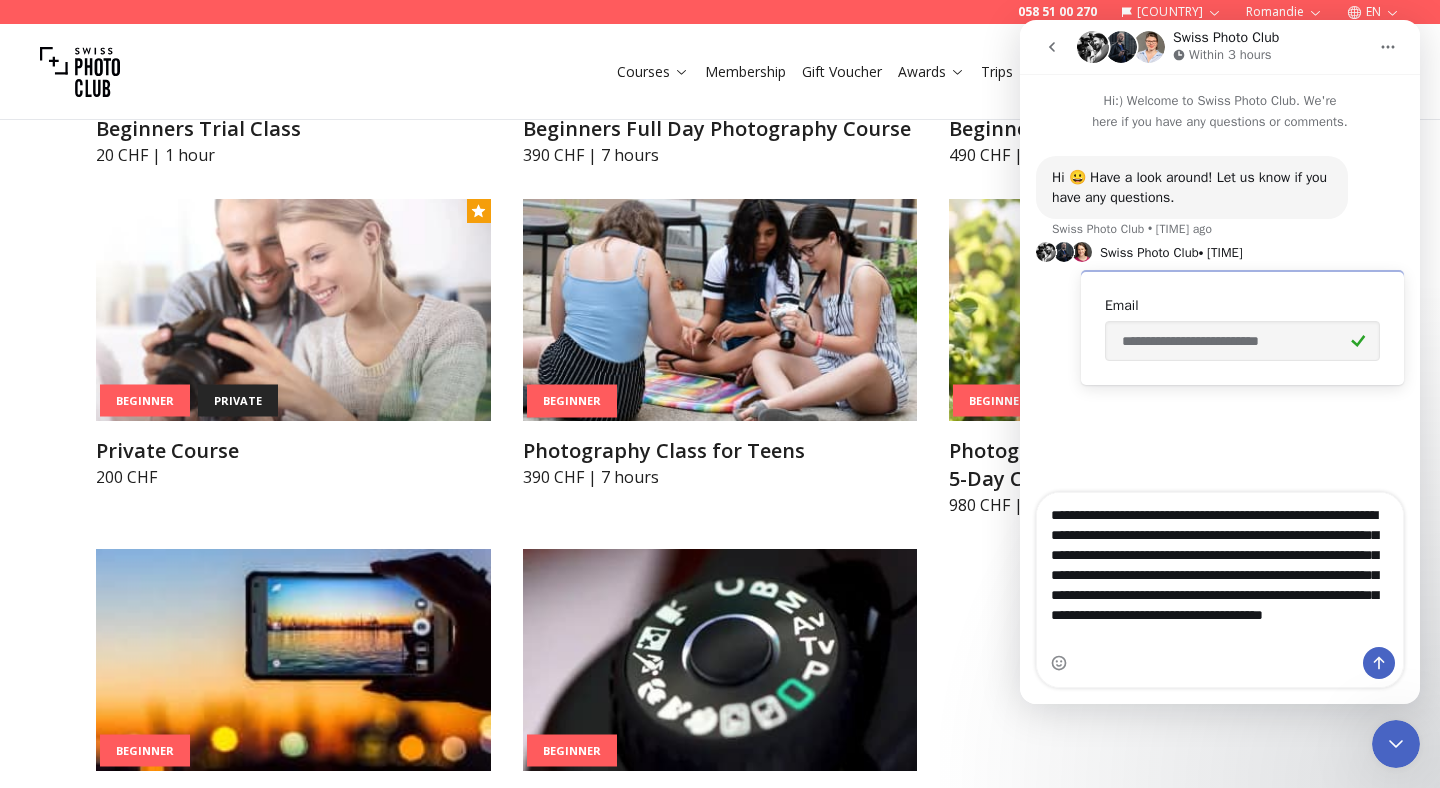 scroll, scrollTop: 12, scrollLeft: 0, axis: vertical 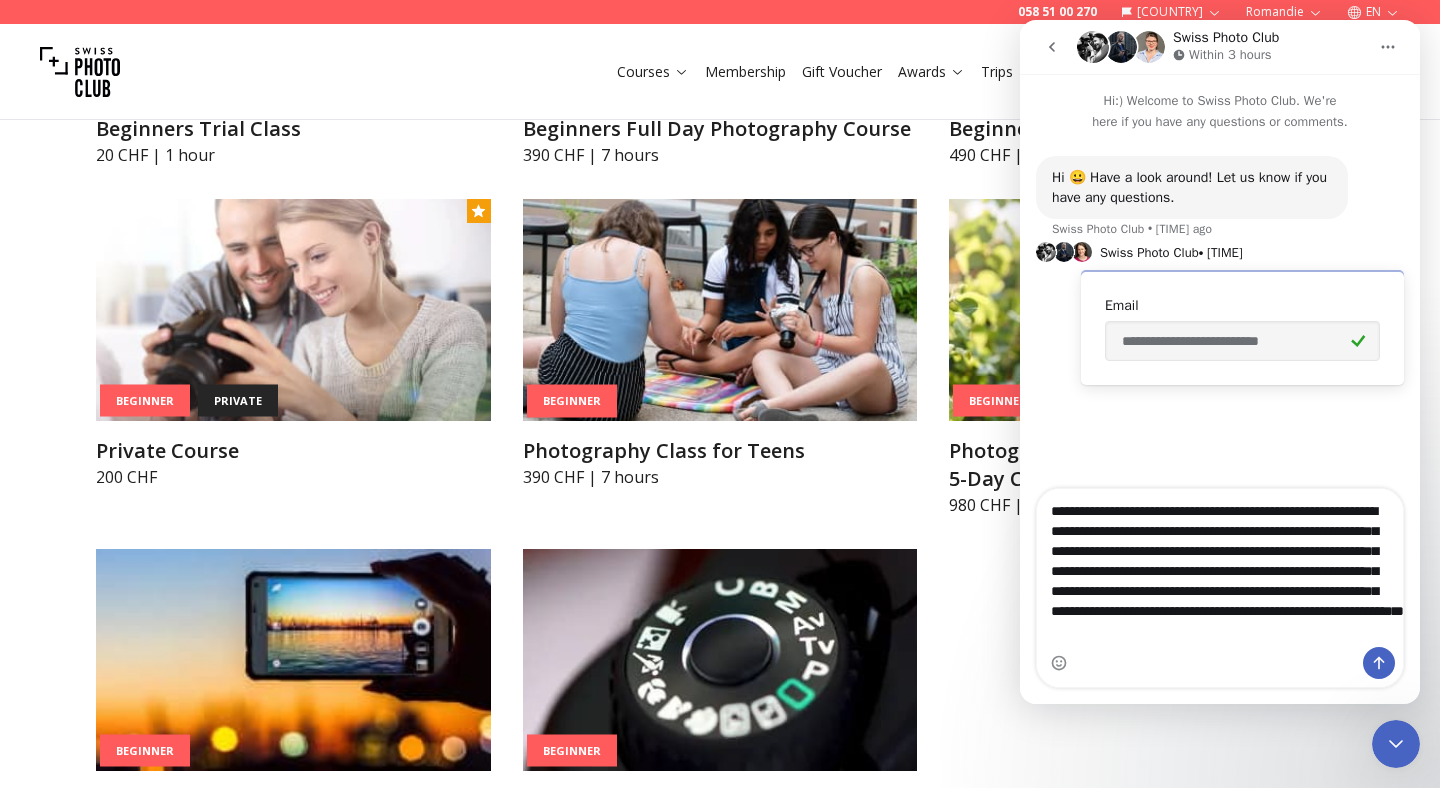 type on "**********" 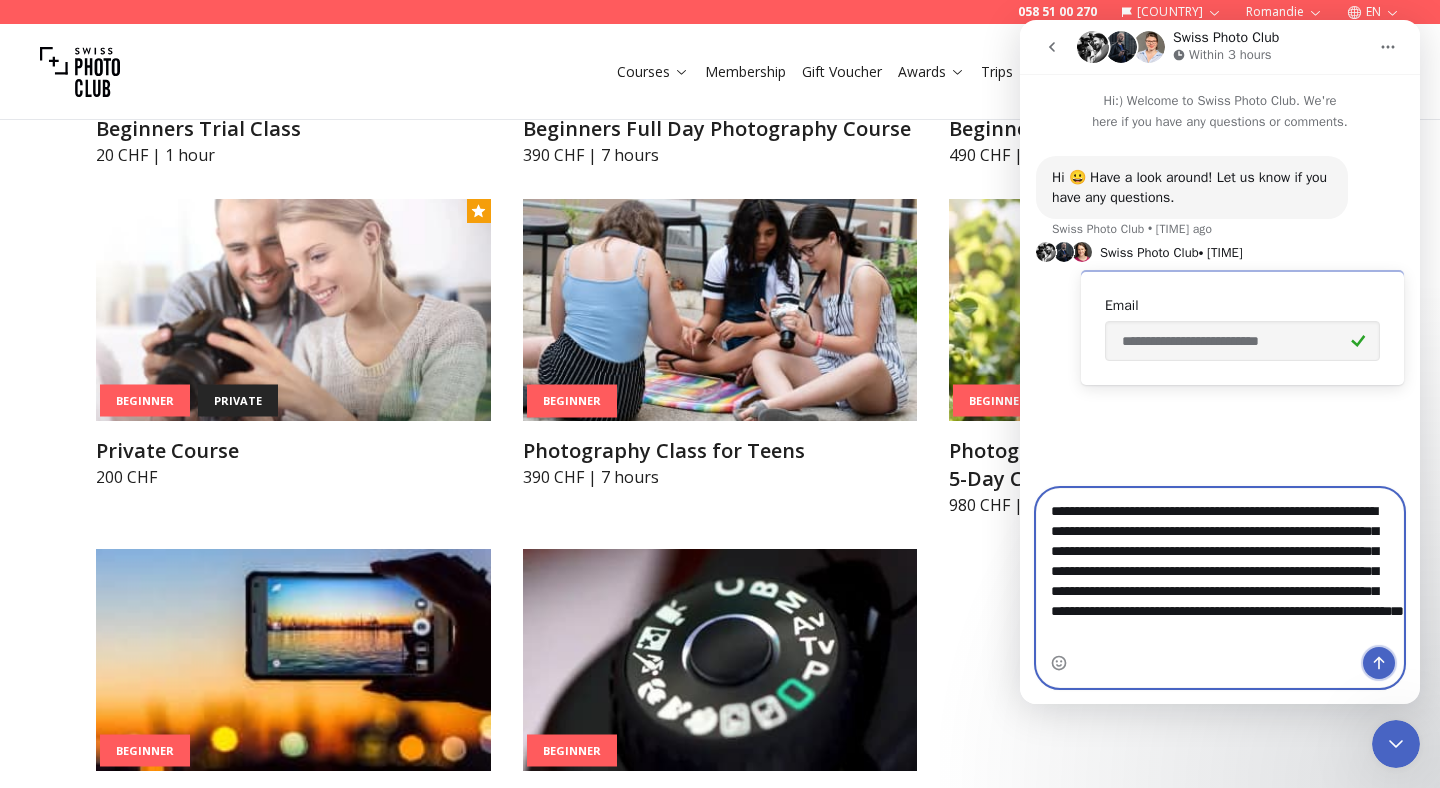 click 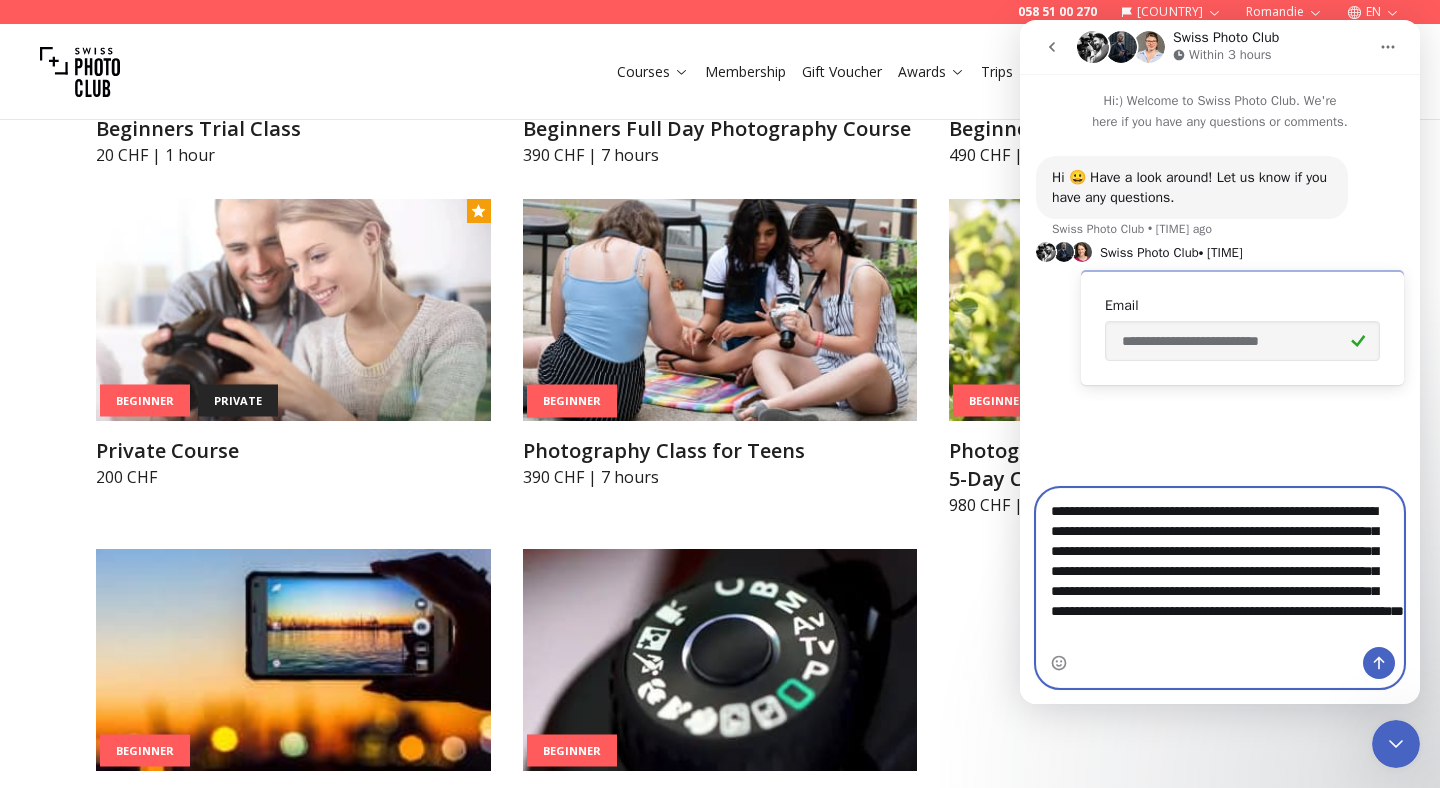 type 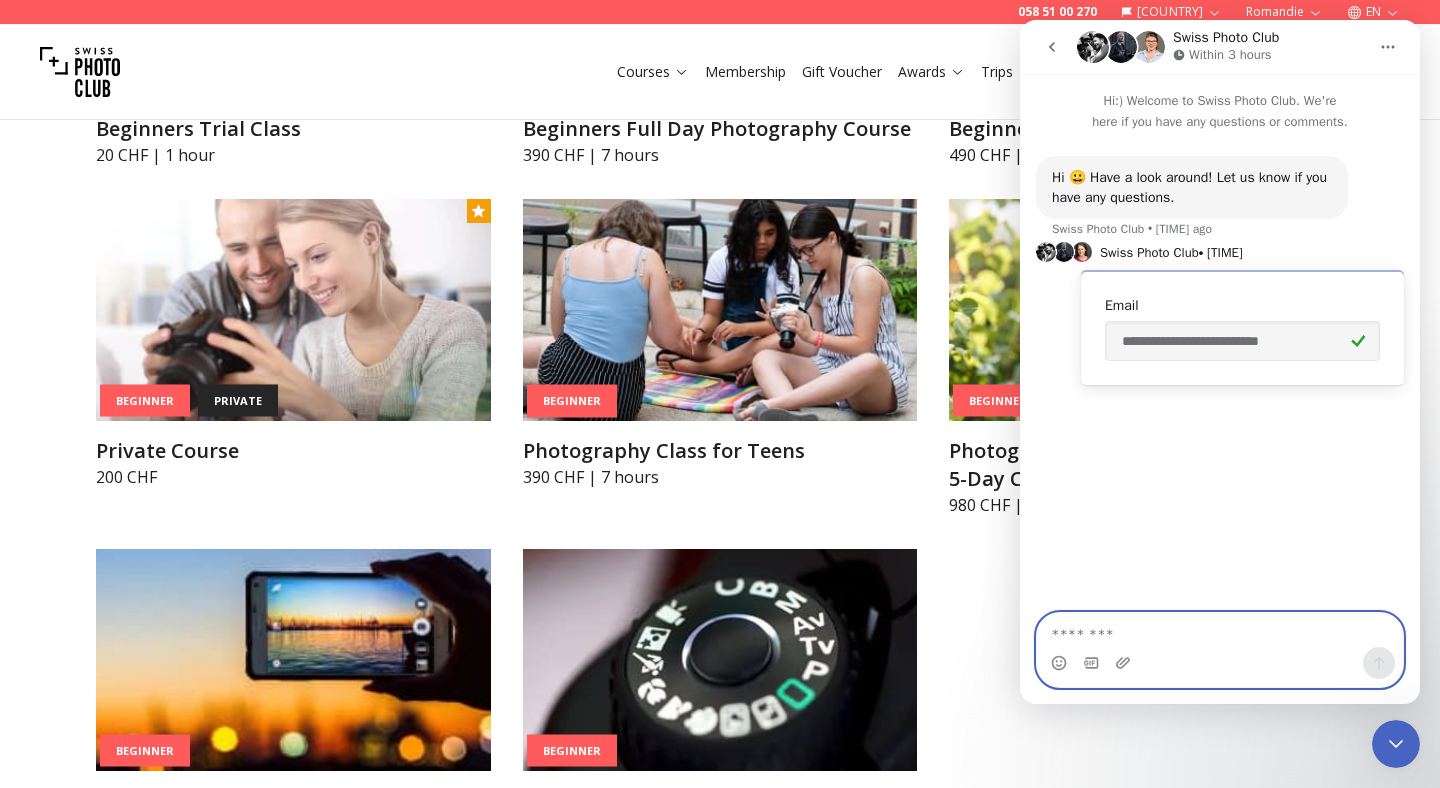 scroll, scrollTop: 0, scrollLeft: 0, axis: both 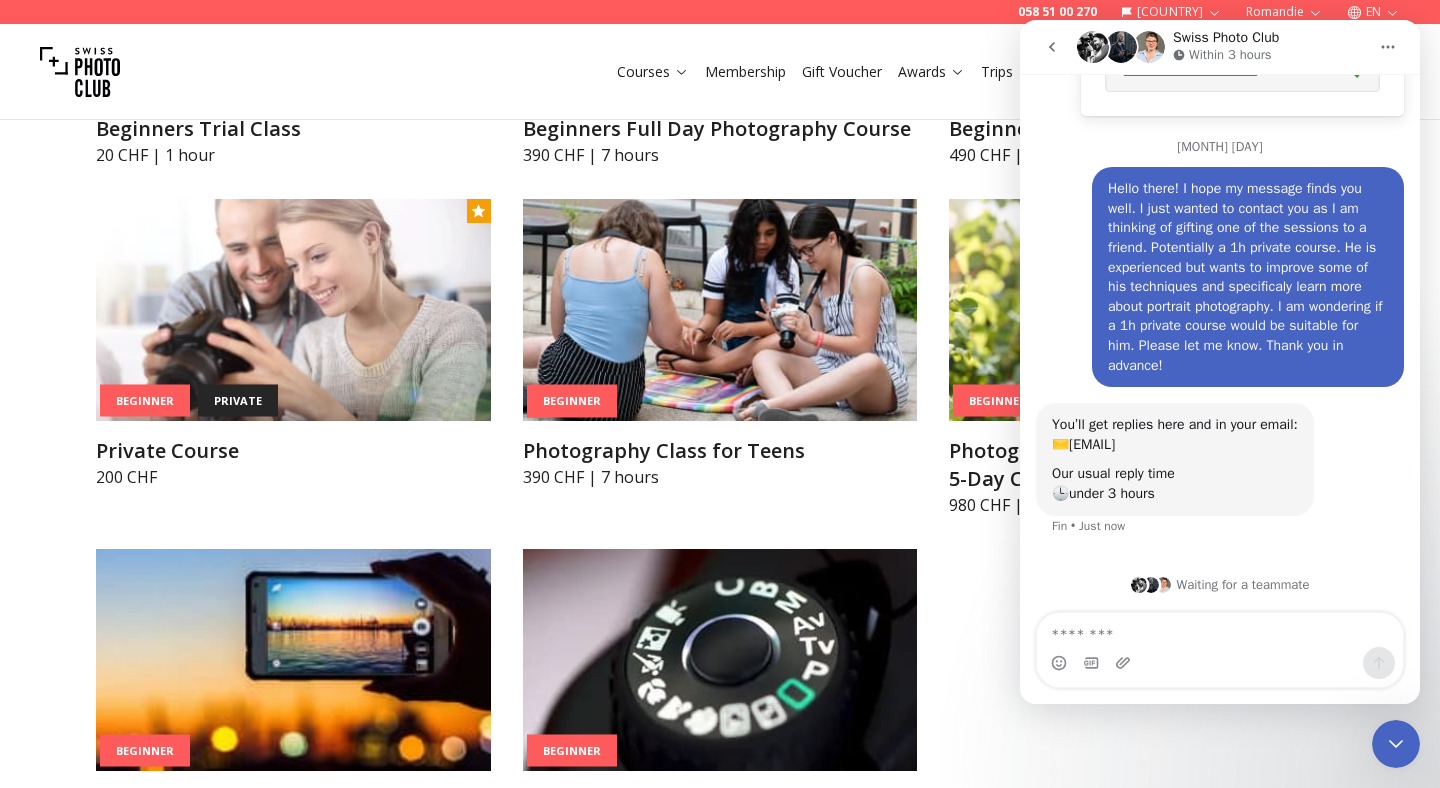 click 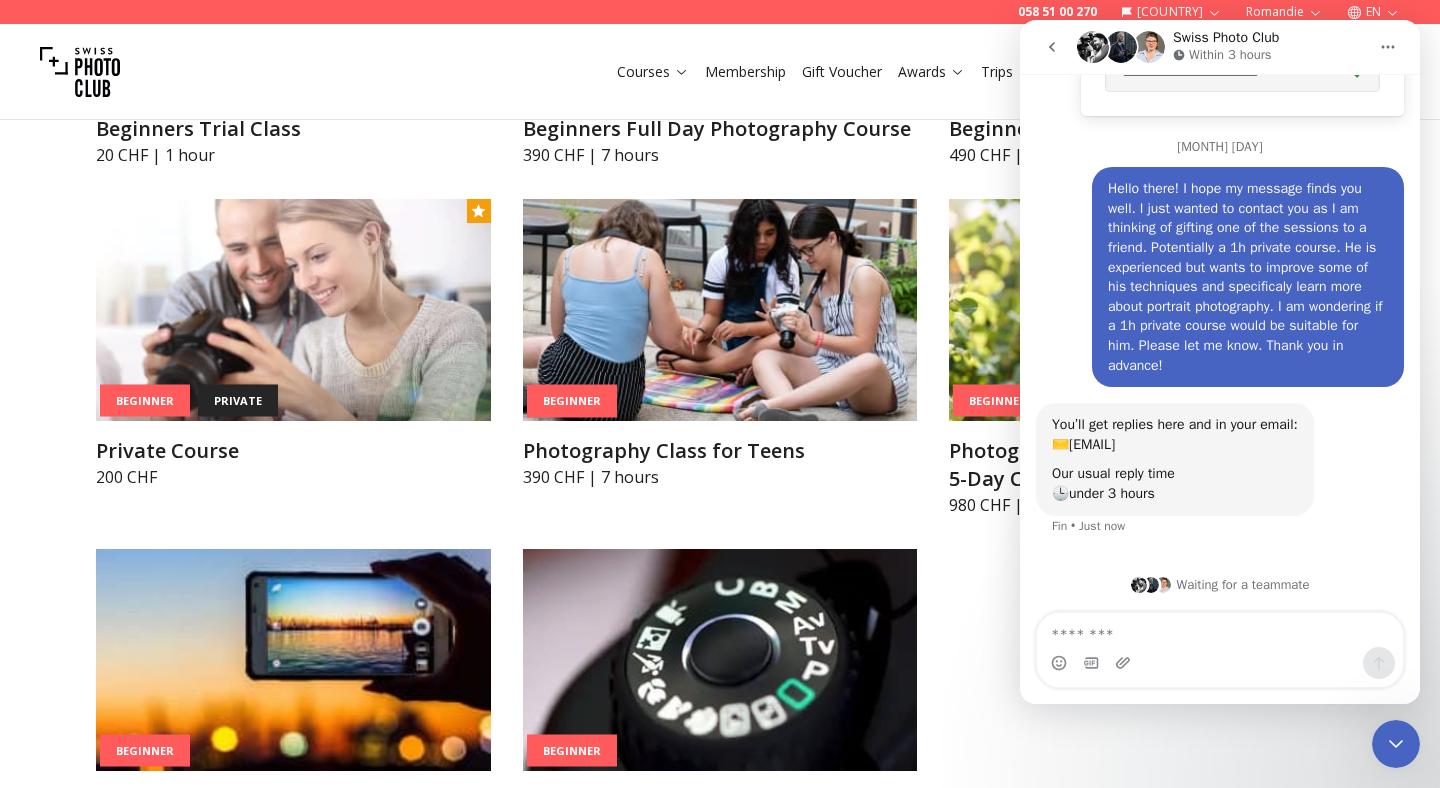 scroll, scrollTop: 0, scrollLeft: 0, axis: both 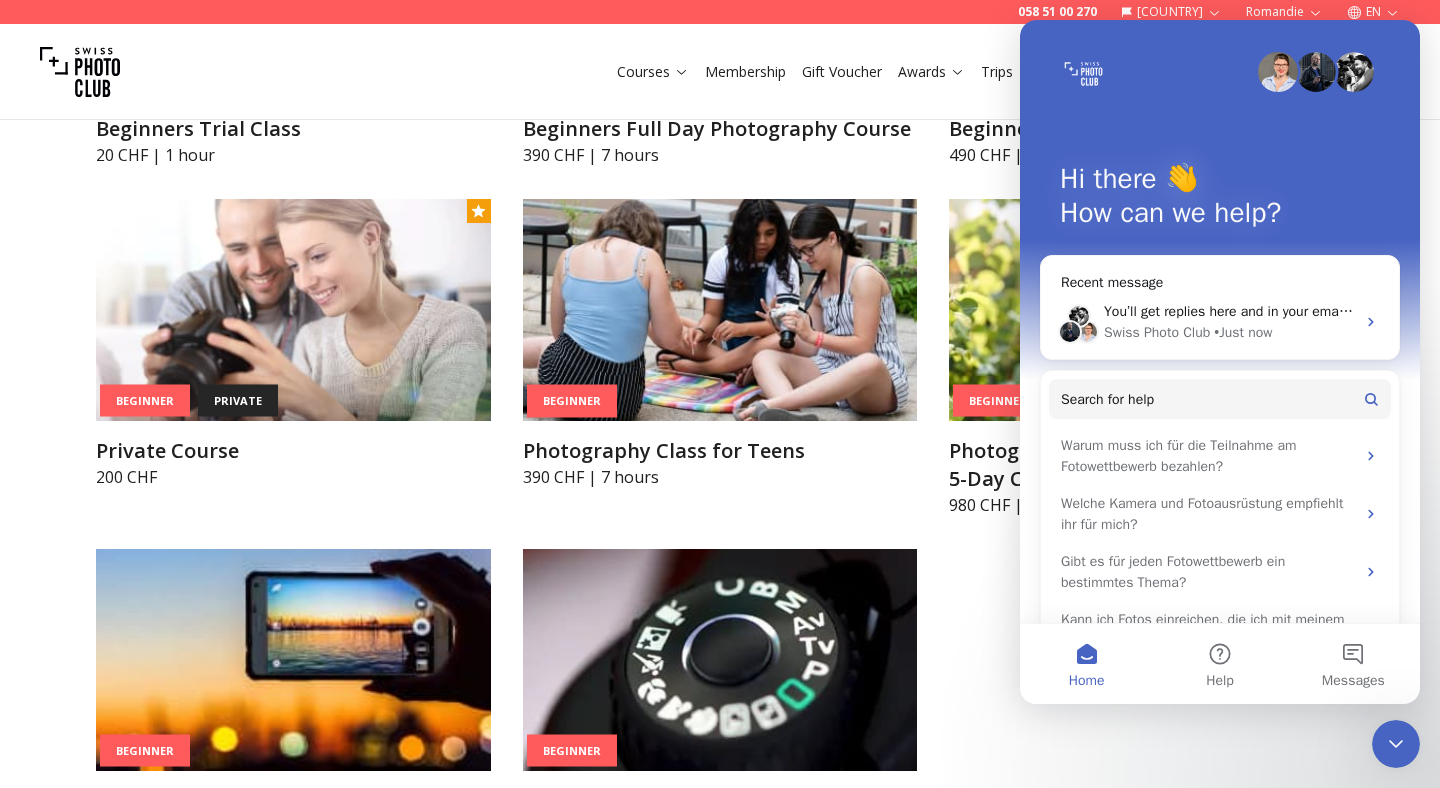click on "Beginner Beginners Trial Class 20 CHF | 1 hour Beginner Beginners Full Day Photography Course 390 CHF | 7 hours Beginner Beginners Evening Course 490 CHF | 10 hours Beginner private Private Course 200 CHF Beginner Photography Class for Teens 390 CHF | 7 hours Beginner Photography Summer Camp for Teens | 5-Day Creative Workshop 980 CHF | 20 hours Beginner Smartphone Photography 250 CHF | 4 hours Beginner Beginners Half Day 250 CHF | 4 hours" at bounding box center (720, 358) 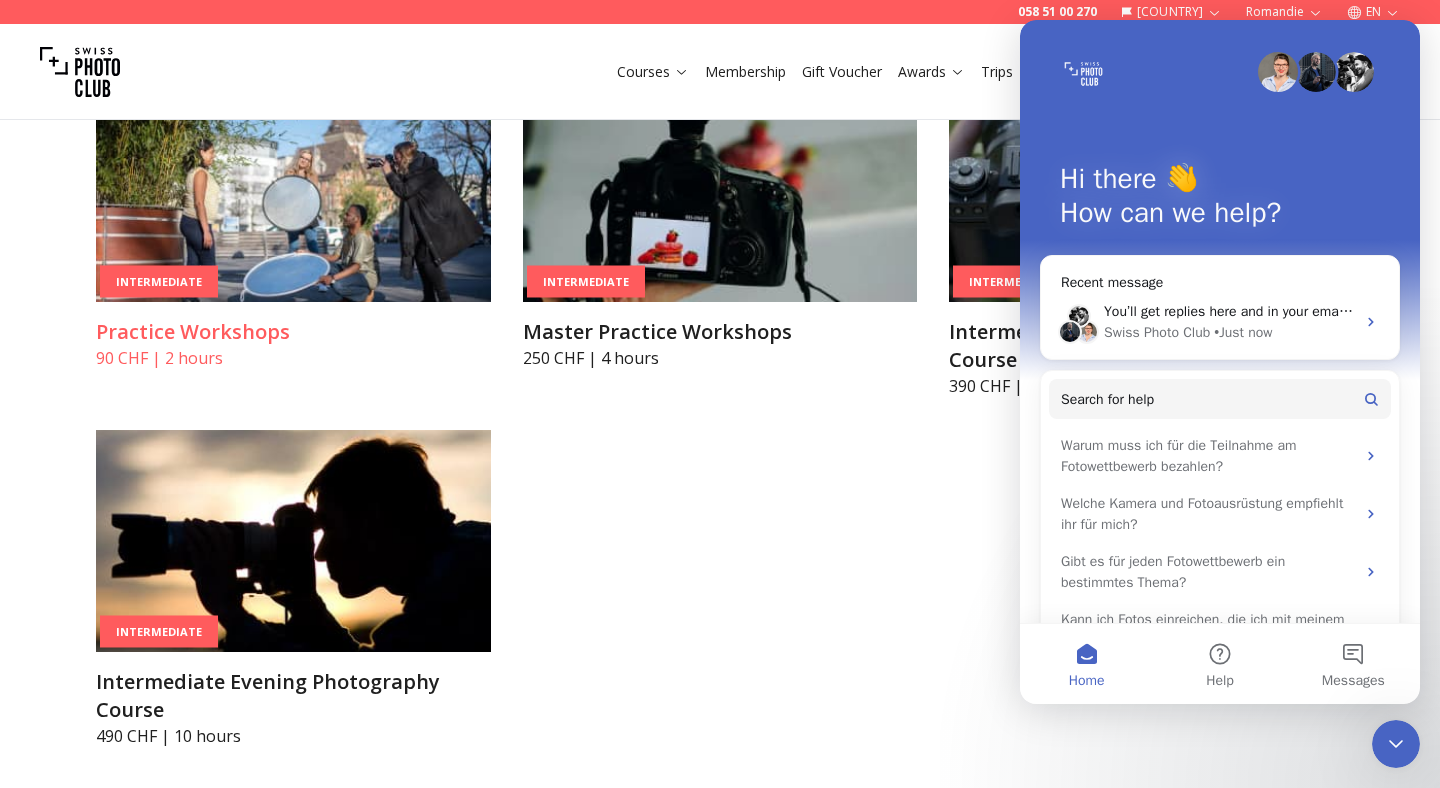 scroll, scrollTop: 3204, scrollLeft: 0, axis: vertical 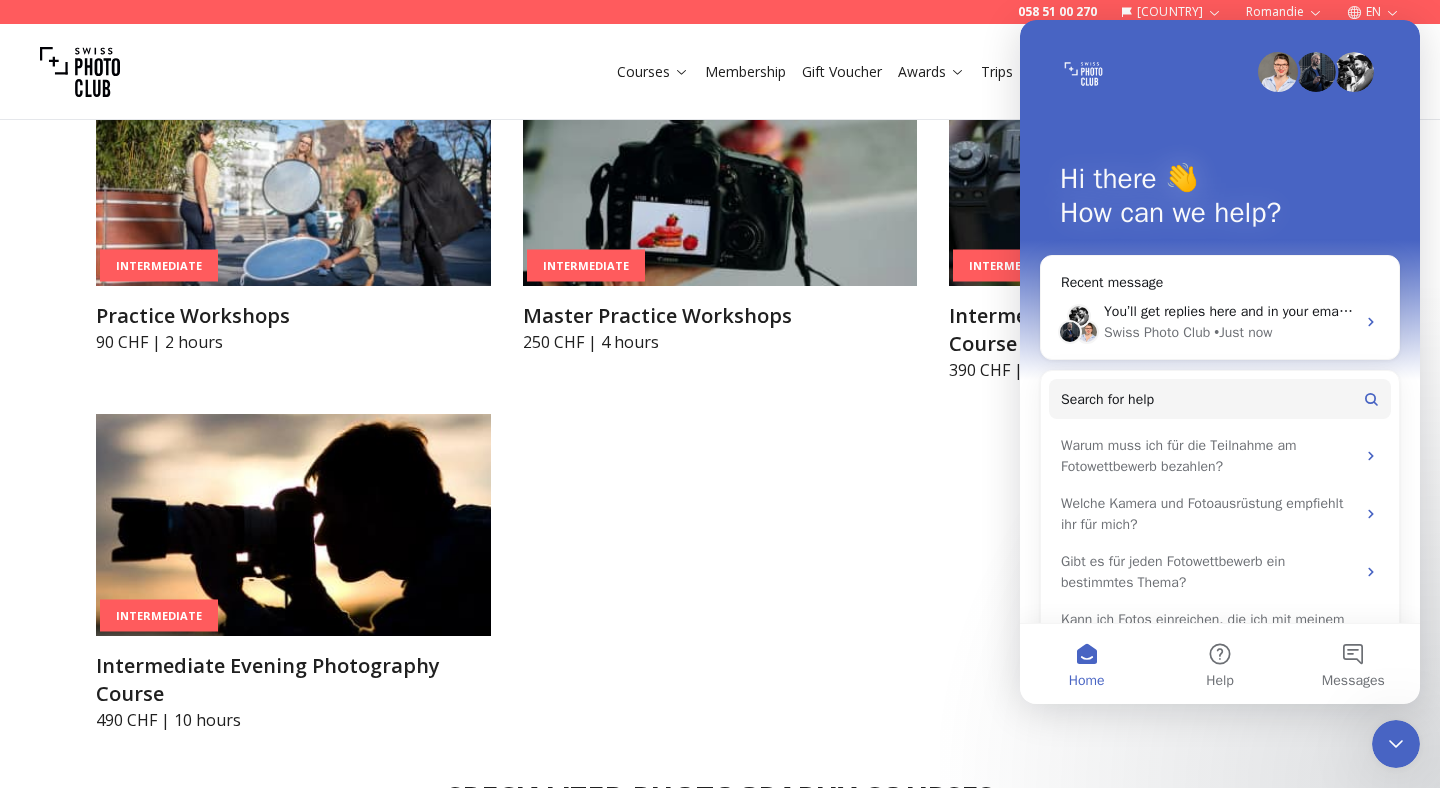 click on "Hi there 👋 How can we help?" at bounding box center (1220, 200) 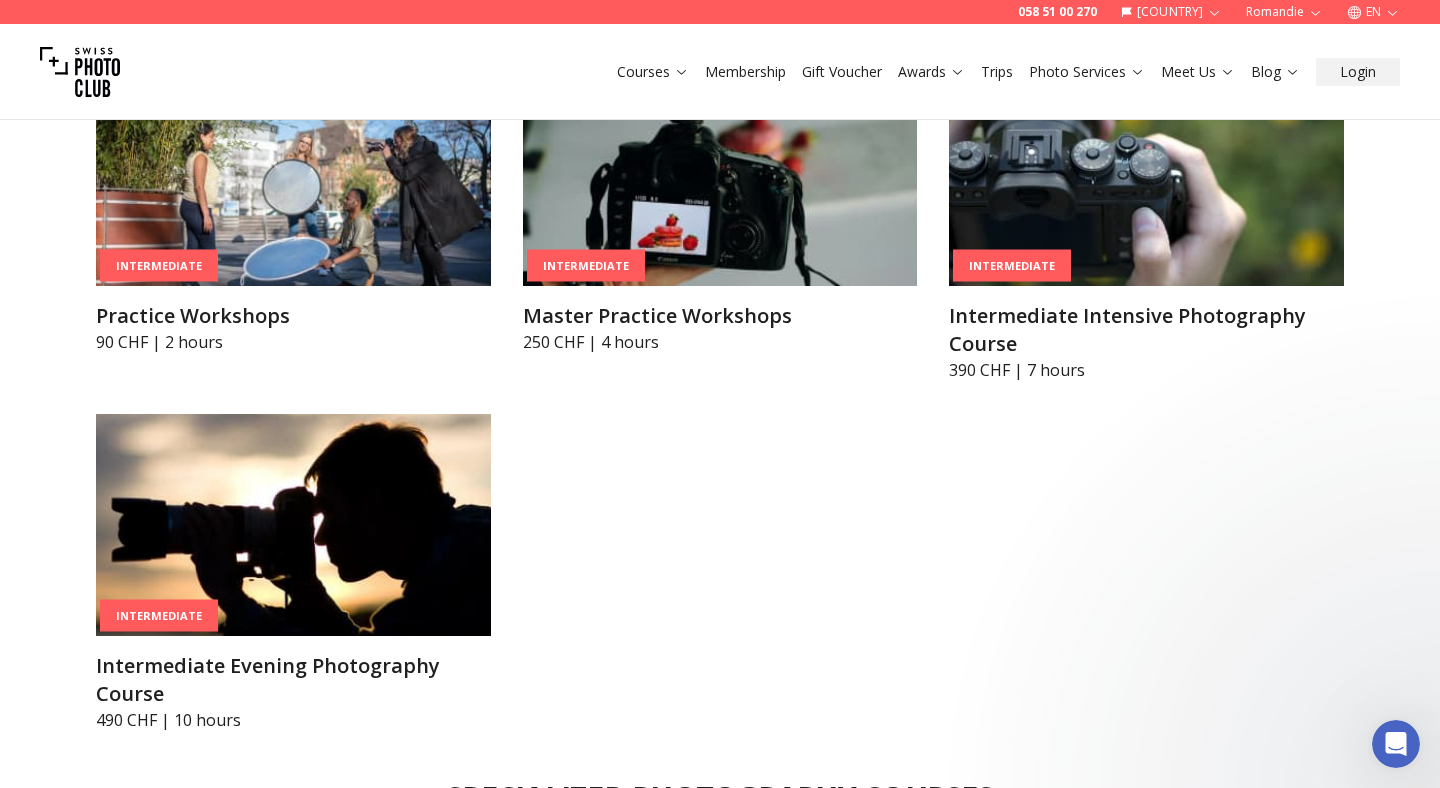 scroll, scrollTop: 0, scrollLeft: 0, axis: both 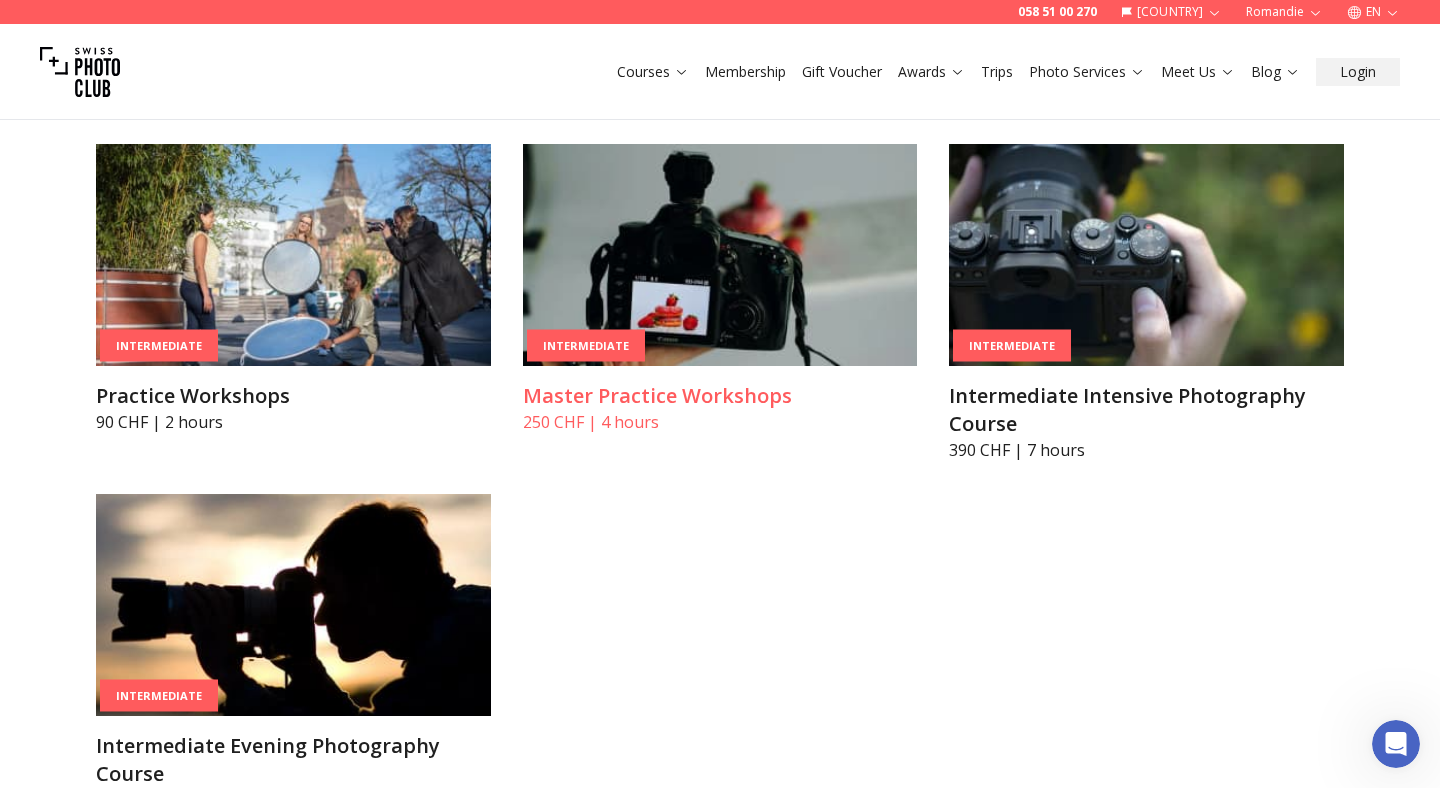 click at bounding box center [720, 255] 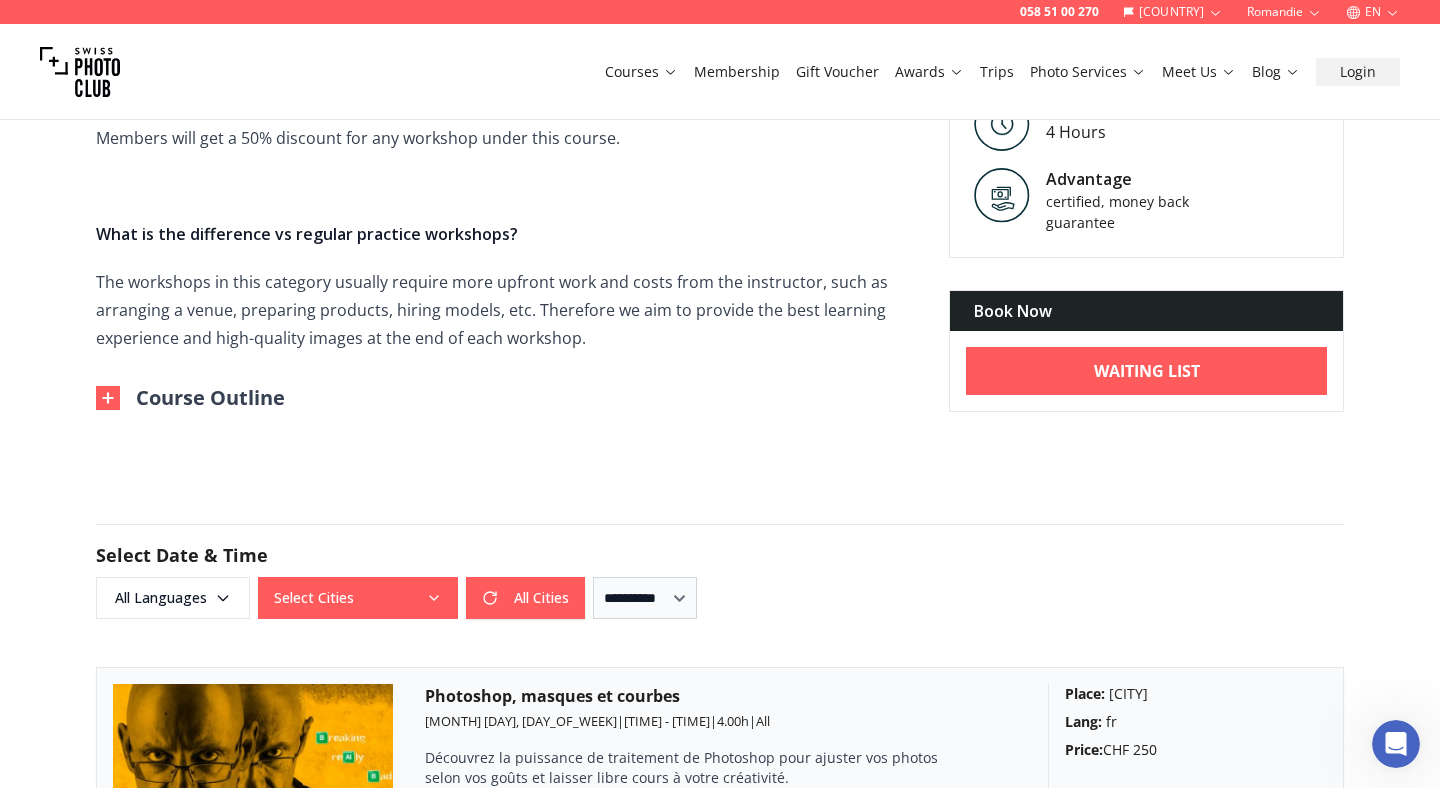 scroll, scrollTop: 1093, scrollLeft: 0, axis: vertical 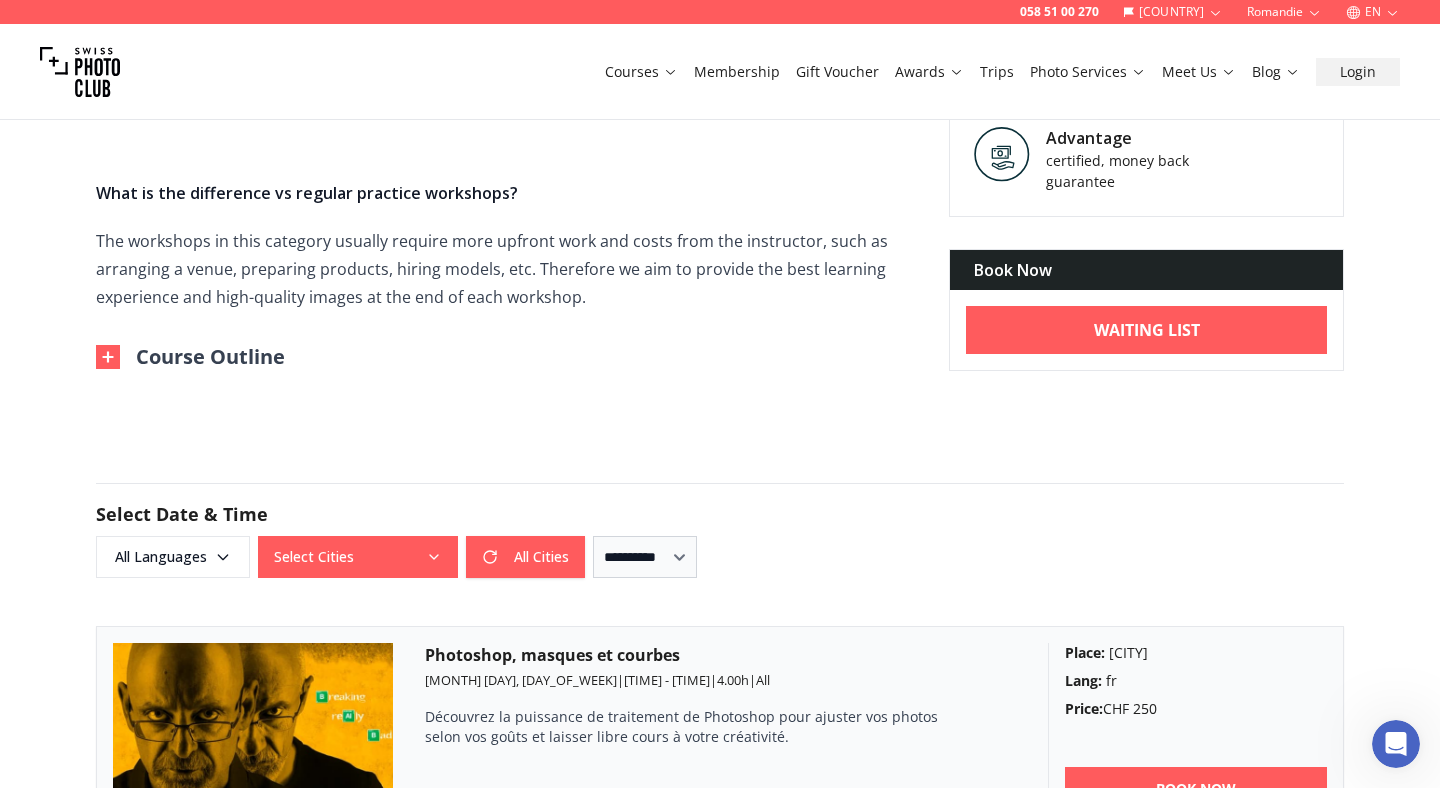 click on "Course Outline" at bounding box center (190, 357) 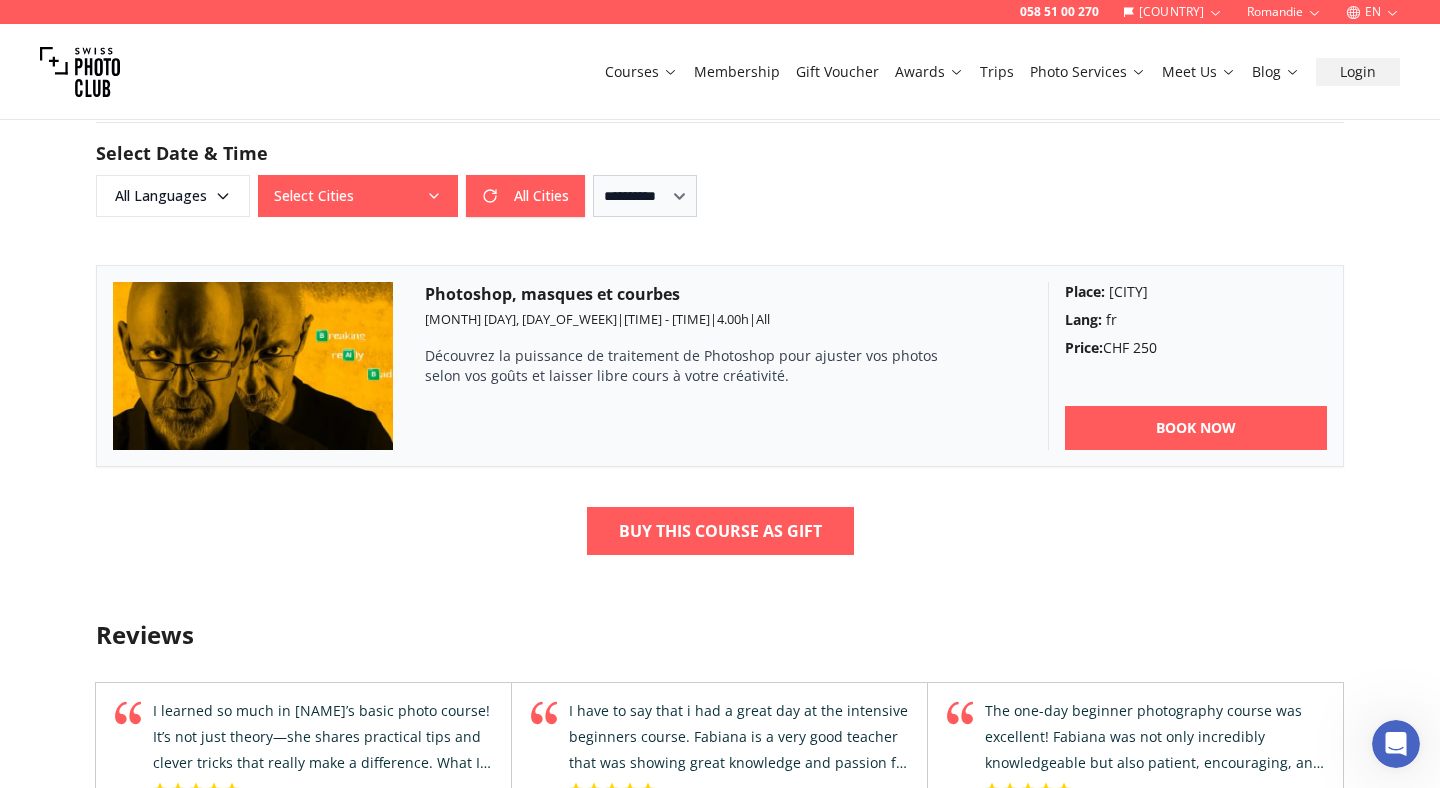 scroll, scrollTop: 1531, scrollLeft: 0, axis: vertical 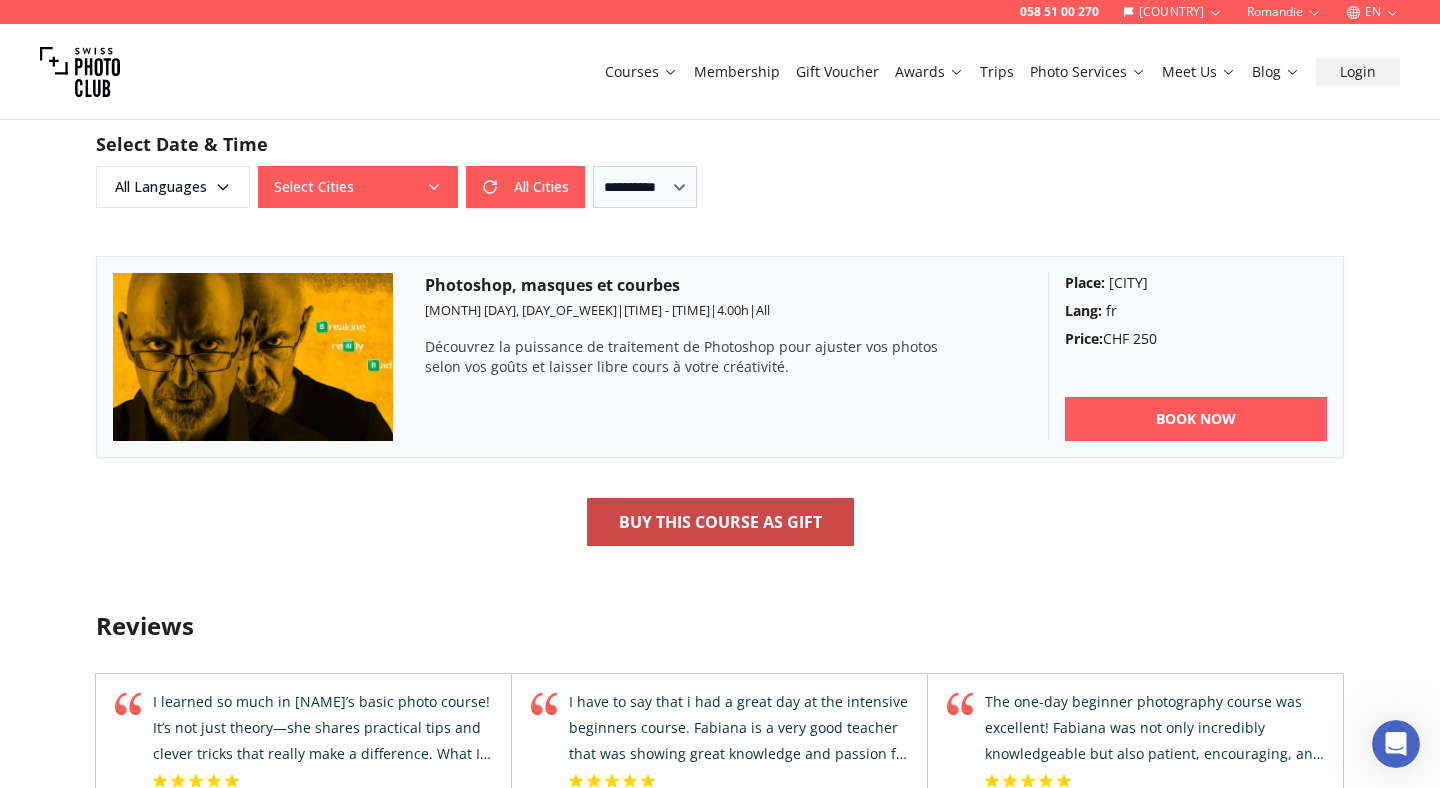 click on "Buy This Course As Gift" at bounding box center [720, 522] 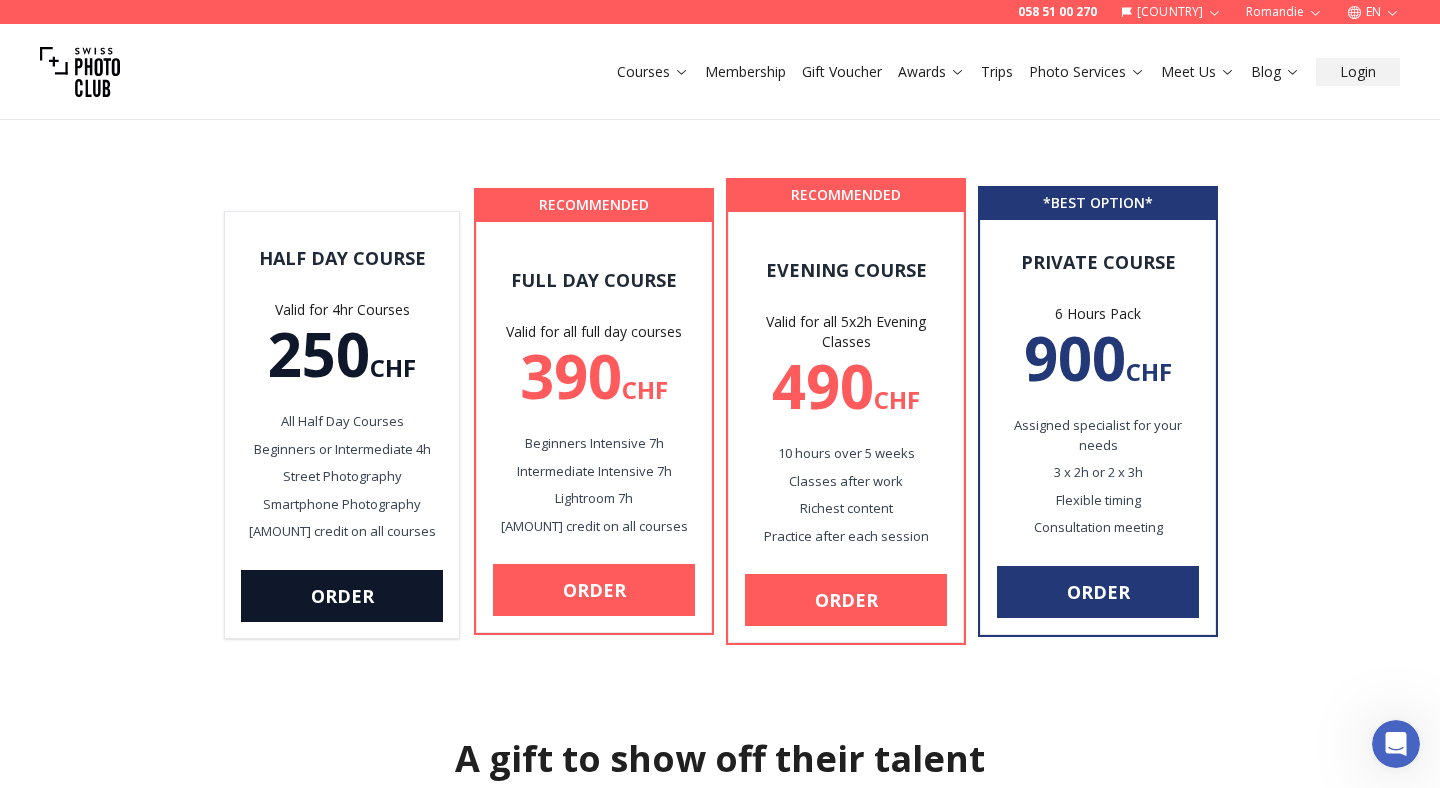 scroll, scrollTop: 186, scrollLeft: 0, axis: vertical 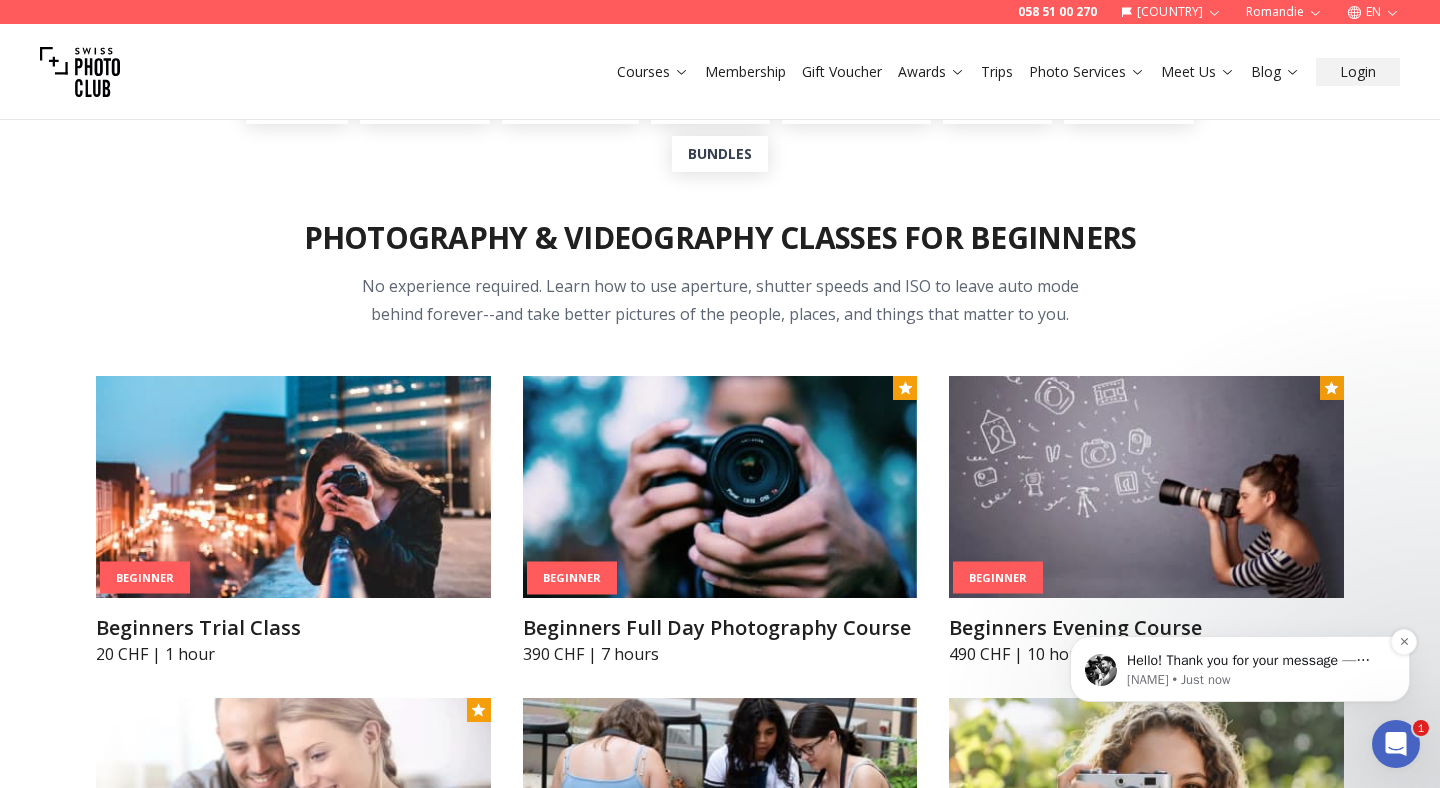 click on "[NAME] • Just now" at bounding box center [1256, 680] 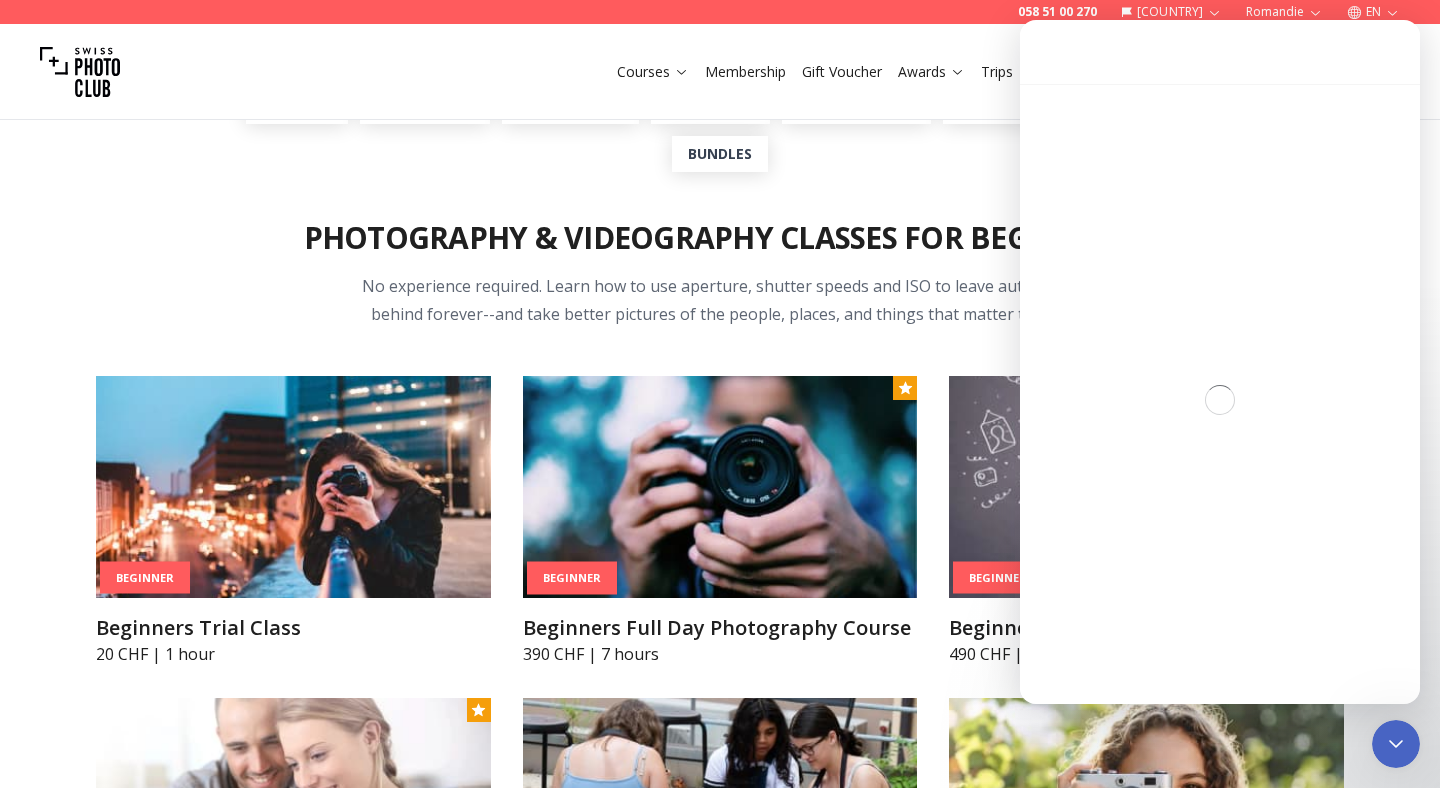 scroll, scrollTop: 3, scrollLeft: 0, axis: vertical 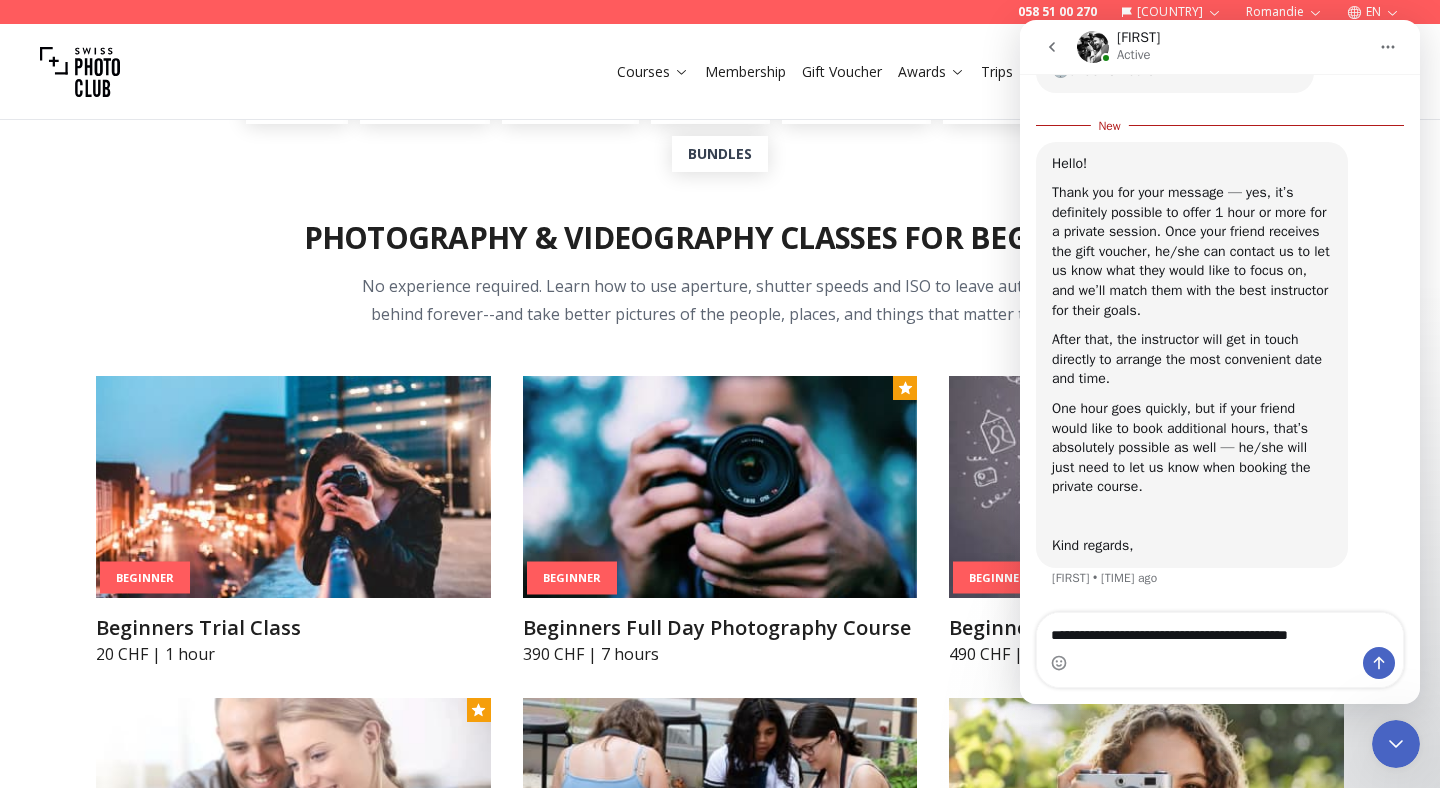 type on "**********" 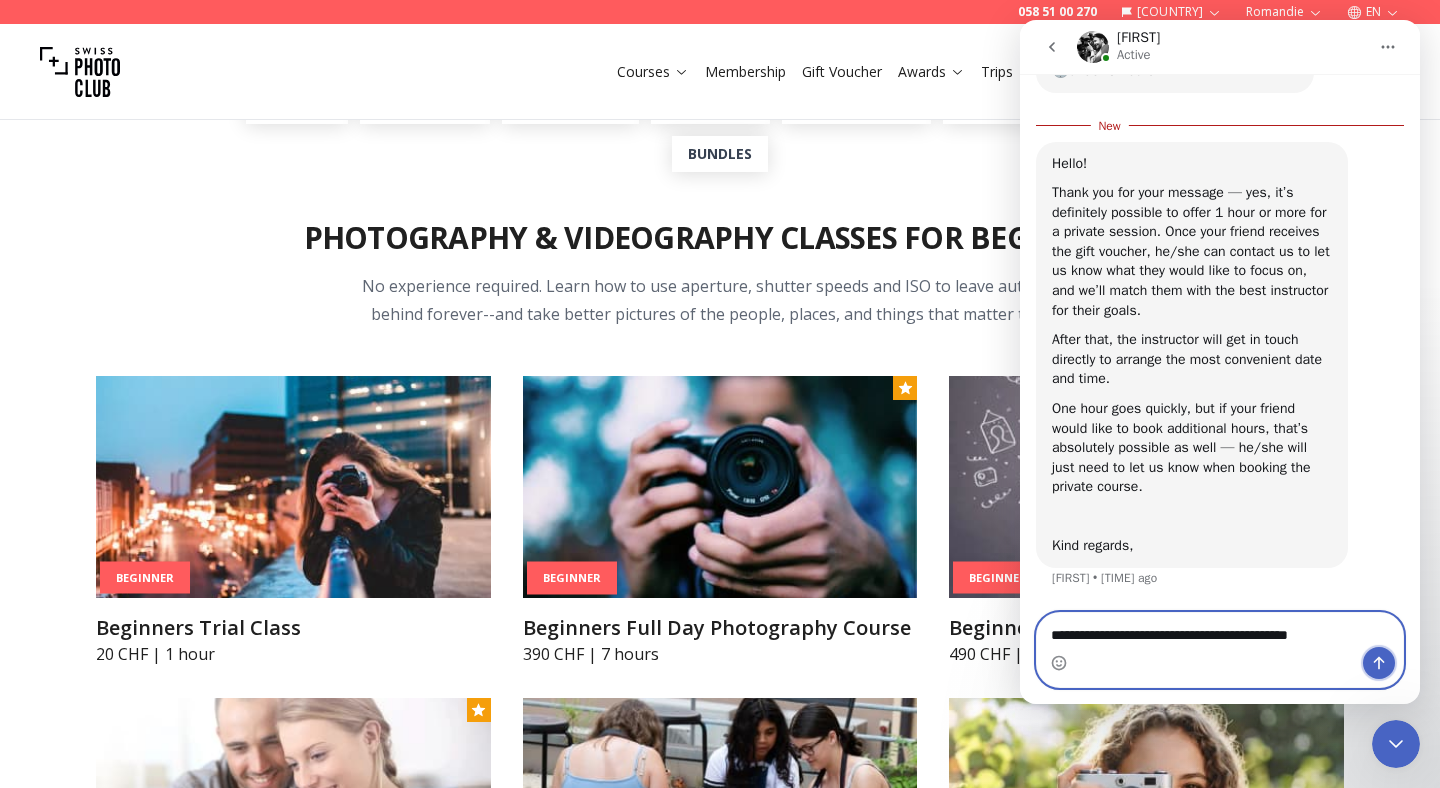 click at bounding box center (1379, 663) 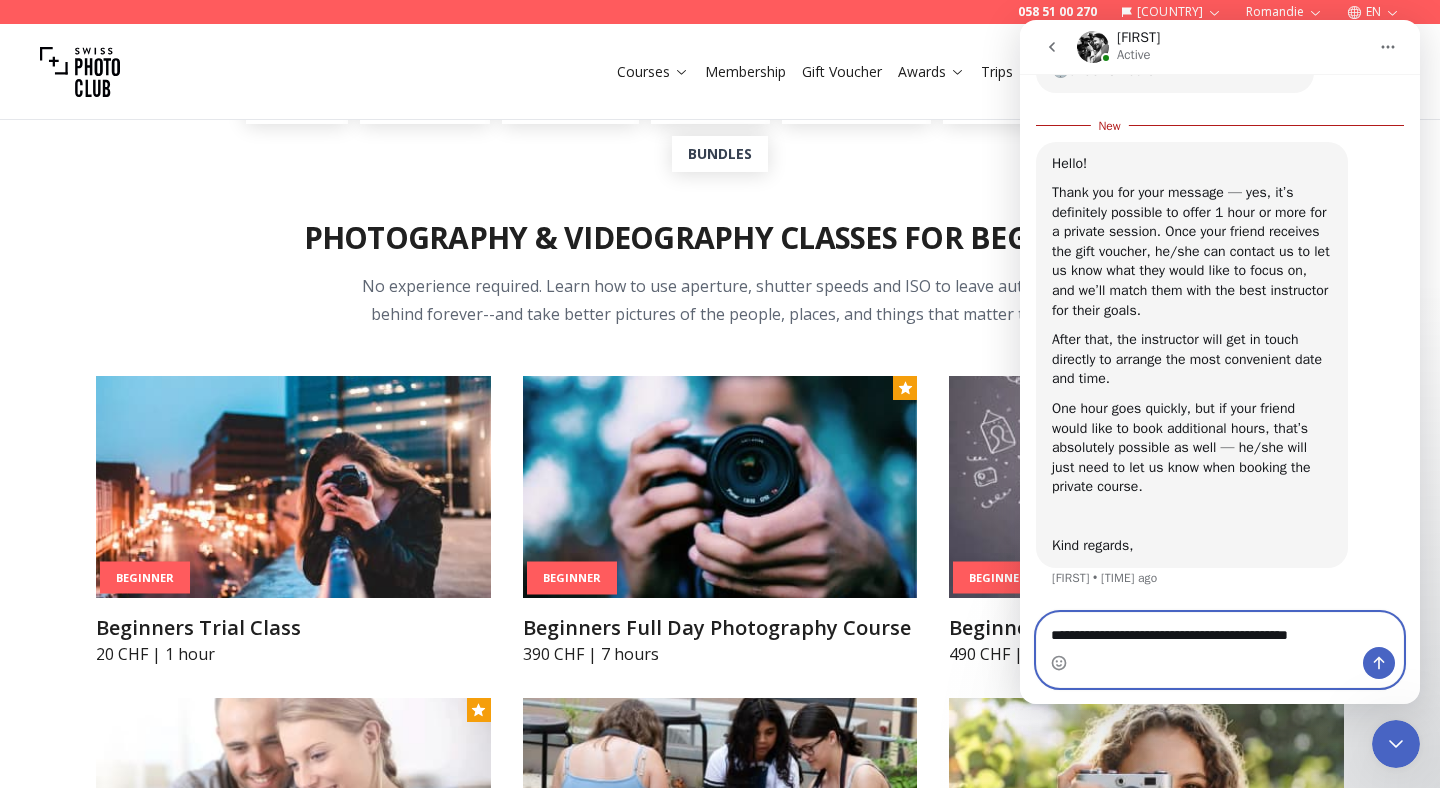 type 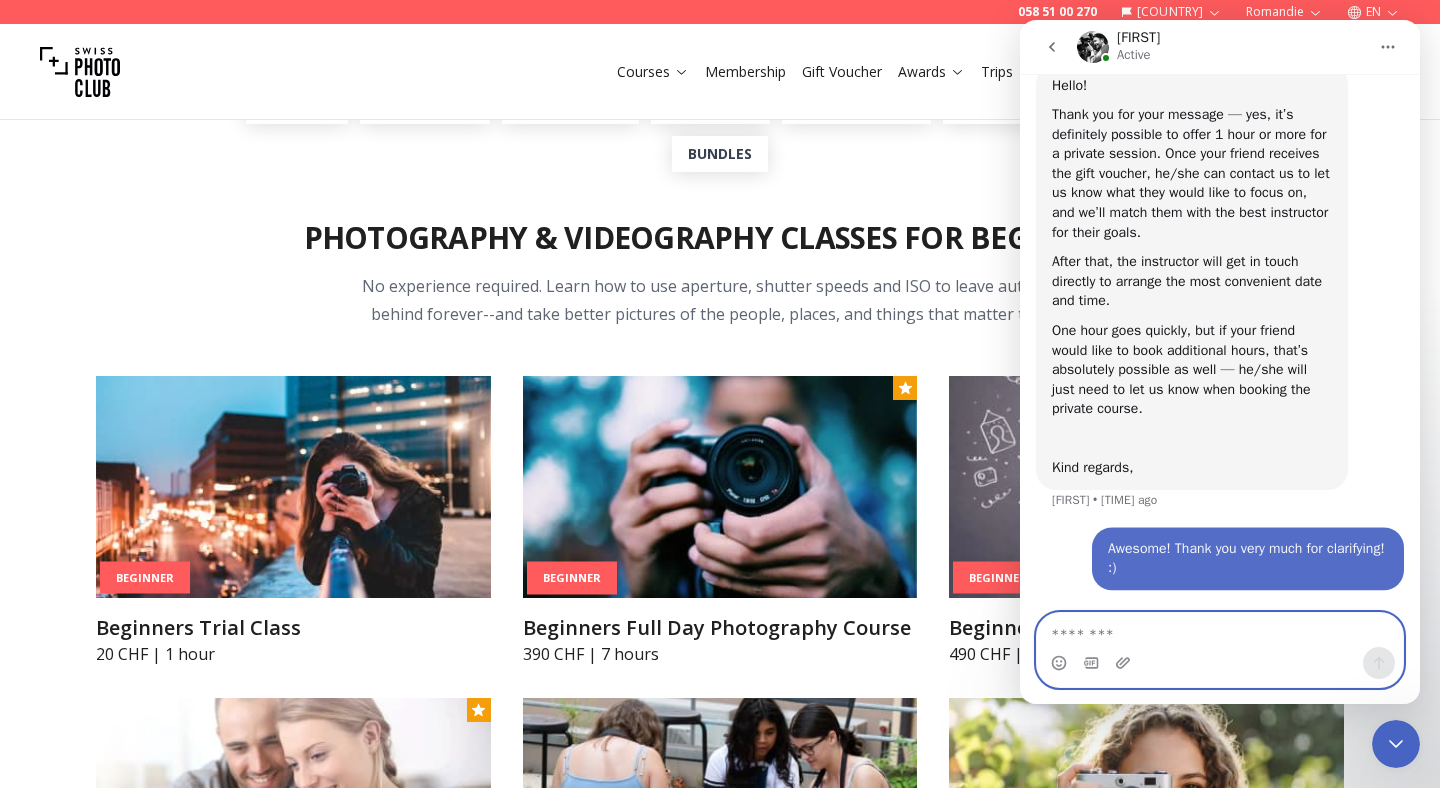 scroll, scrollTop: 715, scrollLeft: 0, axis: vertical 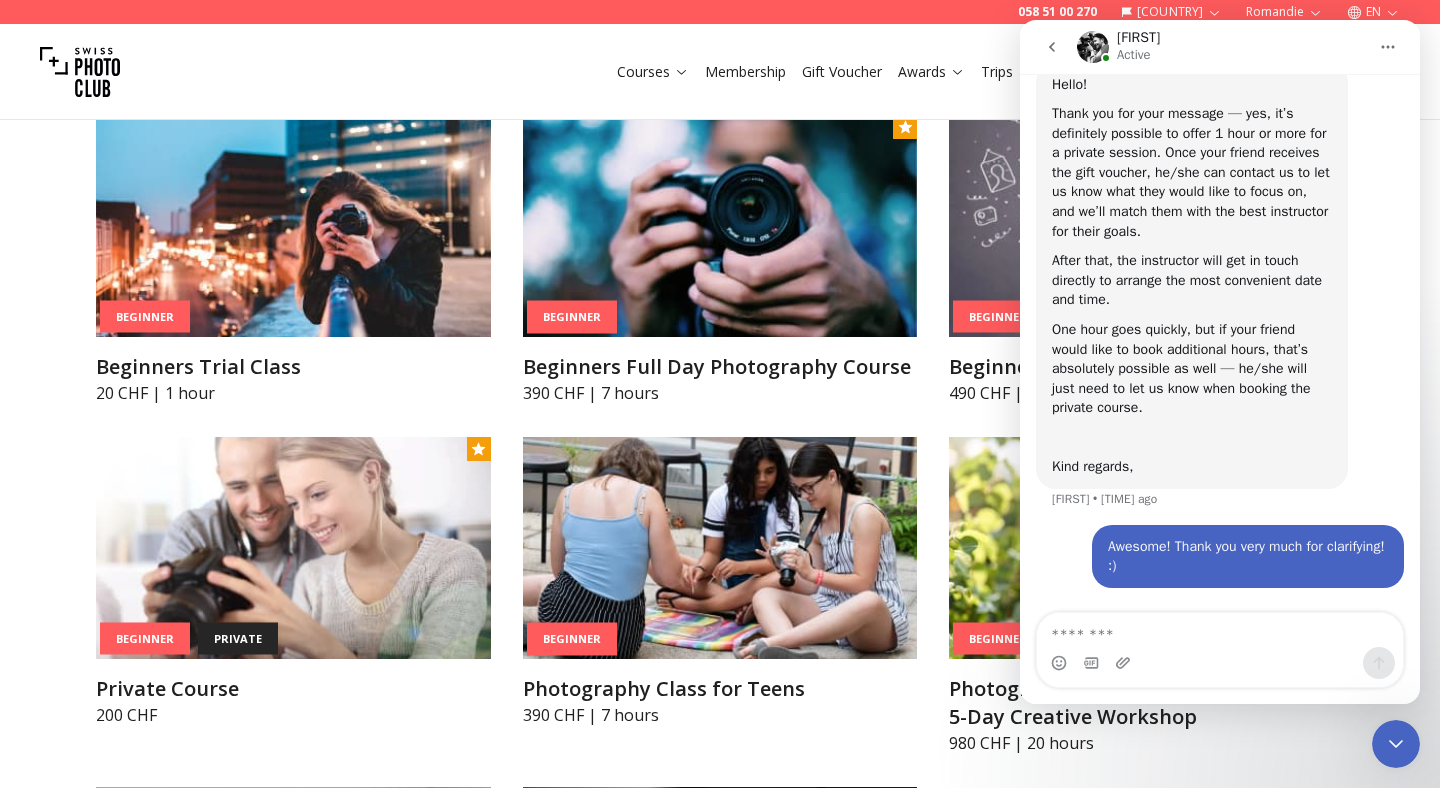 click on "Beginner Beginners Trial Class 20 CHF | 1 hour Beginner Beginners Full Day Photography Course 390 CHF | 7 hours Beginner Beginners Evening Course 490 CHF | 10 hours Beginner private Private Course 200 CHF Beginner Photography Class for Teens 390 CHF | 7 hours Beginner Photography Summer Camp for Teens | 5-Day Creative Workshop 980 CHF | 20 hours Beginner Smartphone Photography 250 CHF | 4 hours Beginner Beginners Half Day 250 CHF | 4 hours" at bounding box center [720, 596] 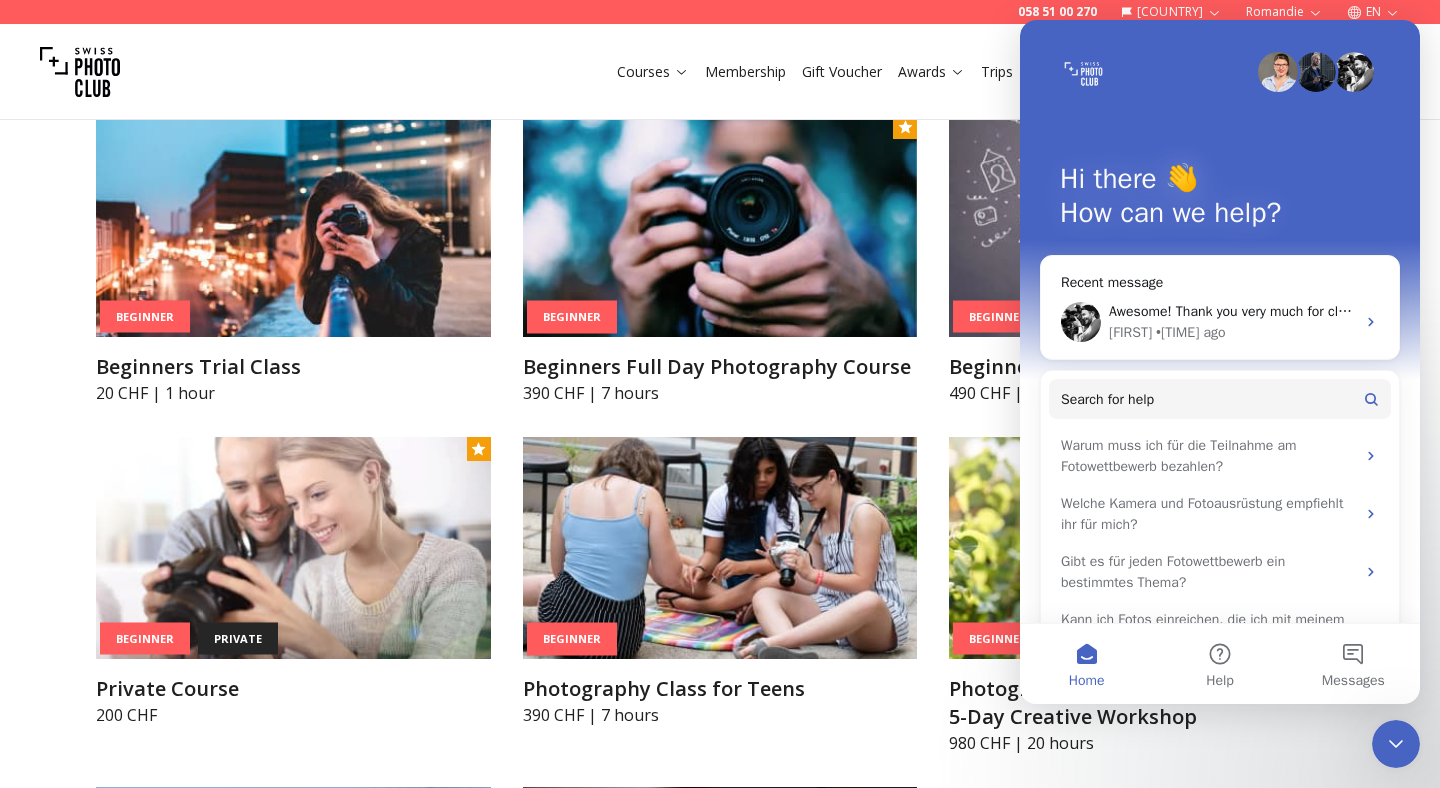 click on "Hi there 👋 How can we help?" at bounding box center [1220, 200] 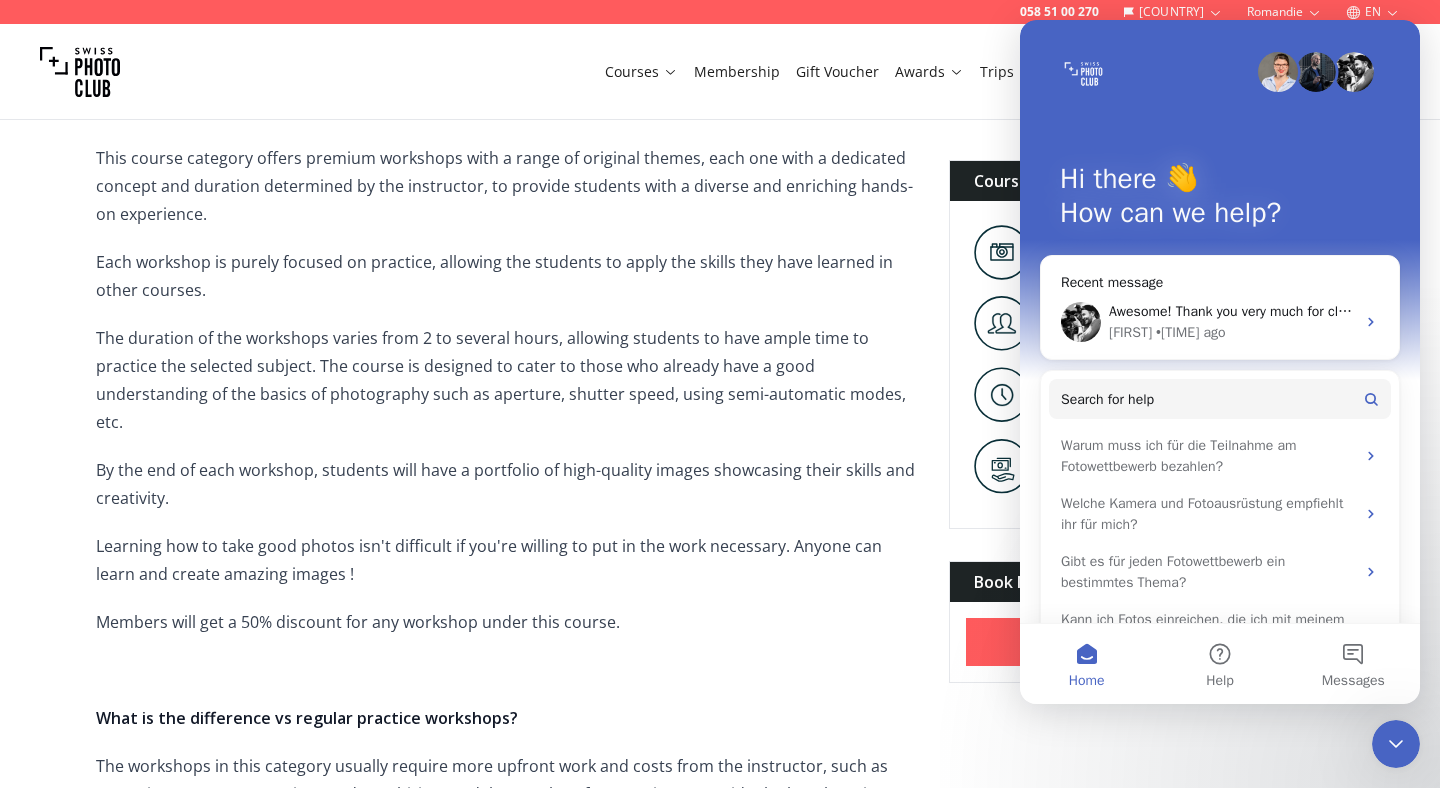 scroll, scrollTop: 0, scrollLeft: 0, axis: both 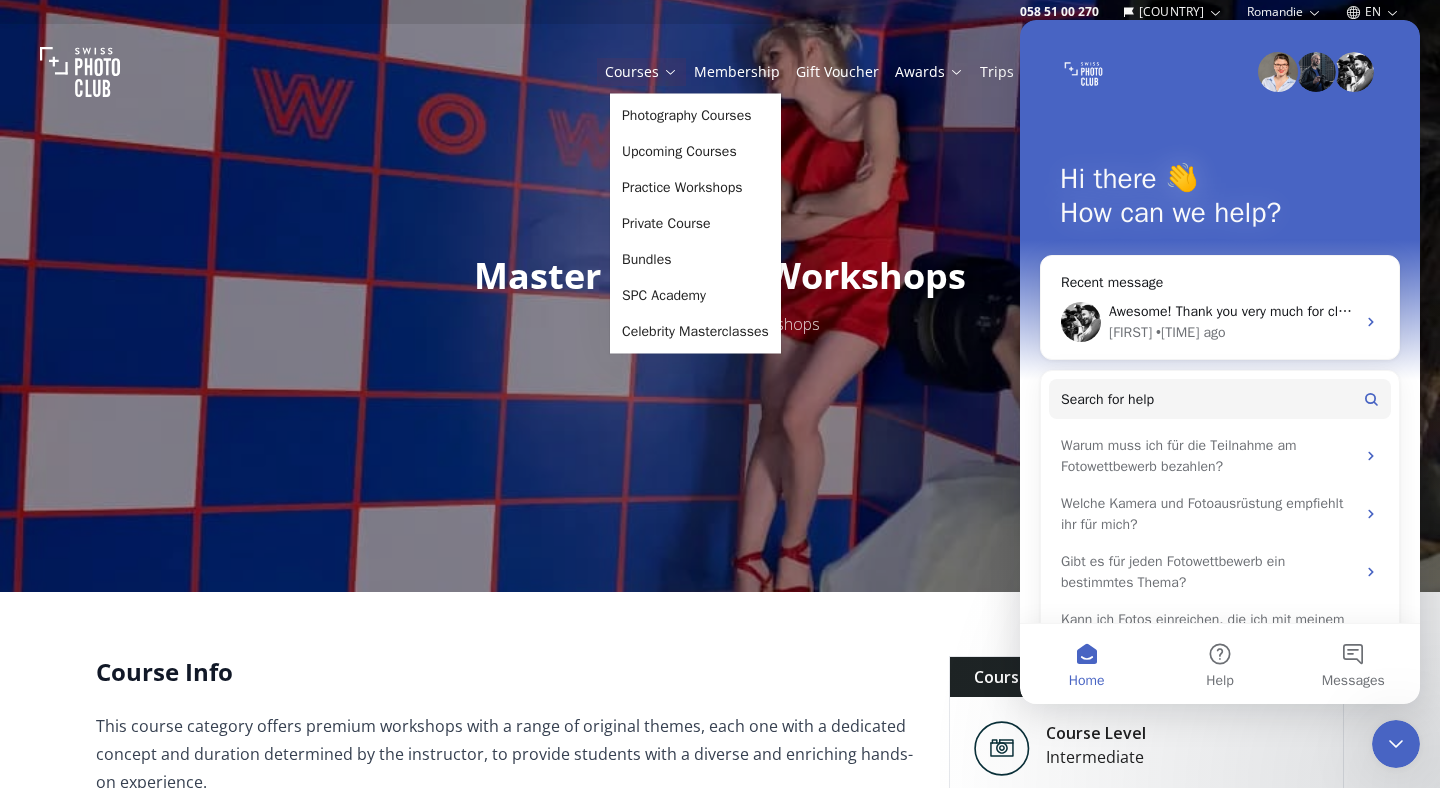 click 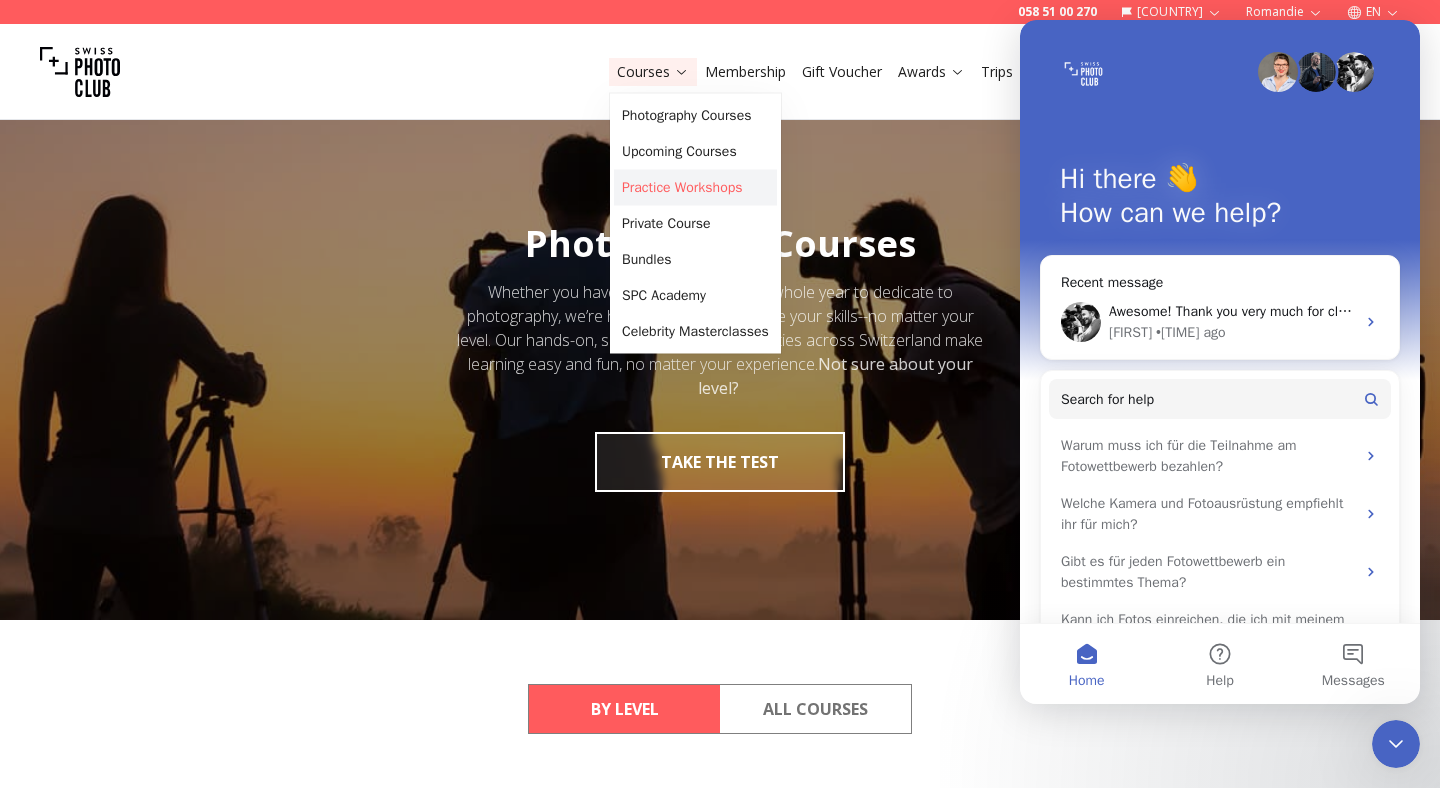 click on "Practice Workshops" at bounding box center [695, 188] 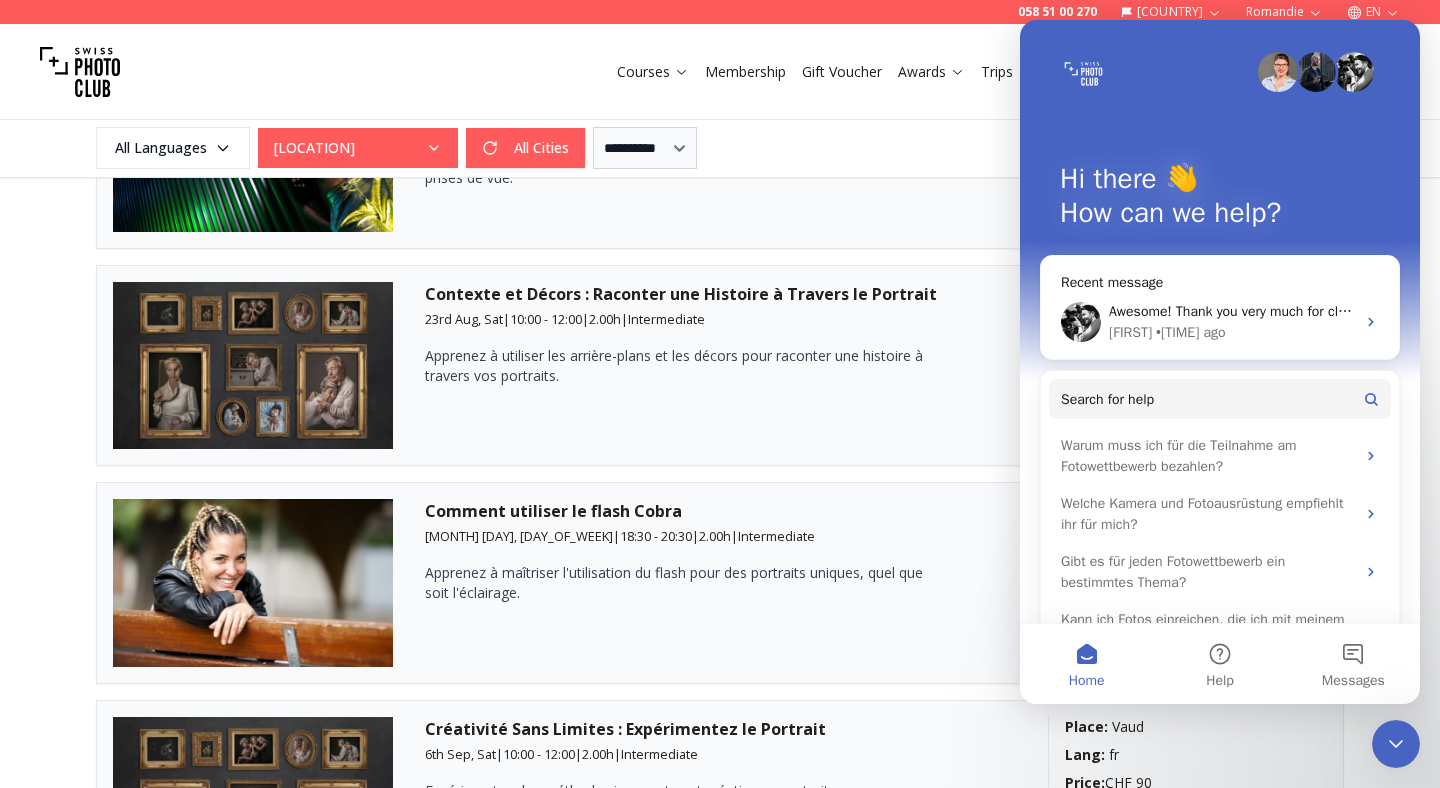 scroll, scrollTop: 738, scrollLeft: 0, axis: vertical 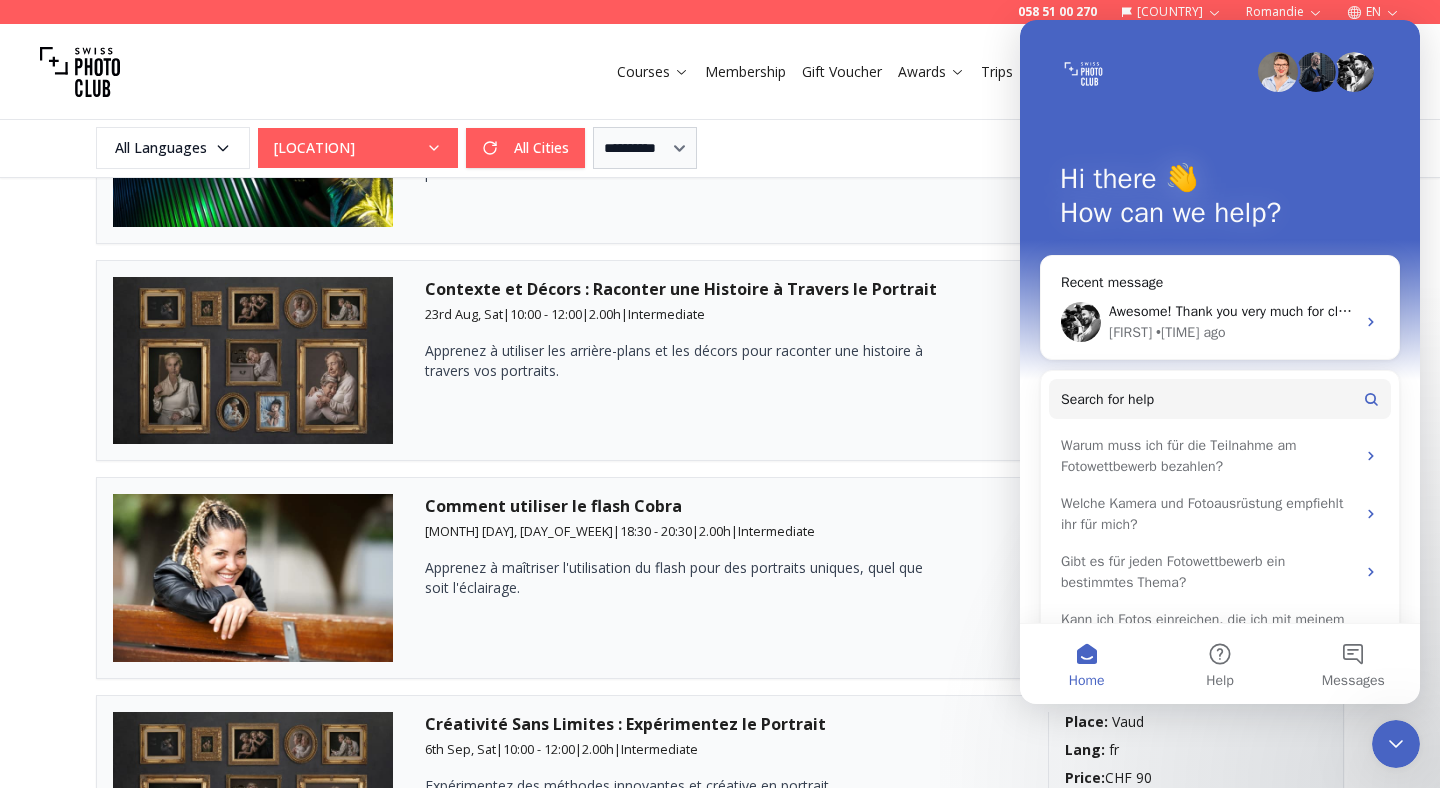 click at bounding box center [1396, 744] 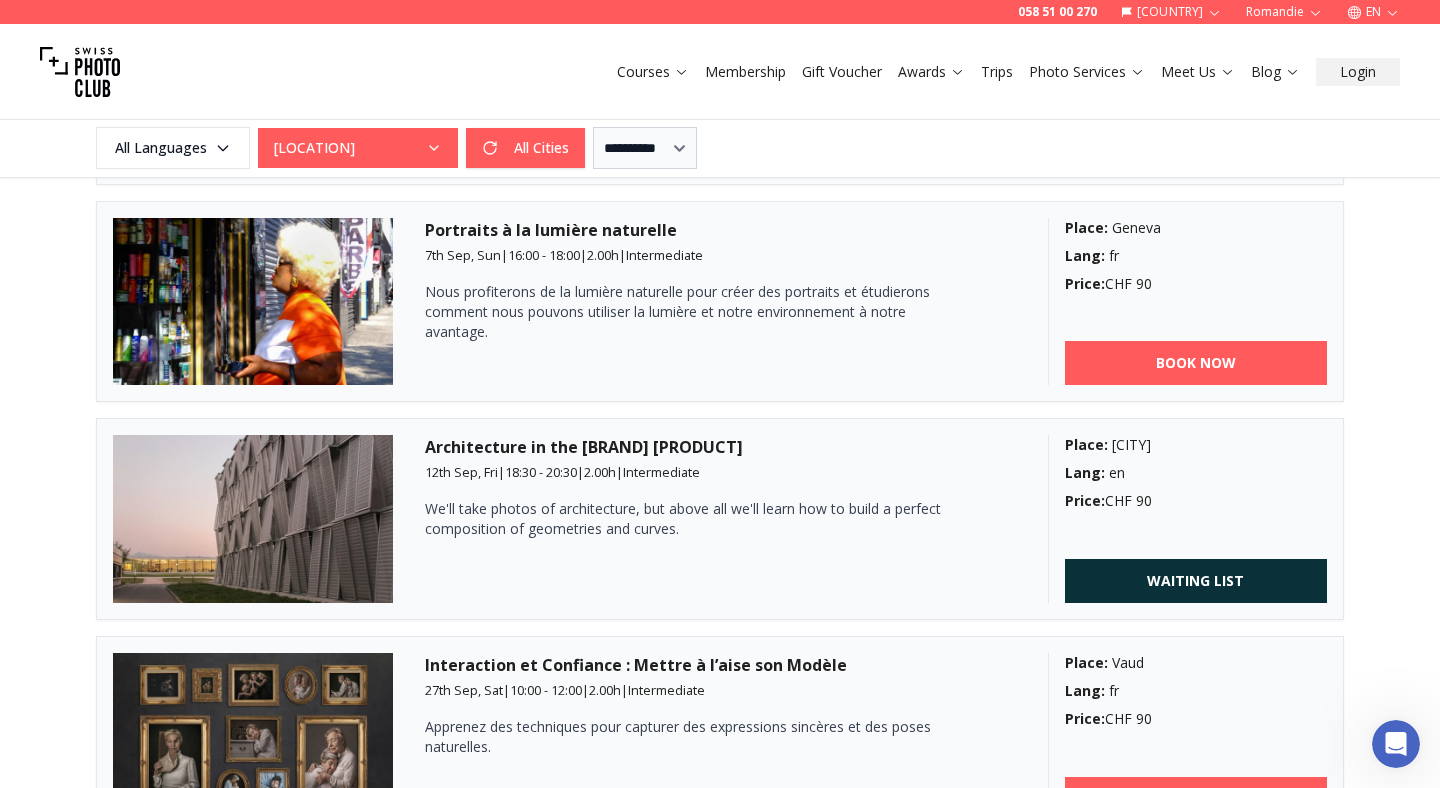 scroll, scrollTop: 1452, scrollLeft: 0, axis: vertical 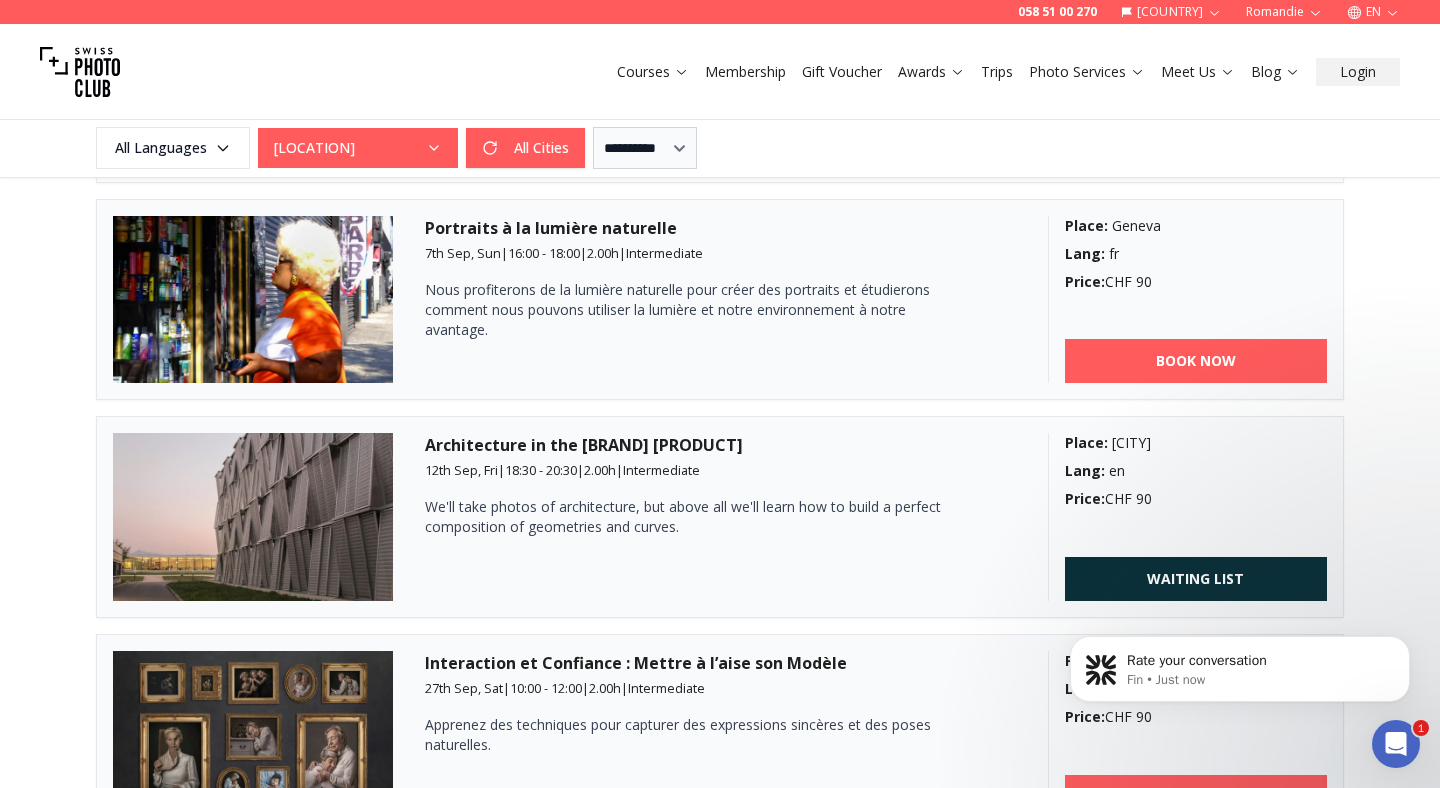 click at bounding box center [1396, 744] 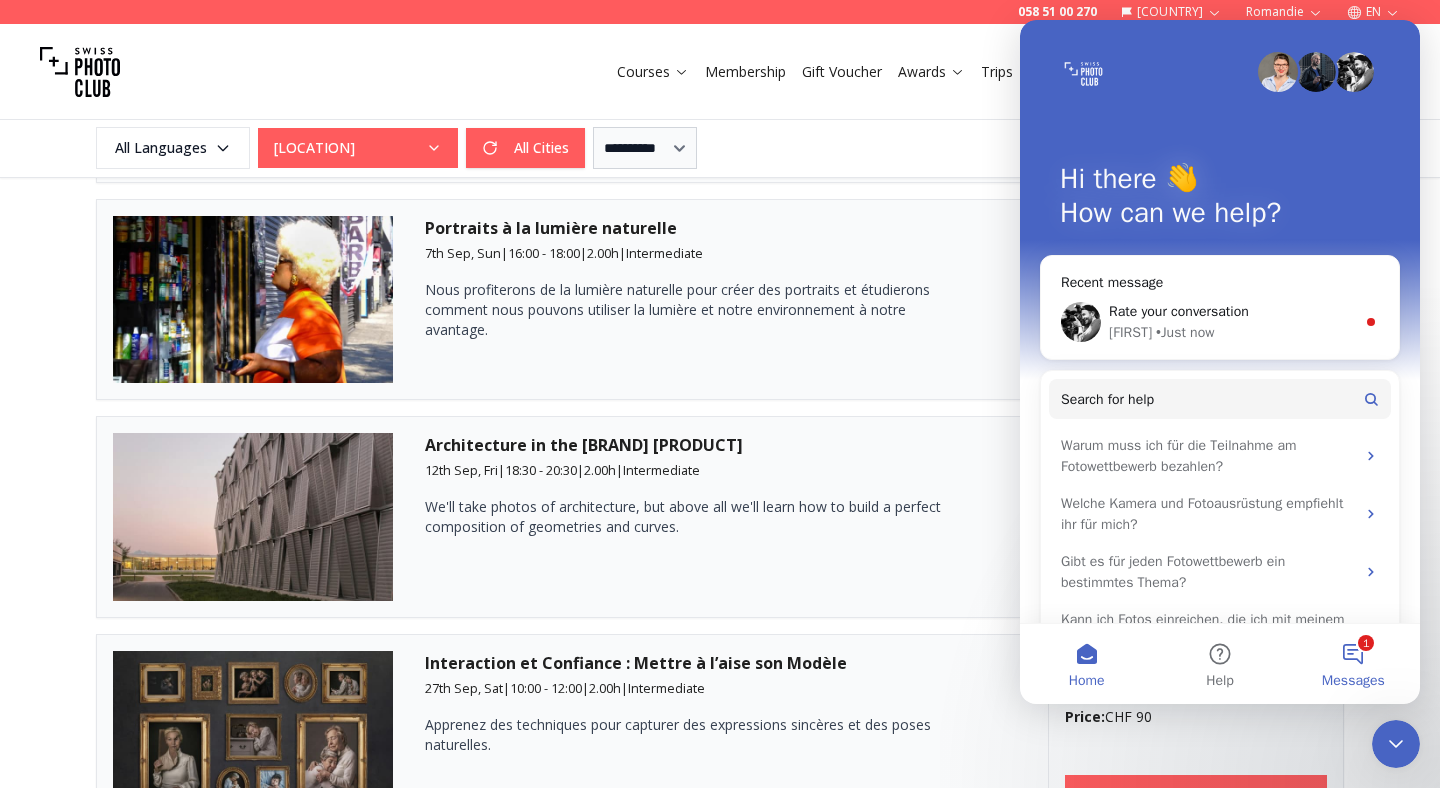 click on "1 Messages" at bounding box center (1353, 664) 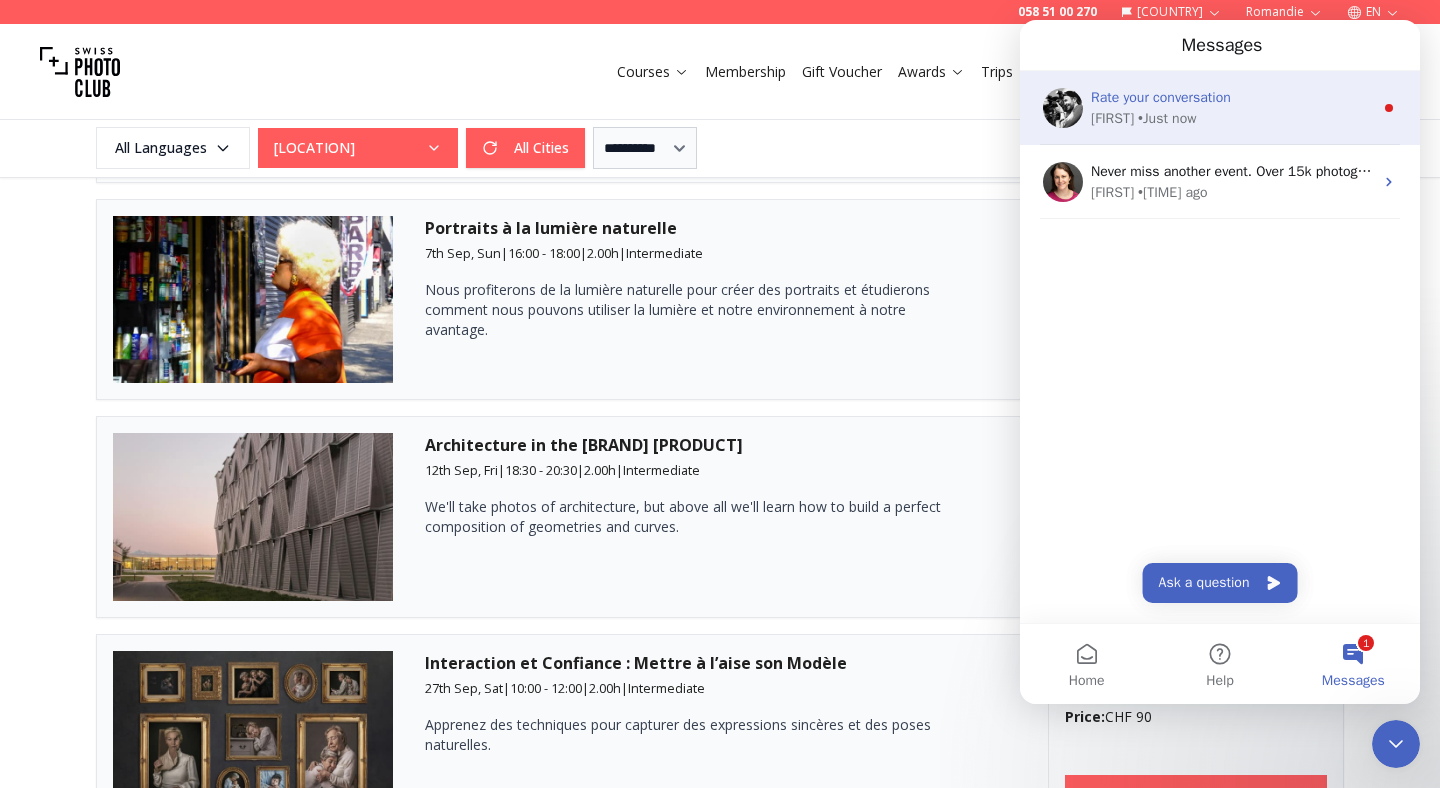 click on "Rate your conversation" at bounding box center [1161, 97] 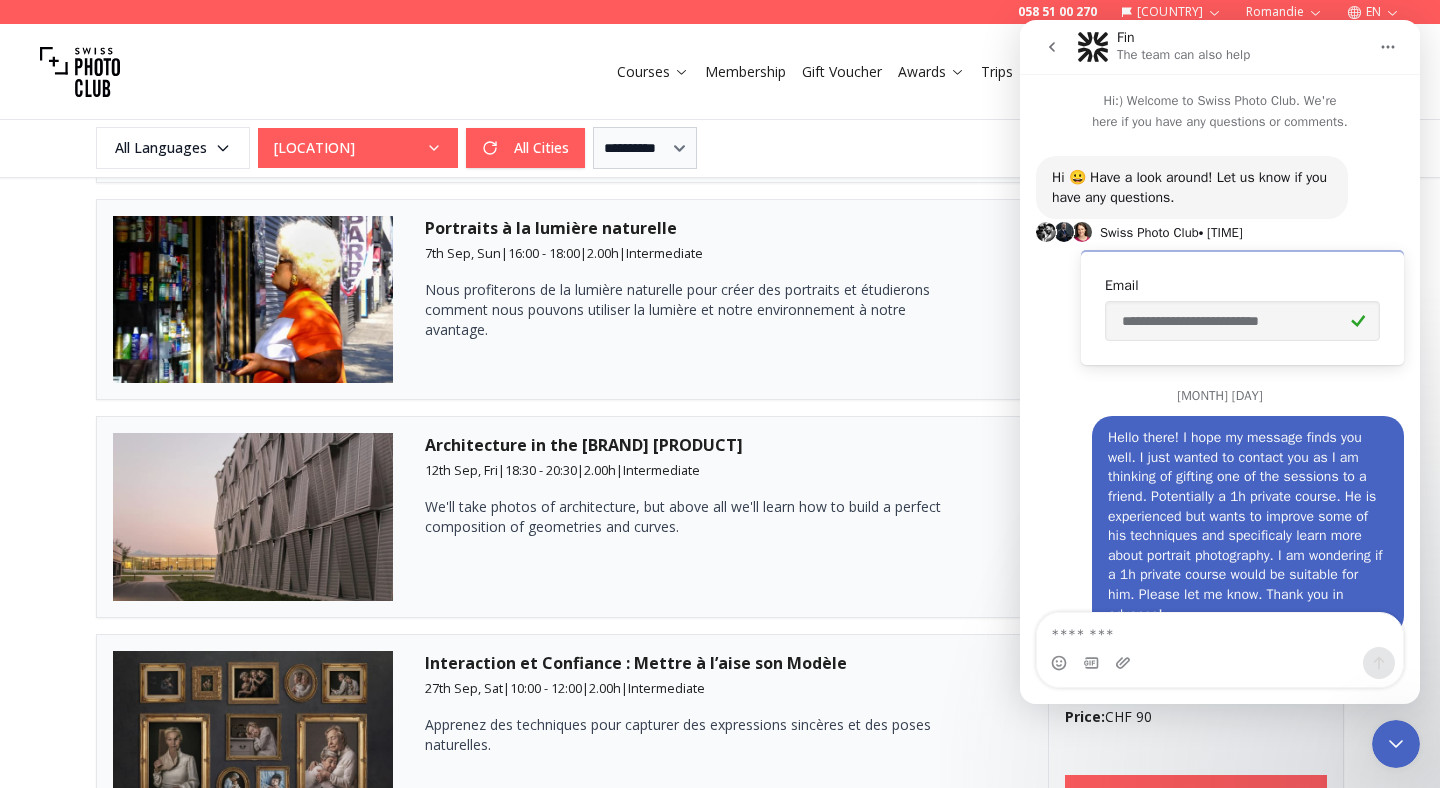 scroll, scrollTop: 3, scrollLeft: 0, axis: vertical 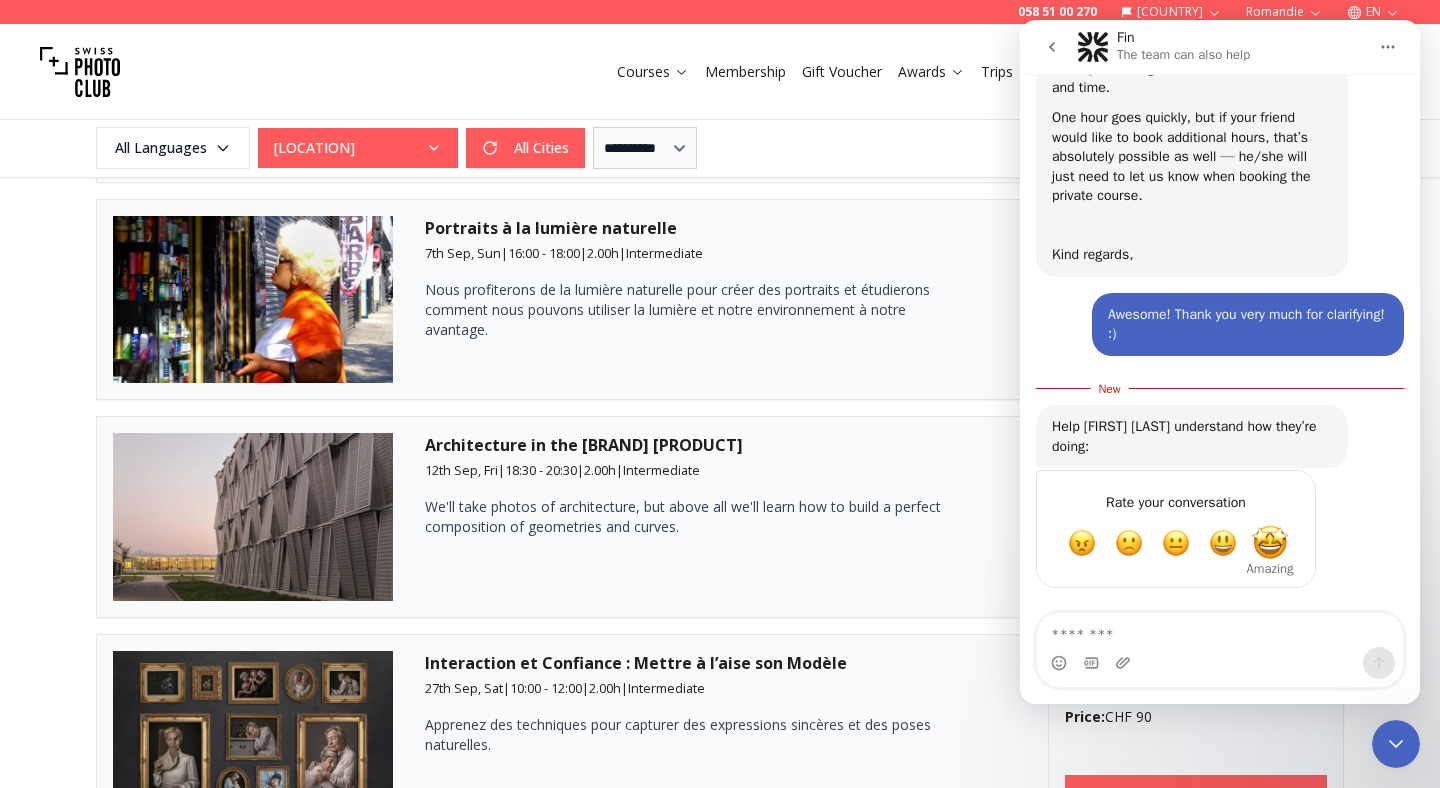 click at bounding box center (1270, 543) 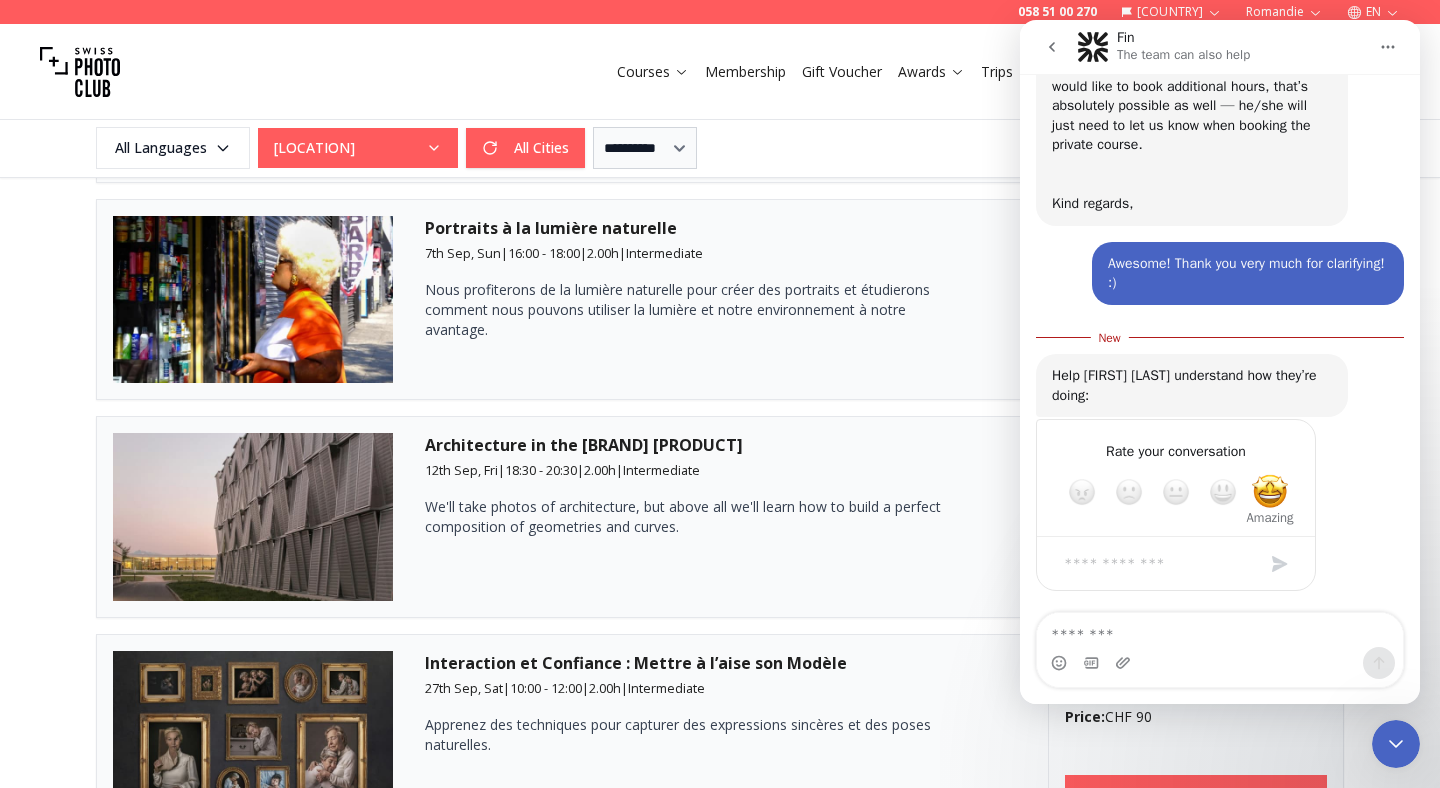 scroll, scrollTop: 981, scrollLeft: 0, axis: vertical 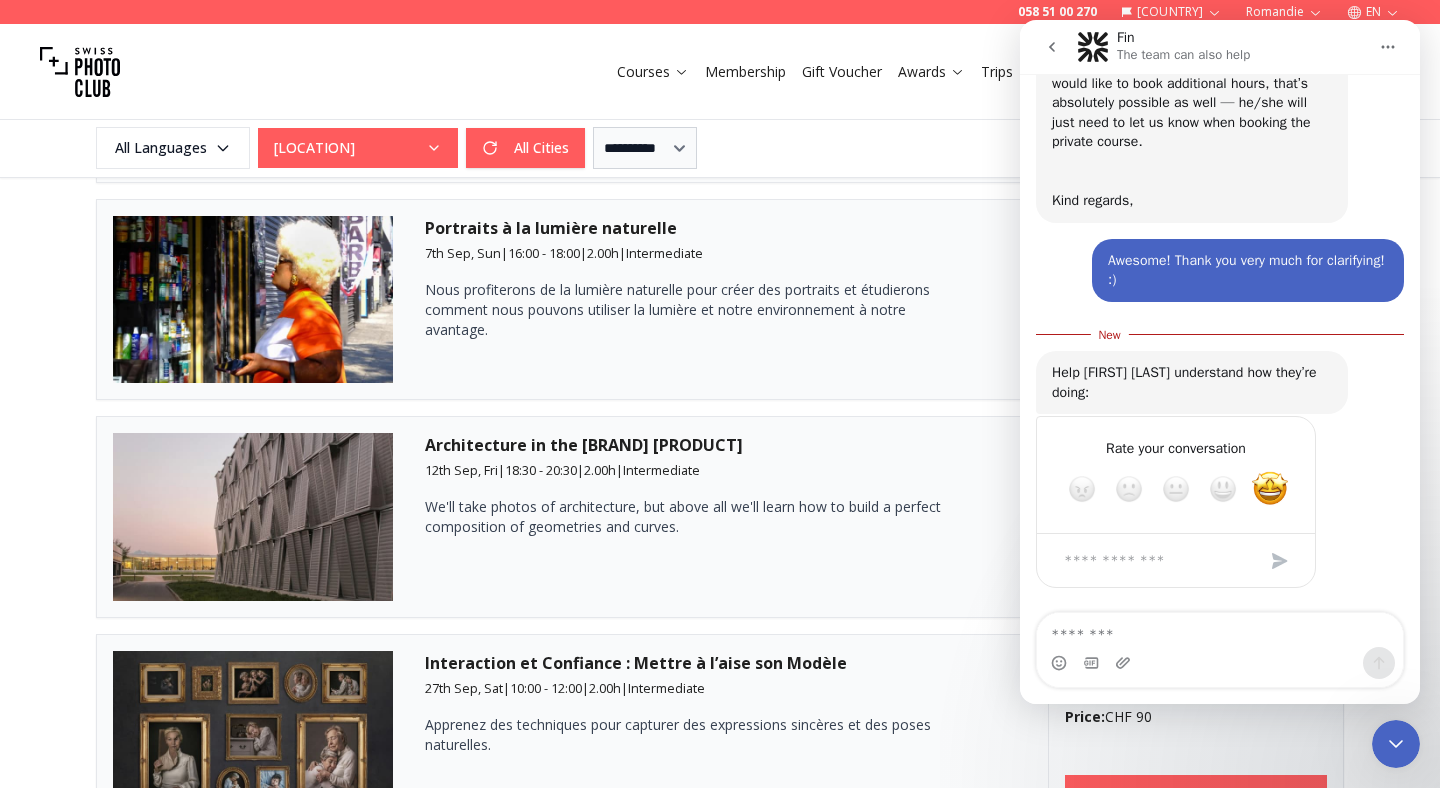 click on "Rate your conversation Terrible Bad OK Great Amazing" at bounding box center (1220, 514) 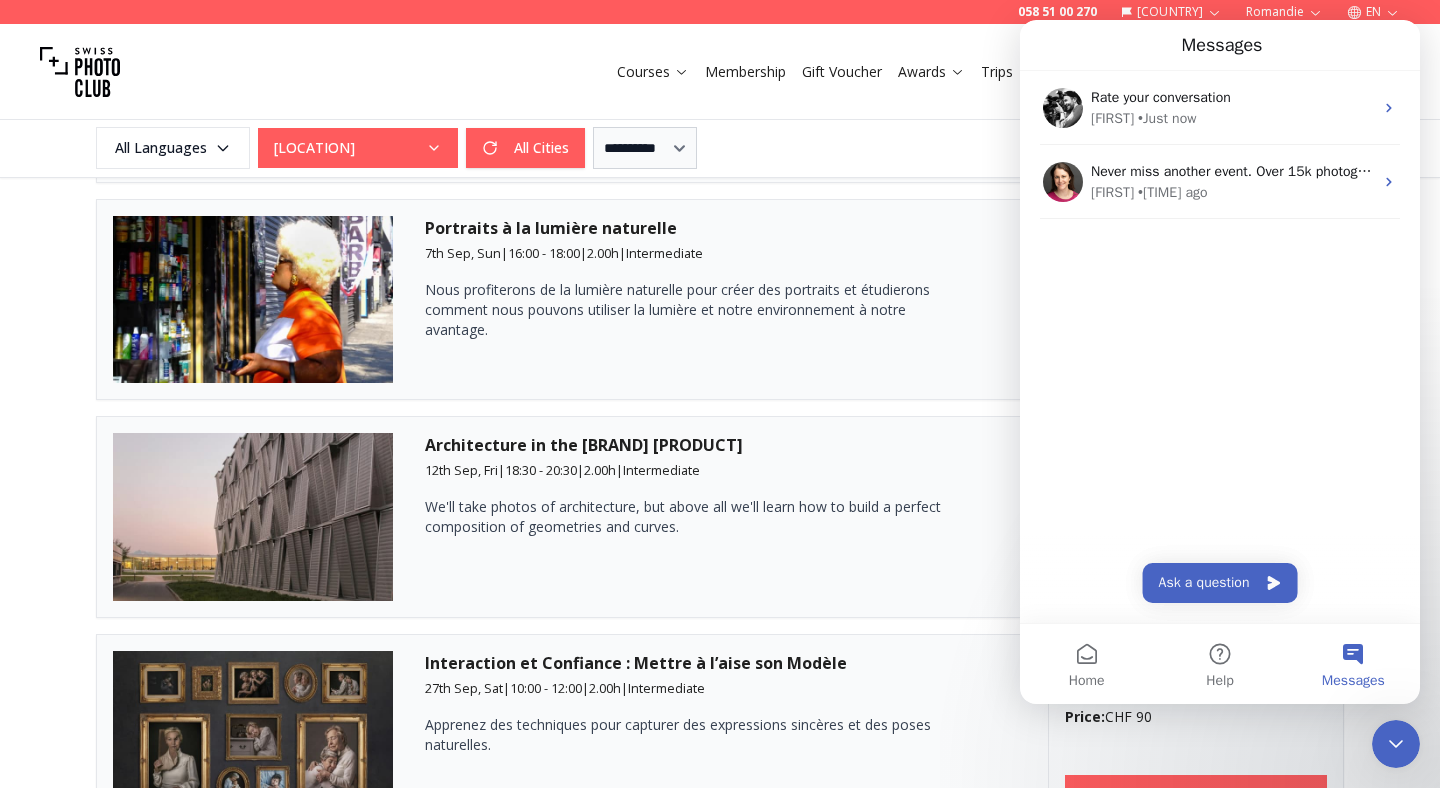 scroll, scrollTop: 0, scrollLeft: 0, axis: both 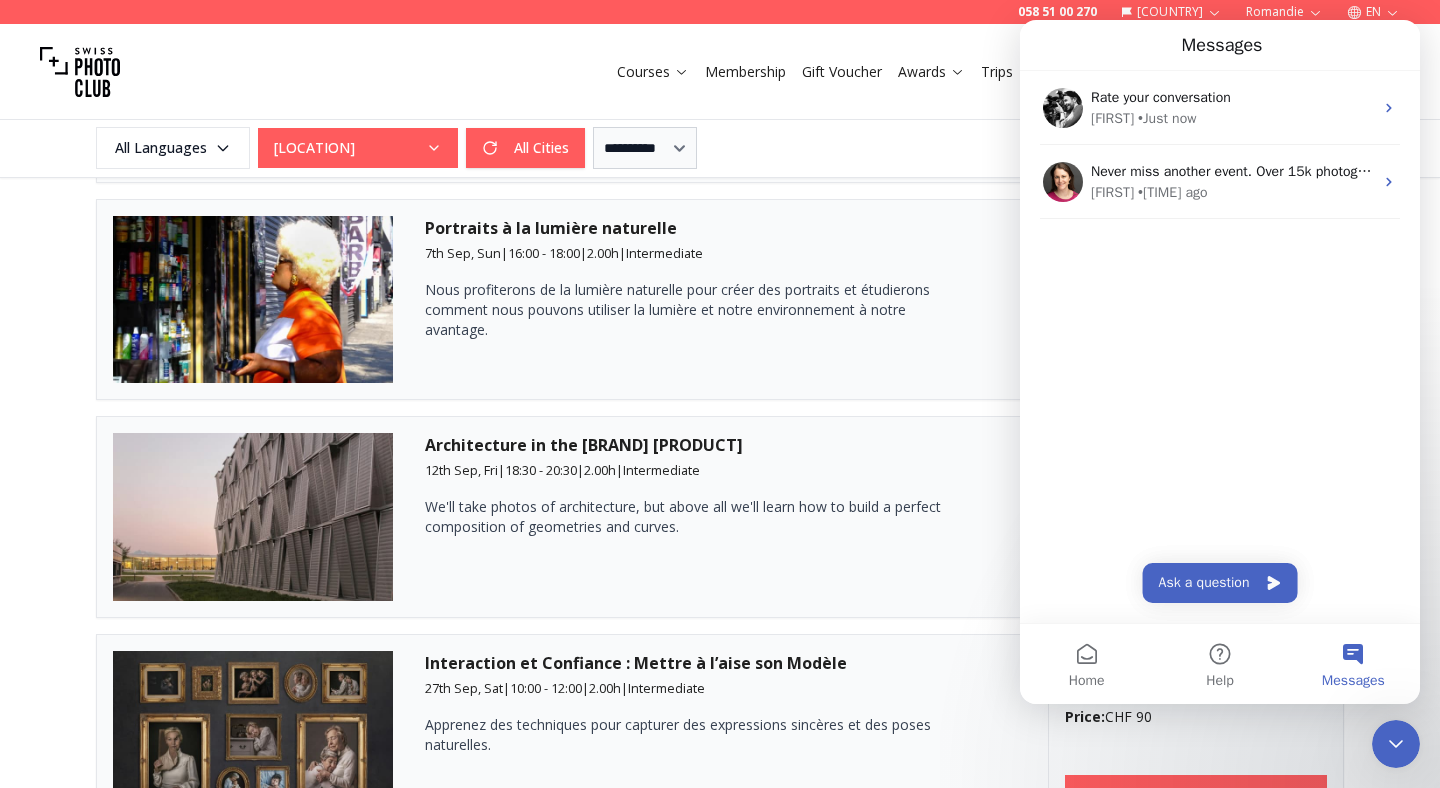 click 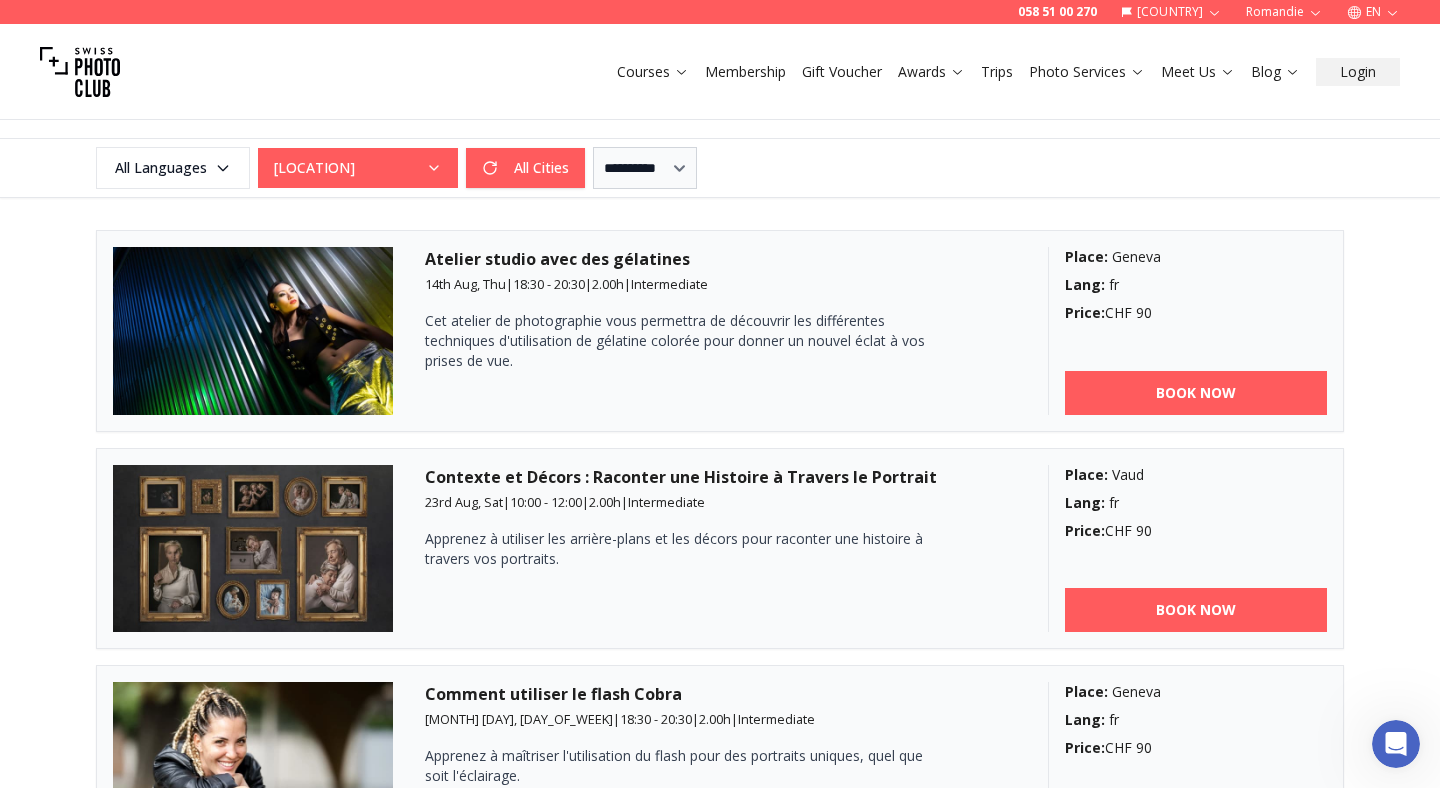 scroll, scrollTop: 468, scrollLeft: 0, axis: vertical 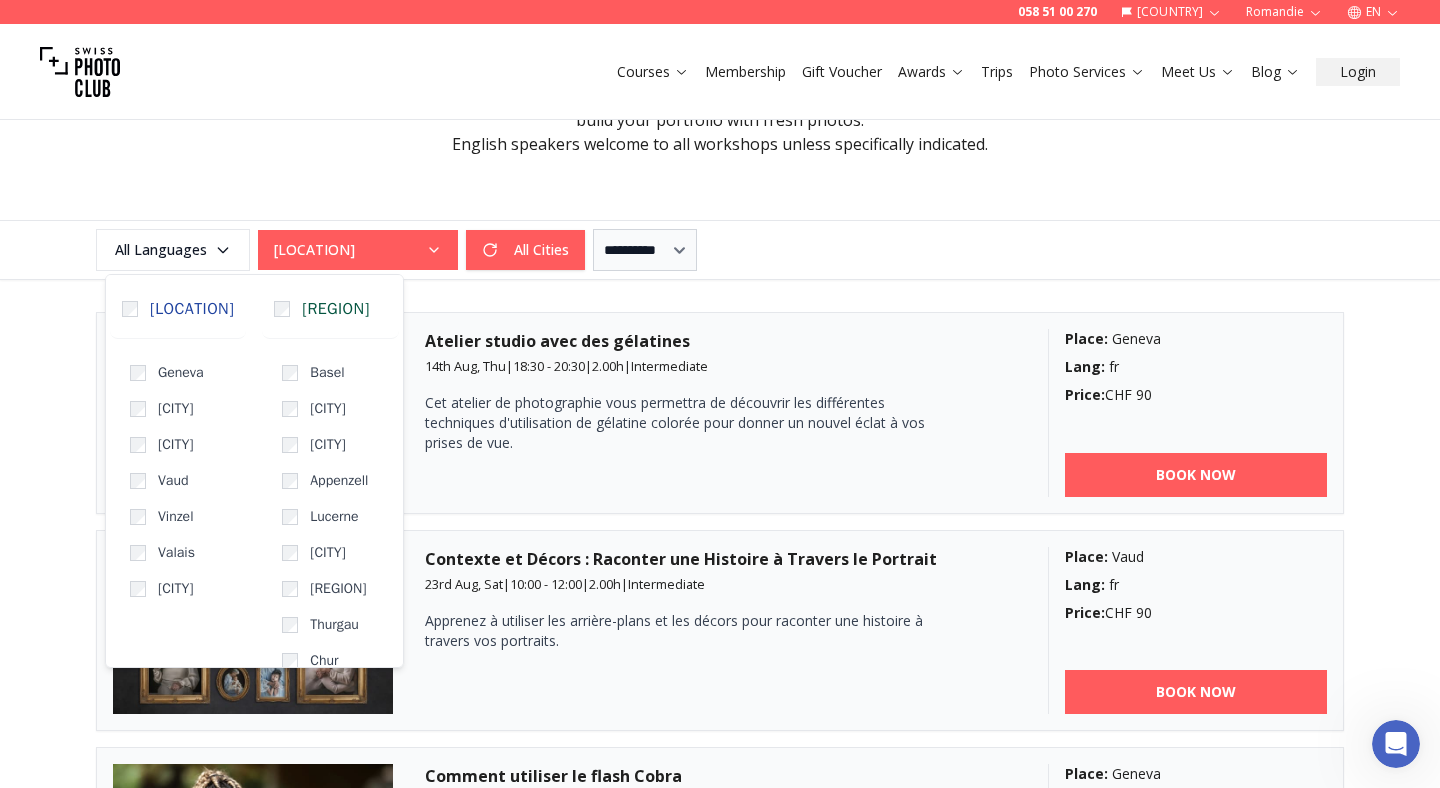 click on "[LOCATION]" at bounding box center (358, 250) 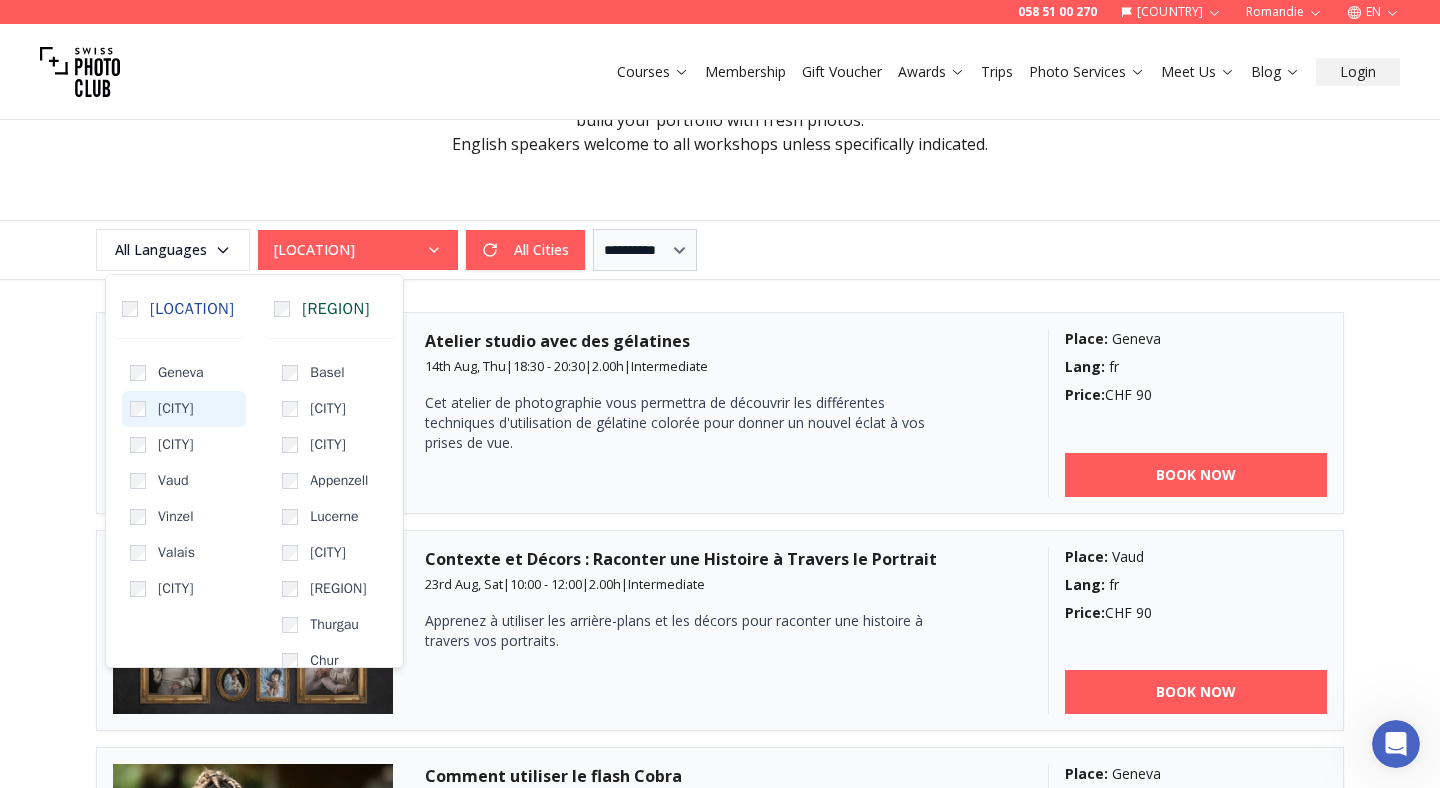 click on "[CITY]" at bounding box center [176, 409] 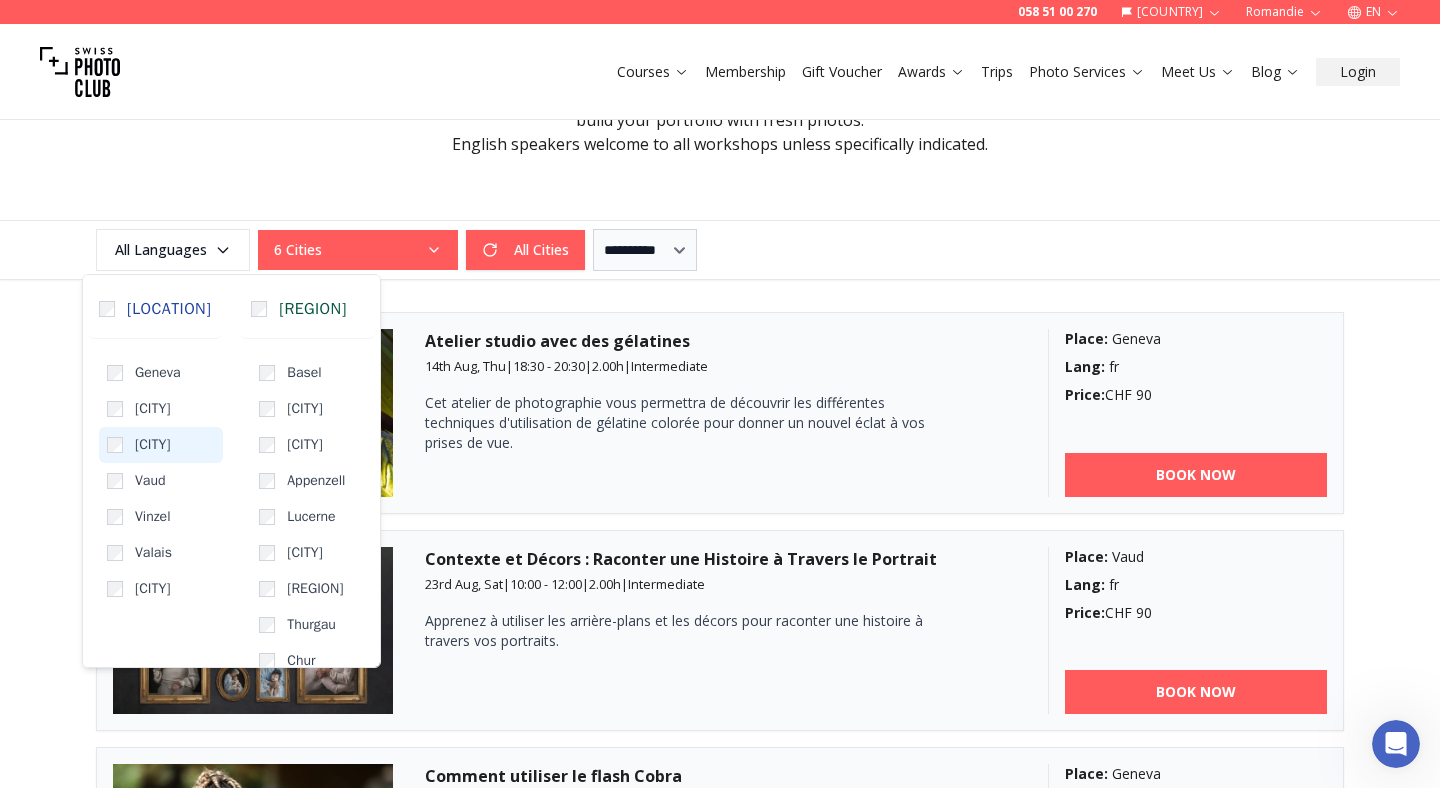 click on "[CITY]" at bounding box center (153, 445) 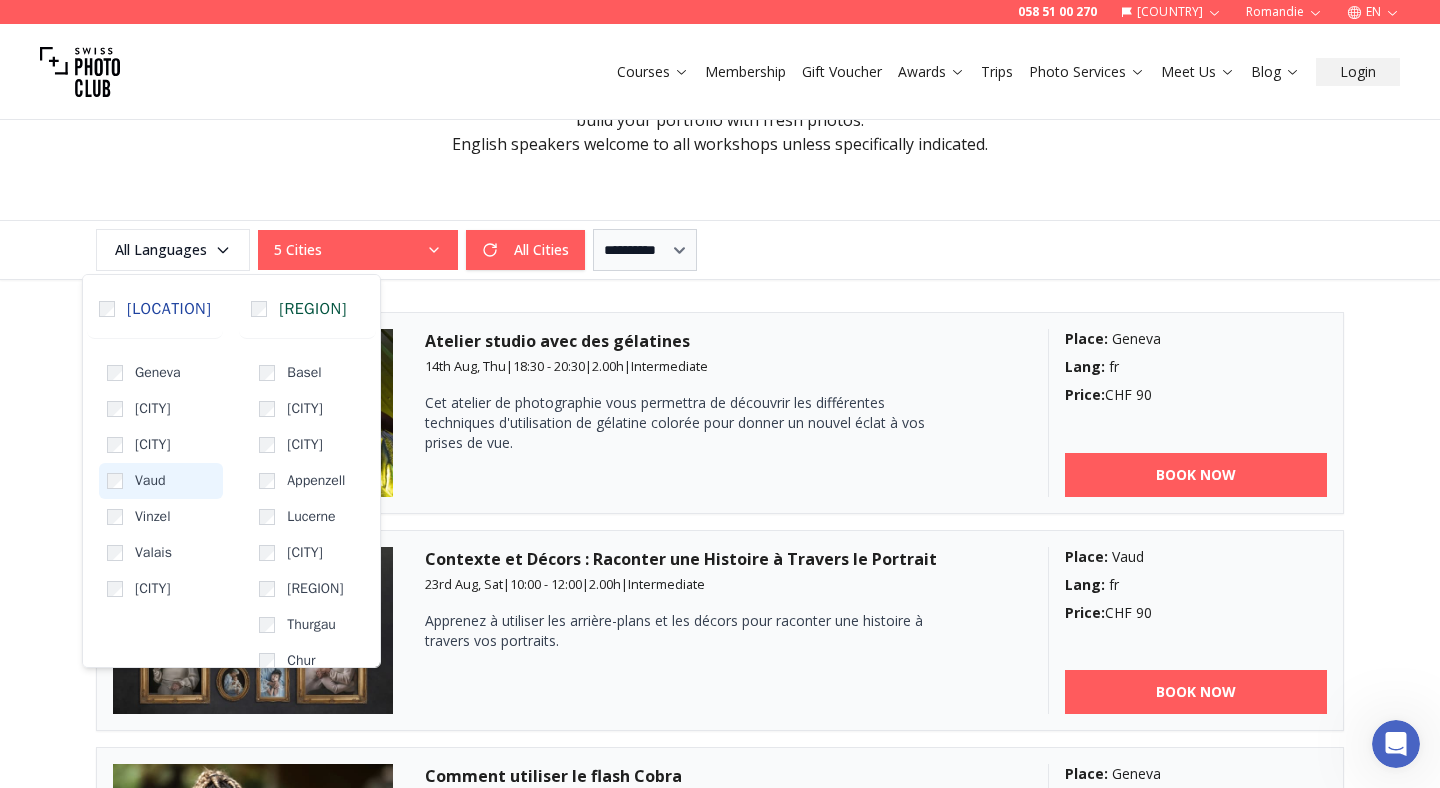 click on "Vaud" at bounding box center (150, 481) 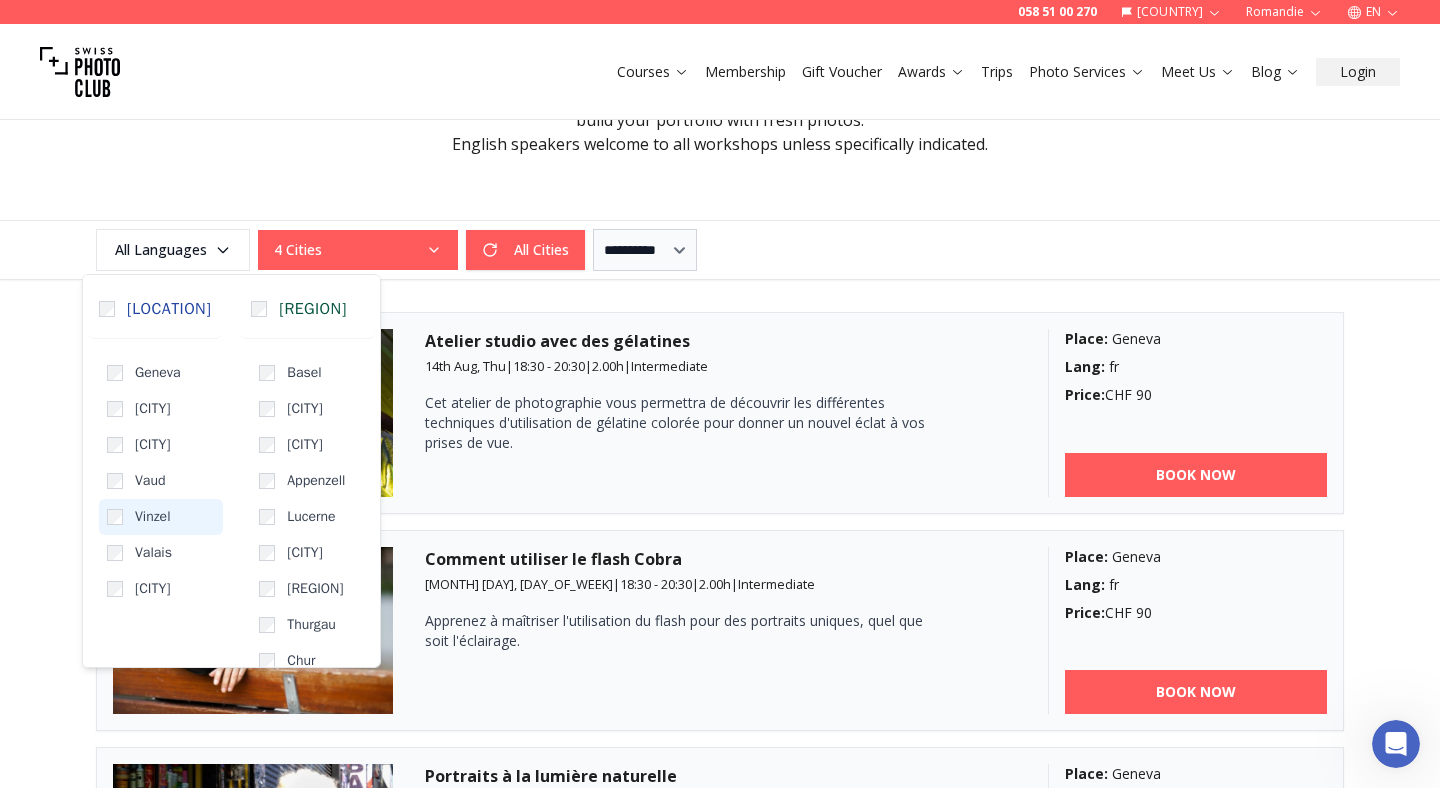 click on "Vinzel" at bounding box center (153, 517) 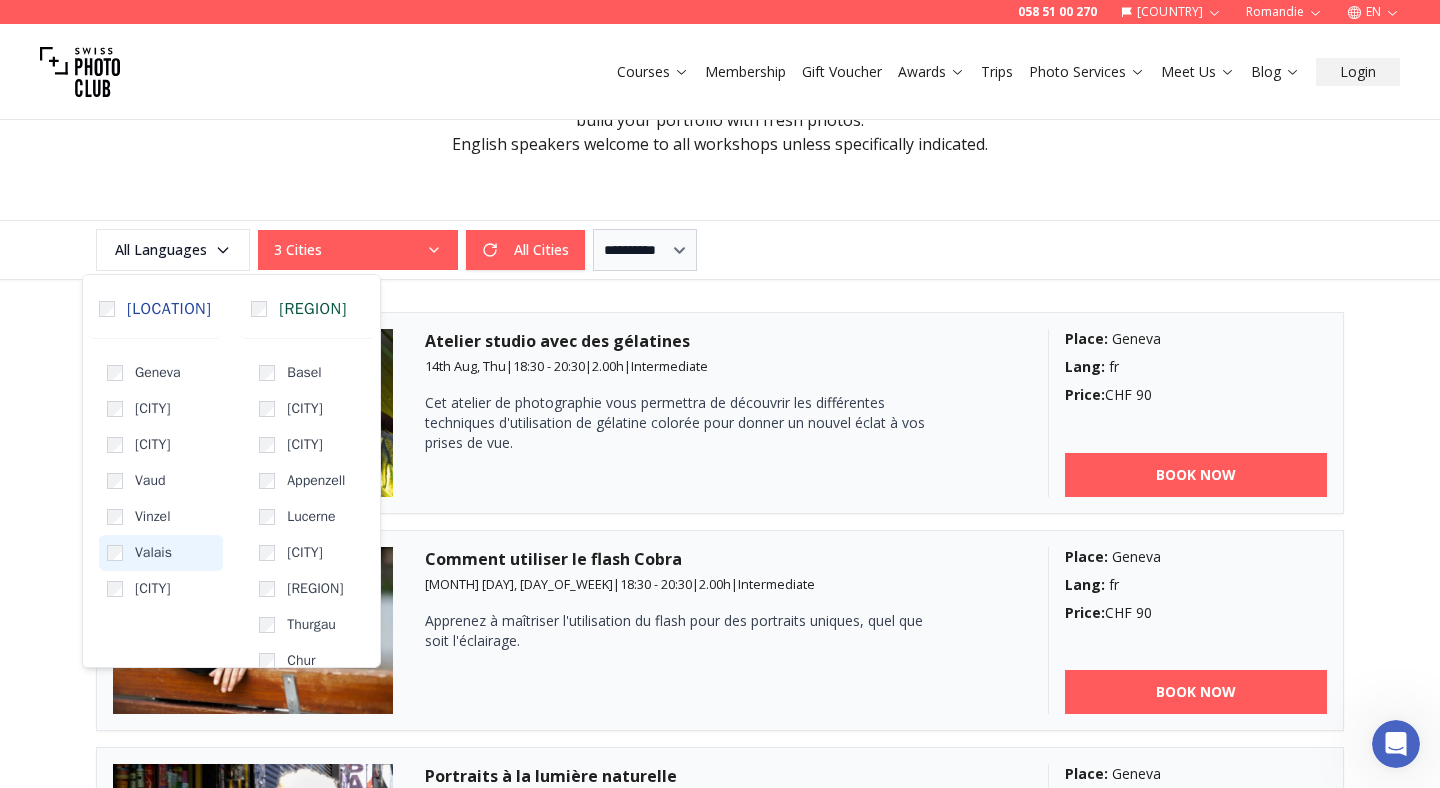click on "Valais" at bounding box center (153, 553) 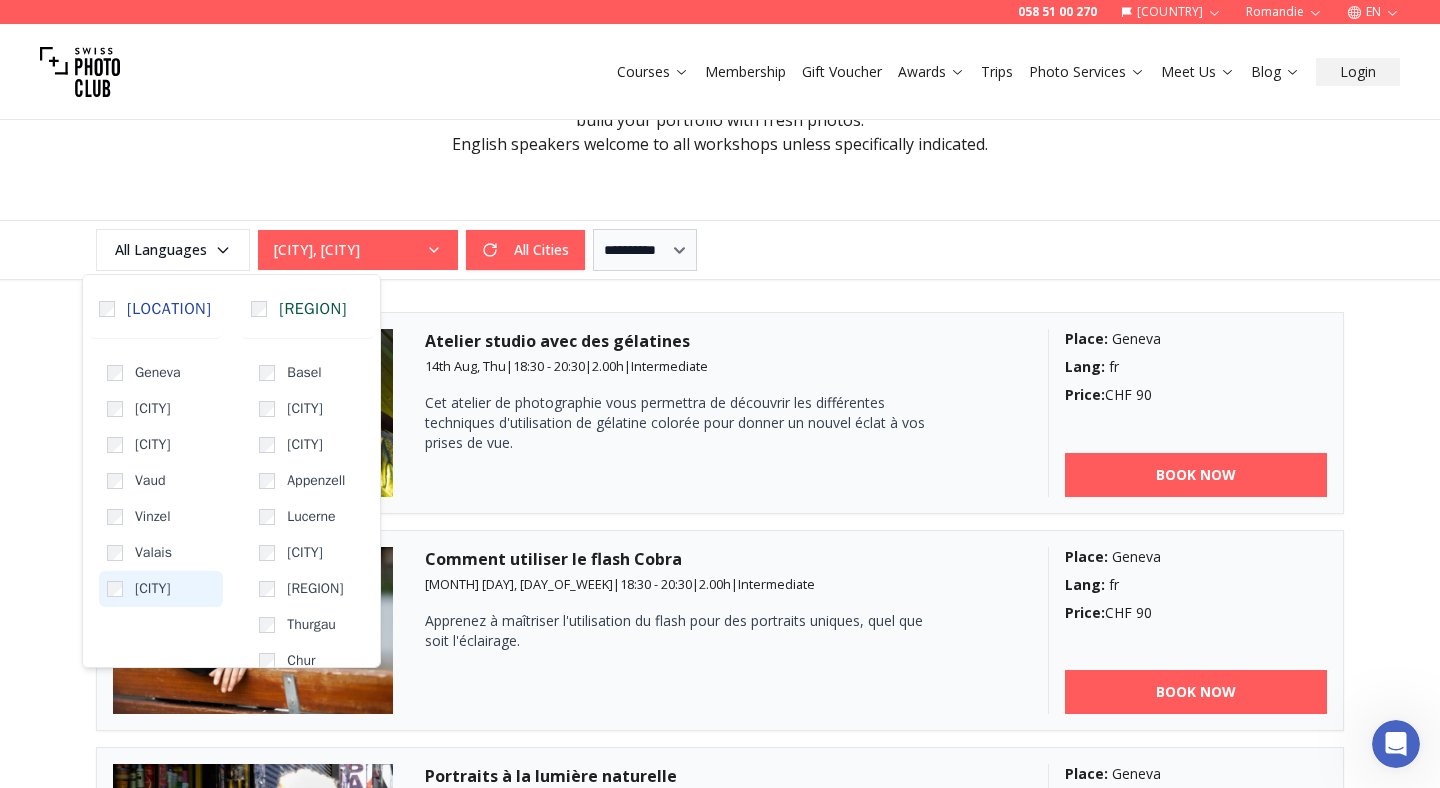 click on "[CITY]" at bounding box center [153, 589] 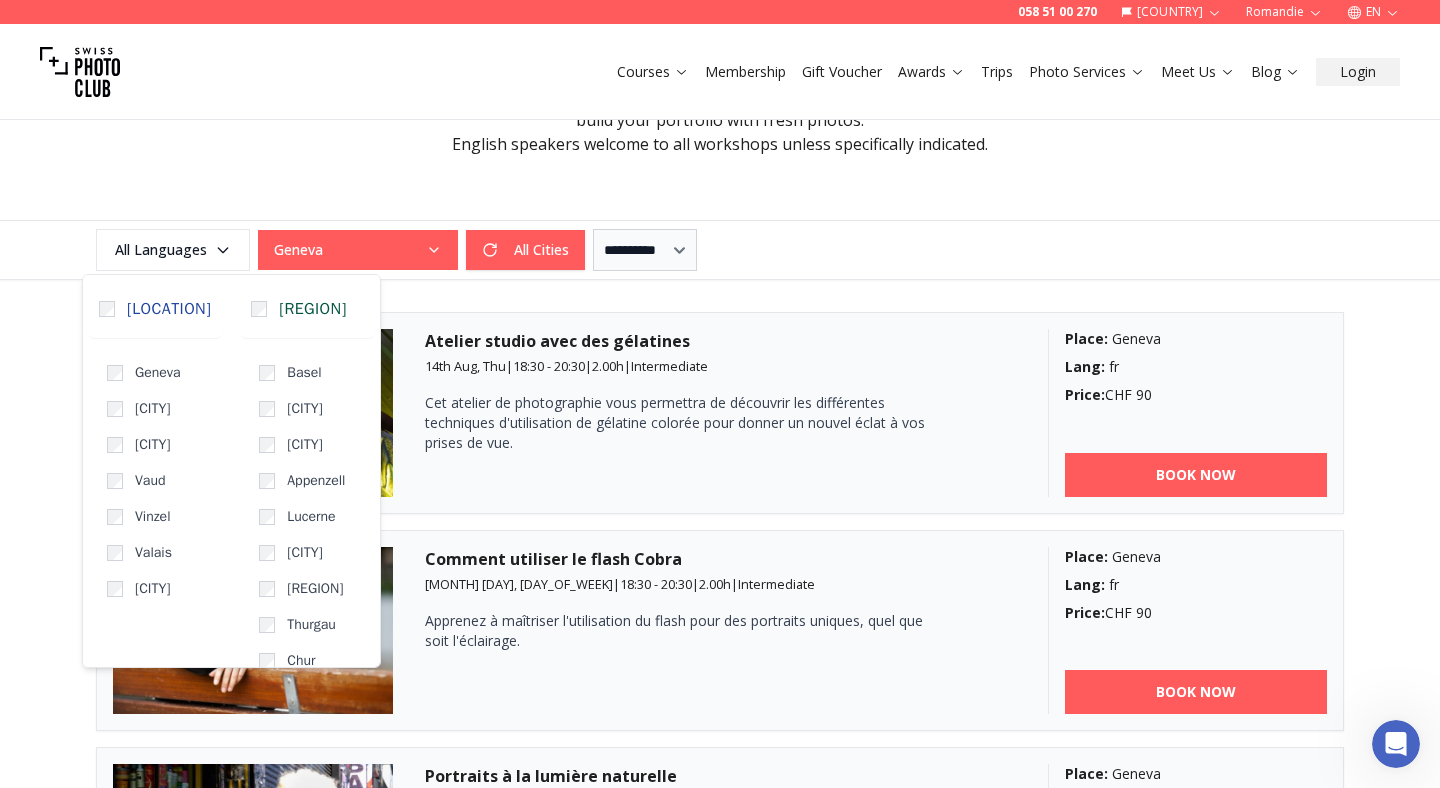 click on "**********" at bounding box center [720, 709] 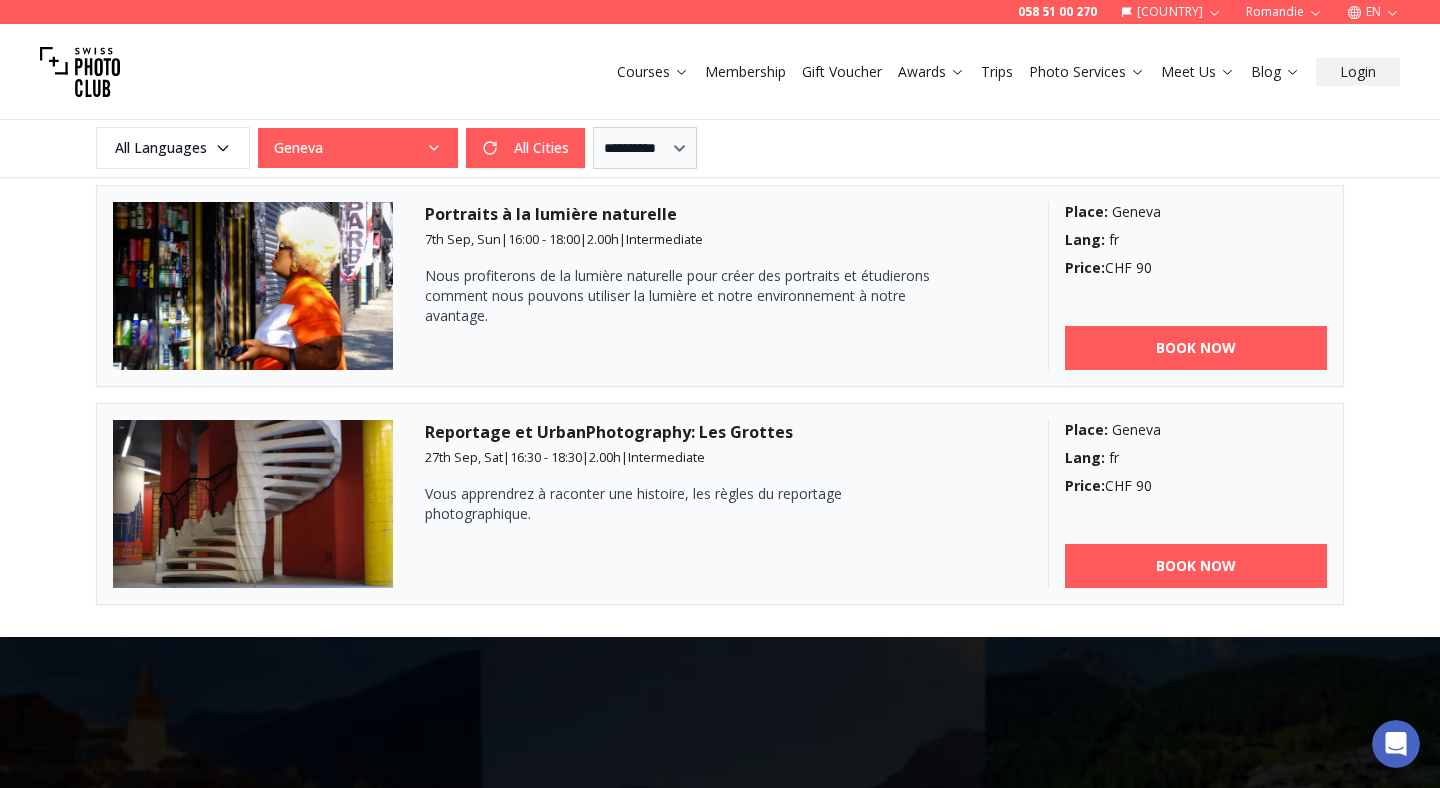 scroll, scrollTop: 915, scrollLeft: 0, axis: vertical 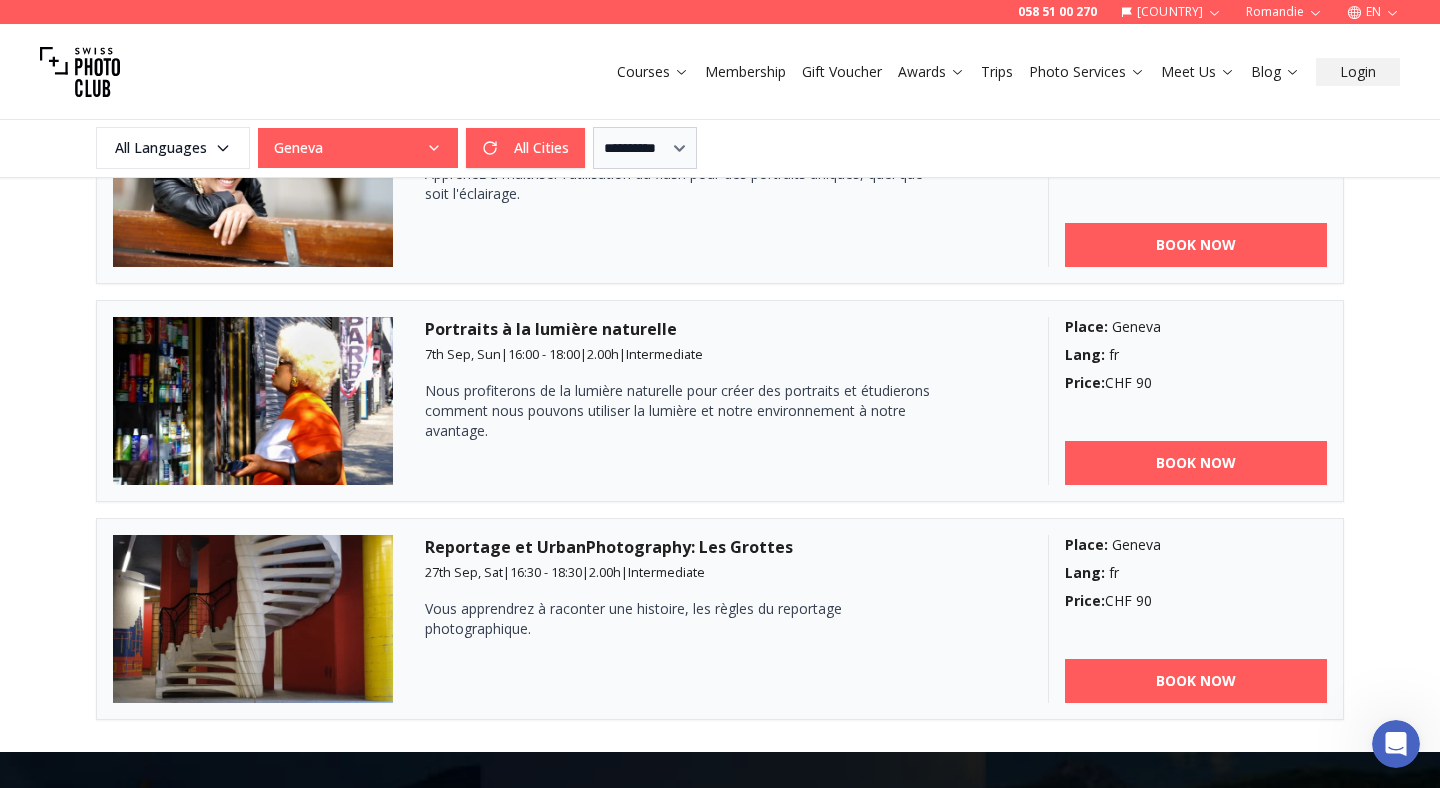 click on "Portraits à la lumière naturelle" at bounding box center [720, 329] 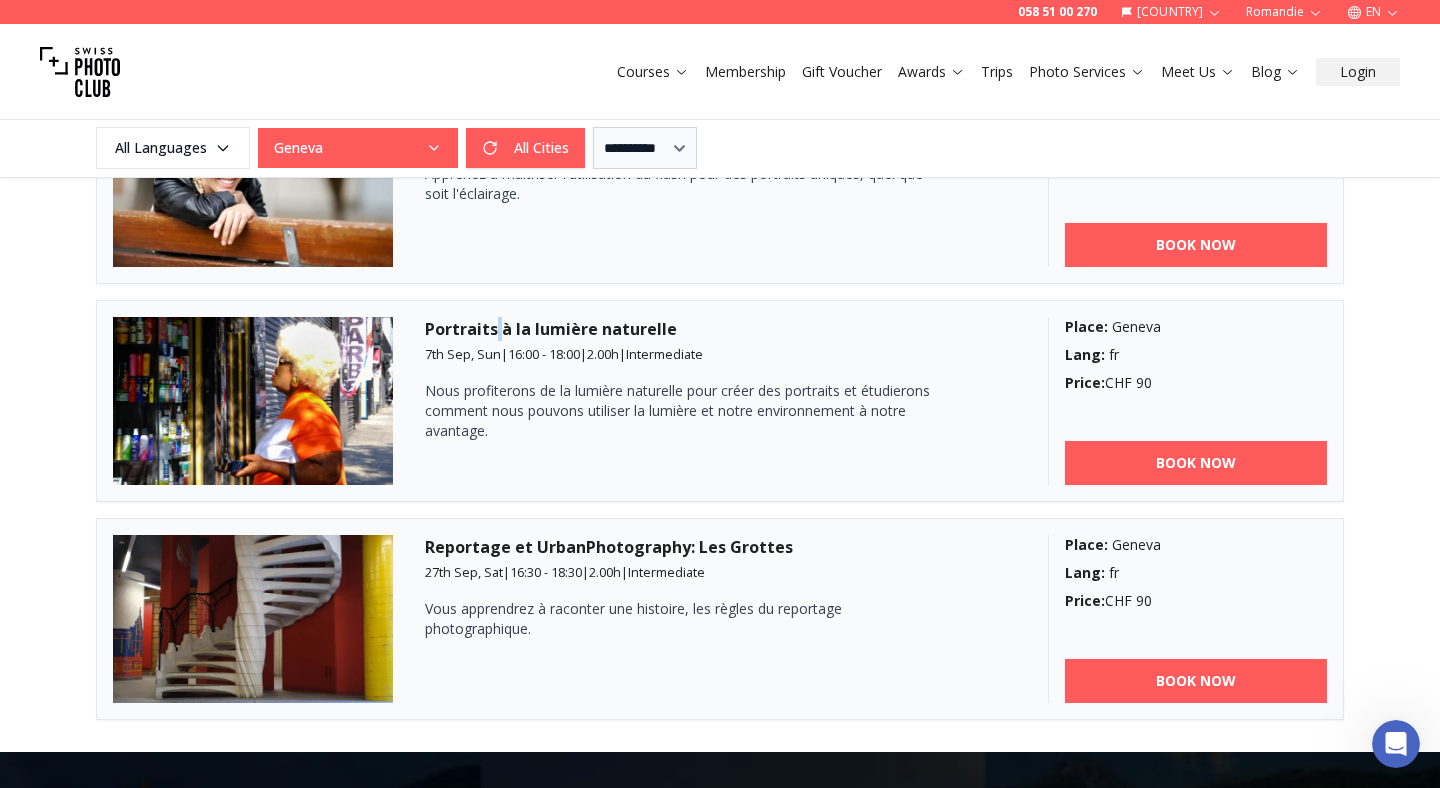 click on "Portraits à la lumière naturelle" at bounding box center [720, 329] 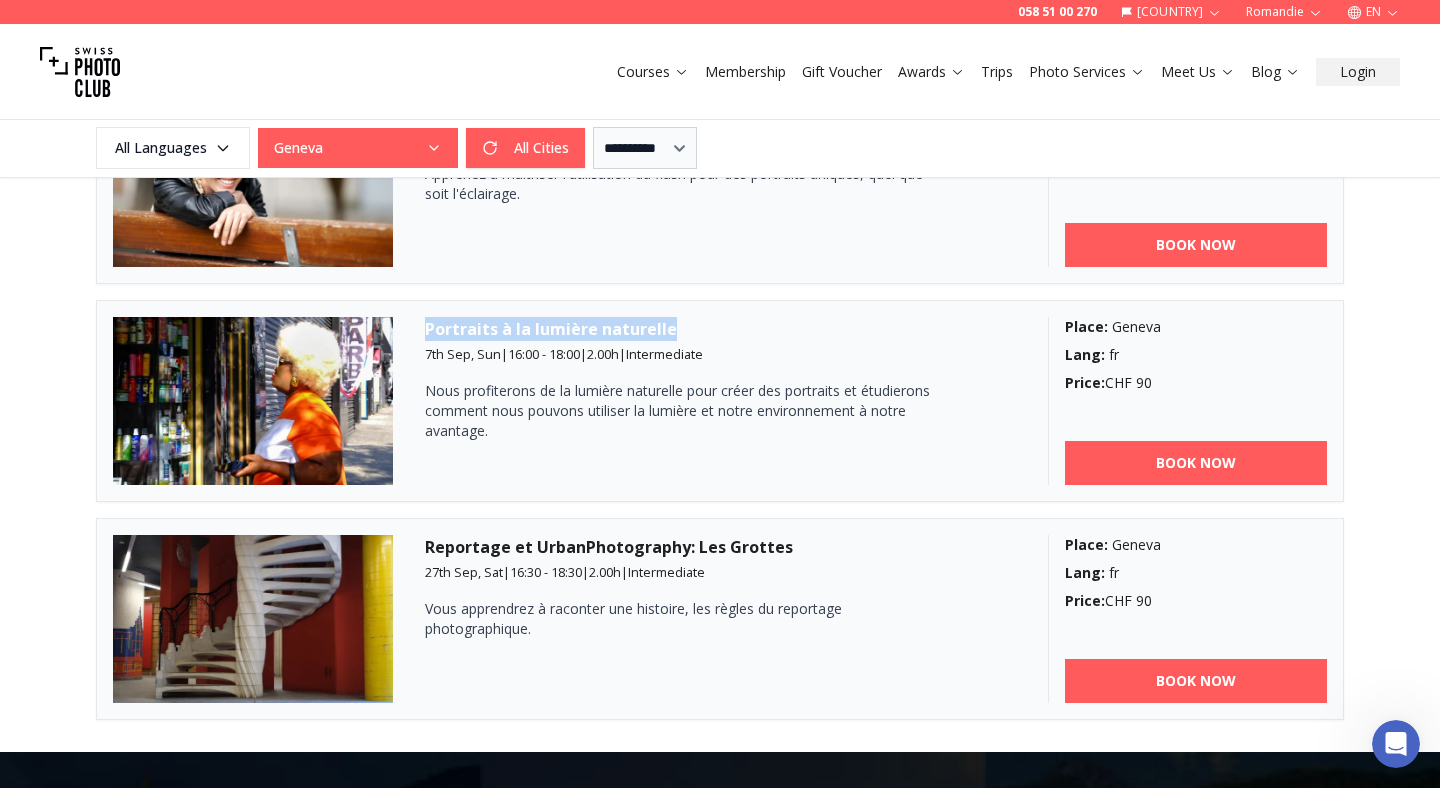 click on "Nous profiterons de la lumière naturelle pour créer des portraits et étudierons comment nous pouvons utiliser la lumière et notre environnement à notre avantage." at bounding box center [685, 411] 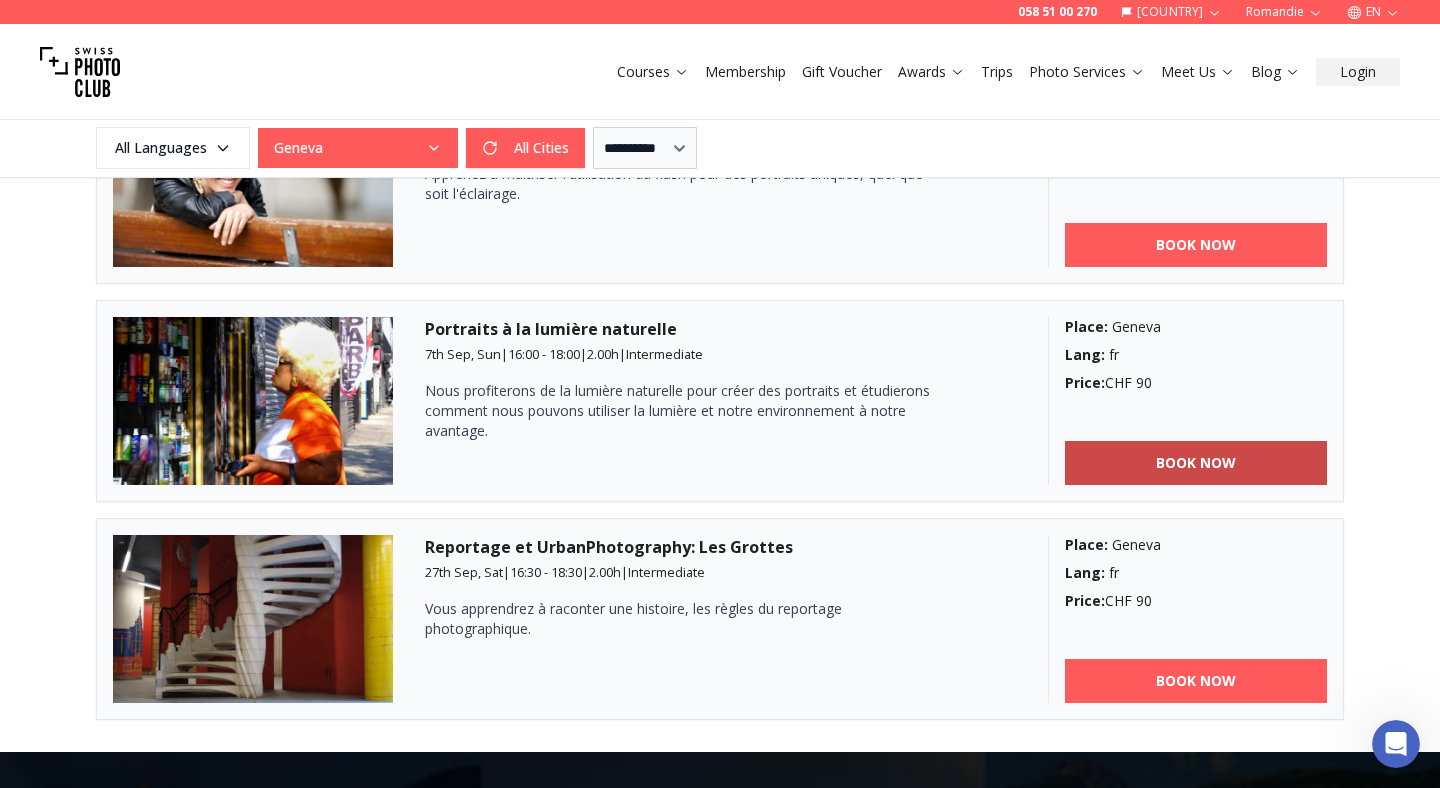 click on "BOOK NOW" at bounding box center [1196, 463] 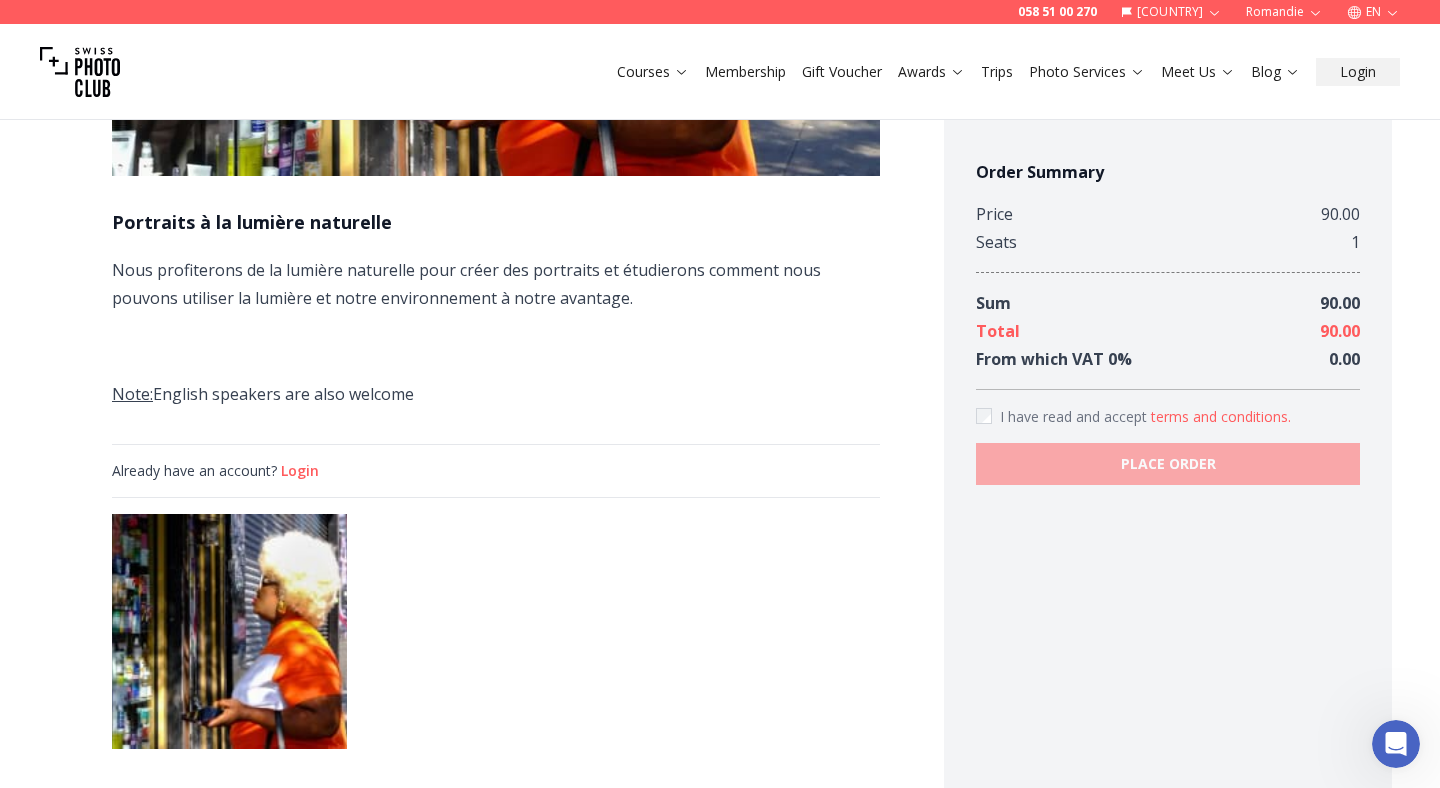 scroll, scrollTop: 0, scrollLeft: 0, axis: both 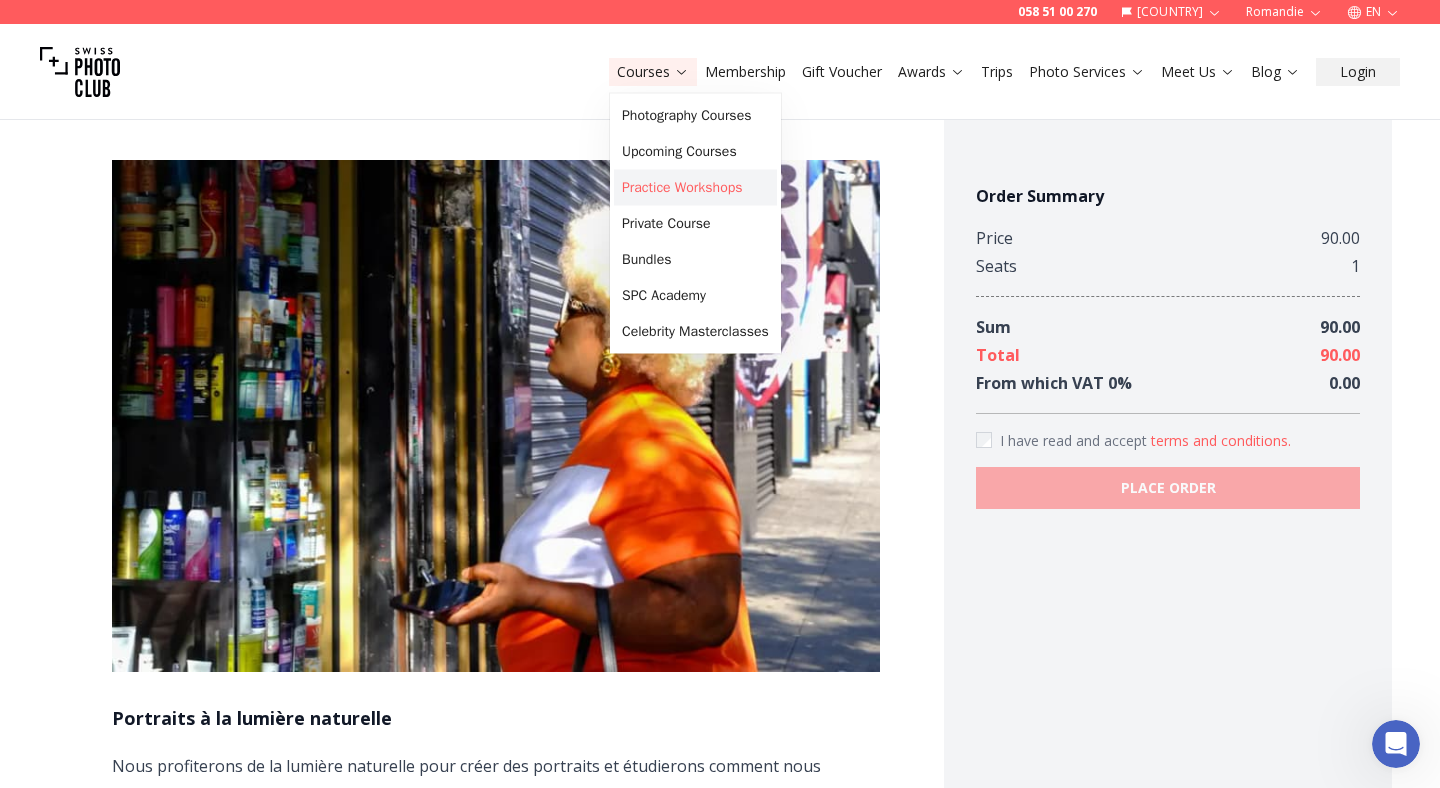 click on "Practice Workshops" at bounding box center (695, 188) 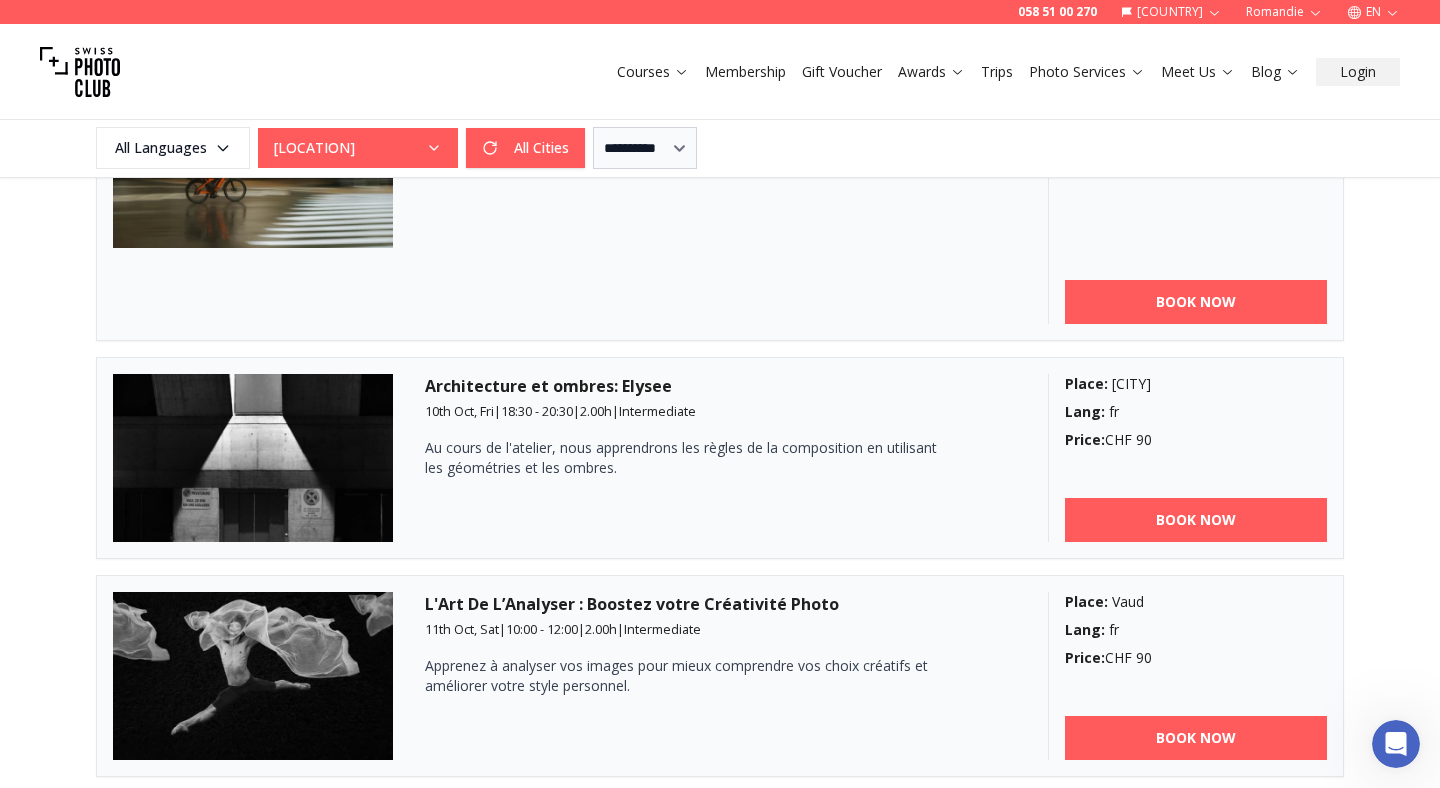 scroll, scrollTop: 2539, scrollLeft: 0, axis: vertical 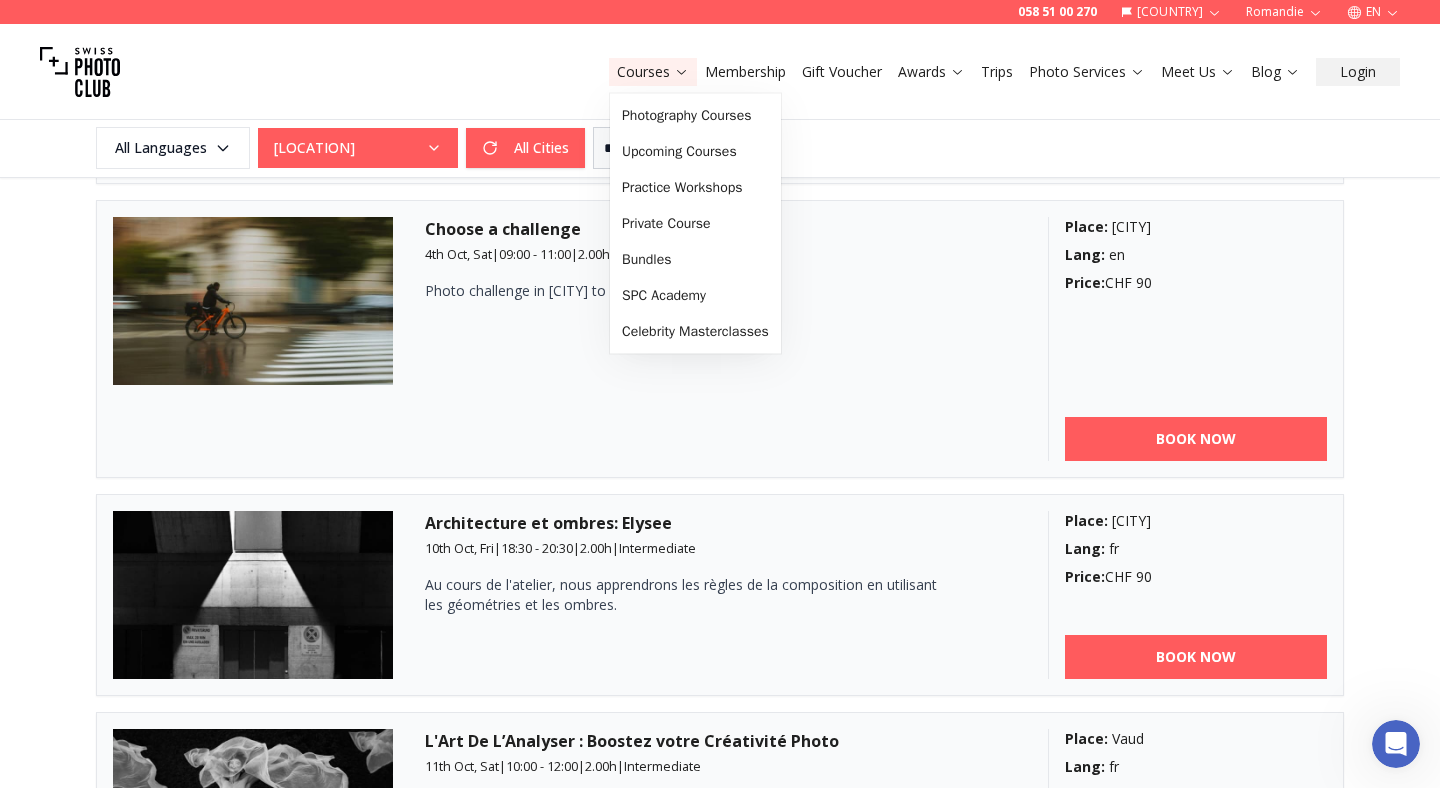 click on "Courses" at bounding box center [653, 72] 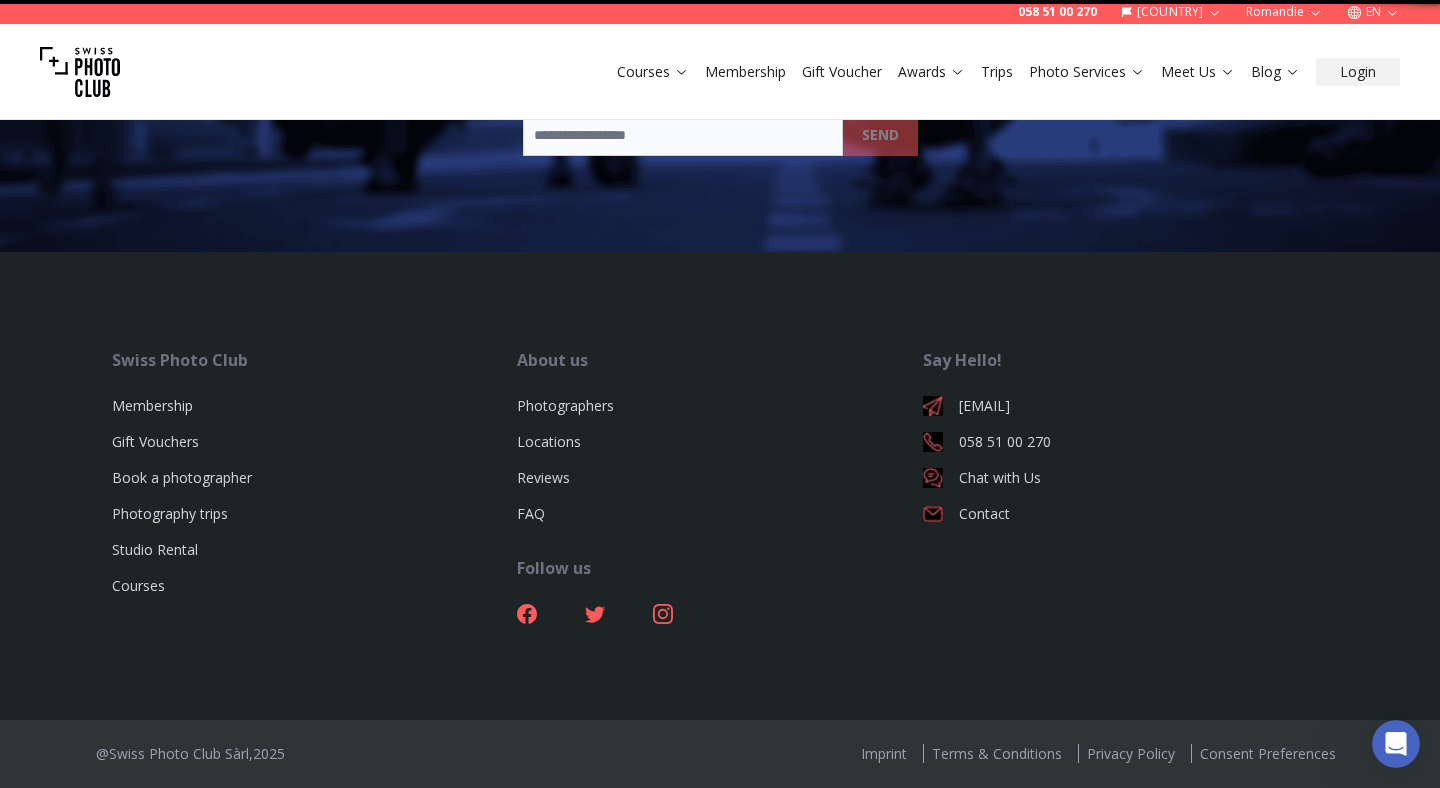 scroll, scrollTop: 0, scrollLeft: 0, axis: both 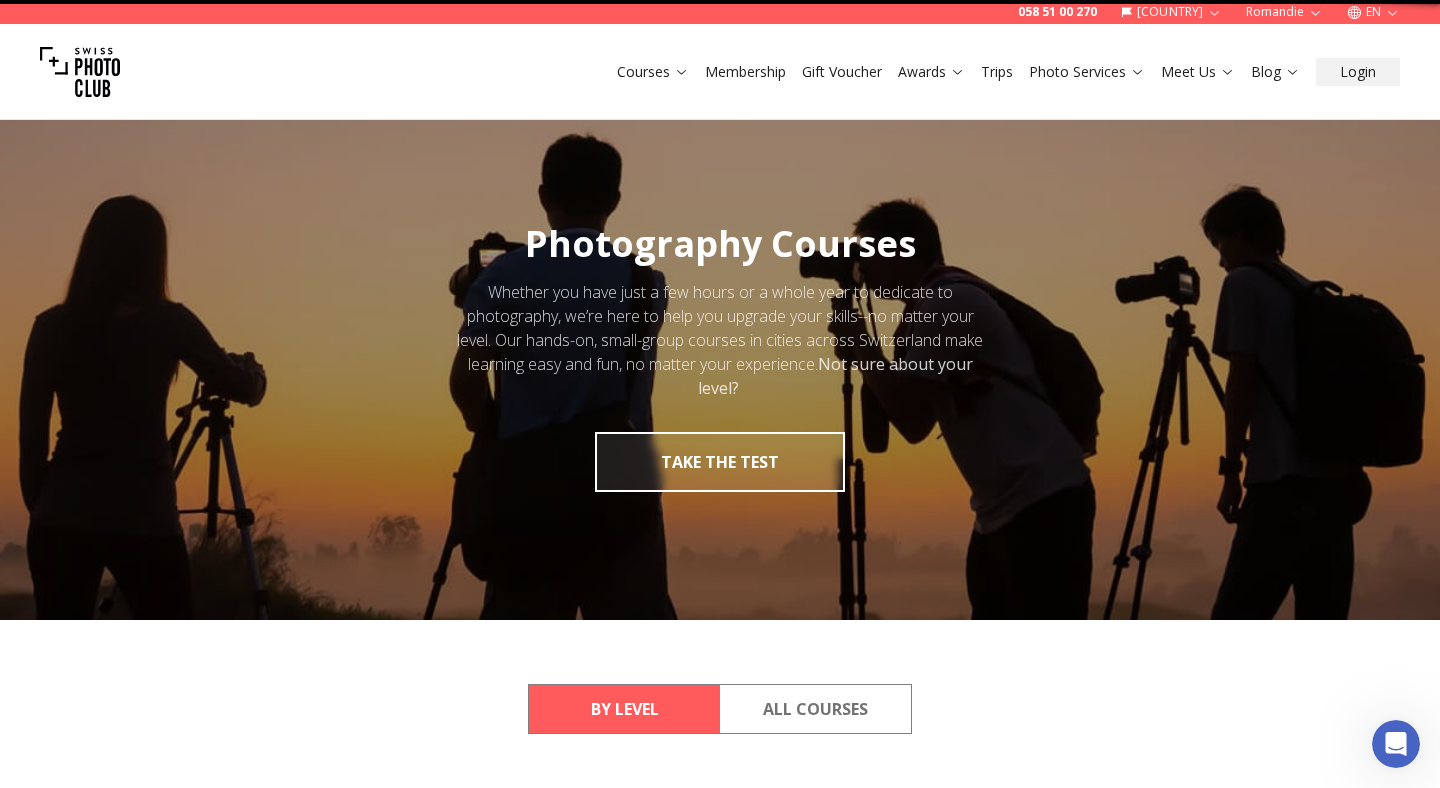 click on "Courses" at bounding box center [653, 72] 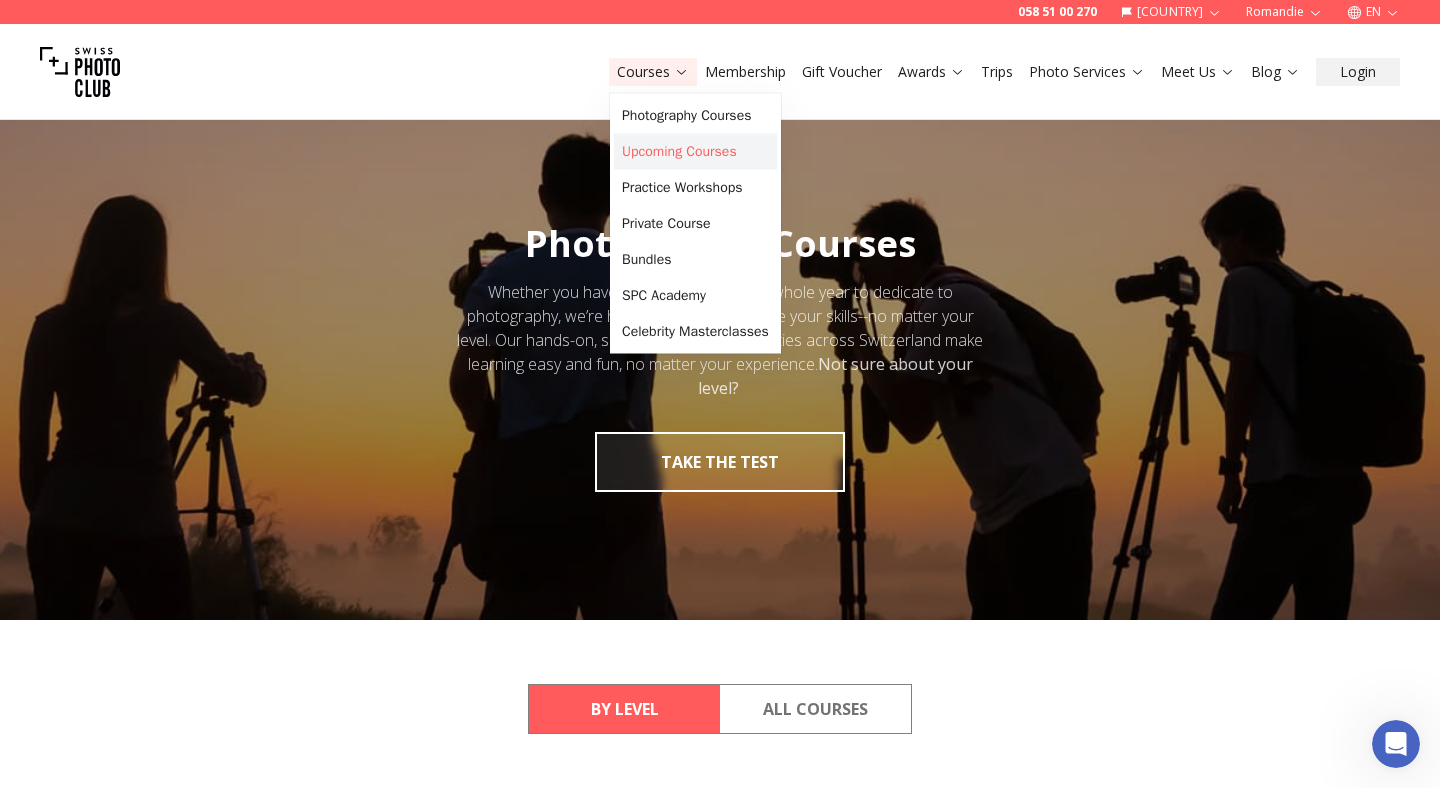 click on "Upcoming Courses" at bounding box center (695, 152) 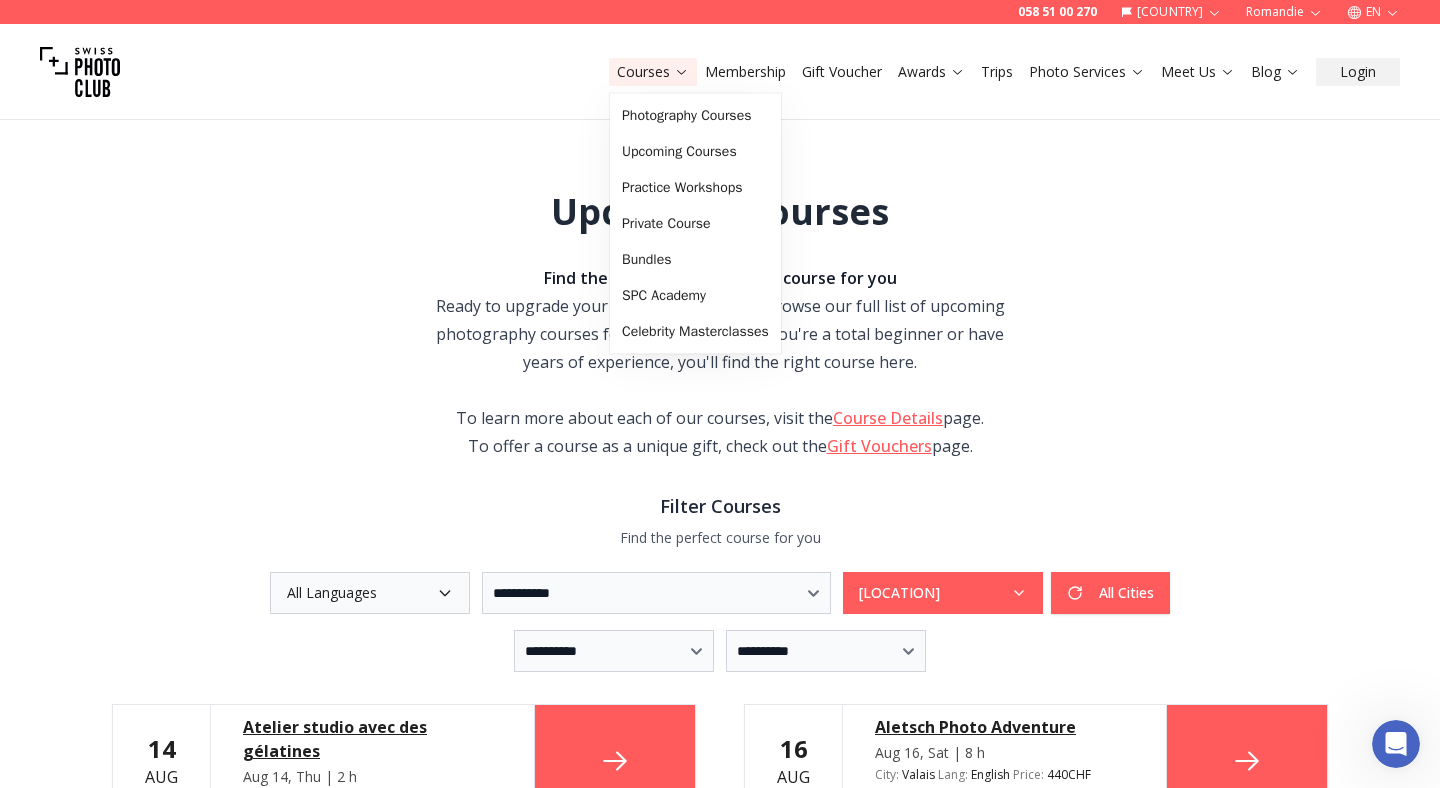 click on "Courses" at bounding box center (653, 72) 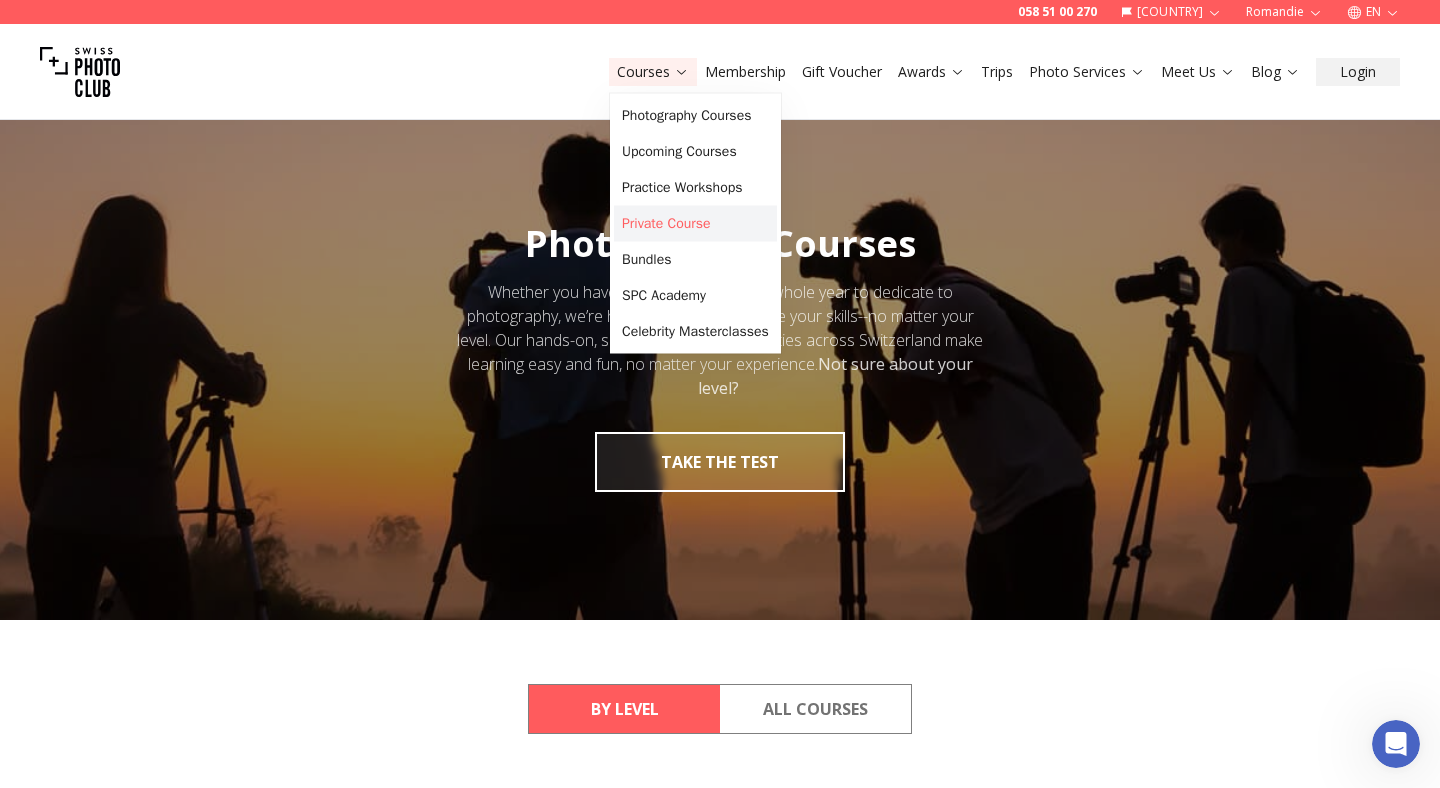 click on "Private Course" at bounding box center (695, 224) 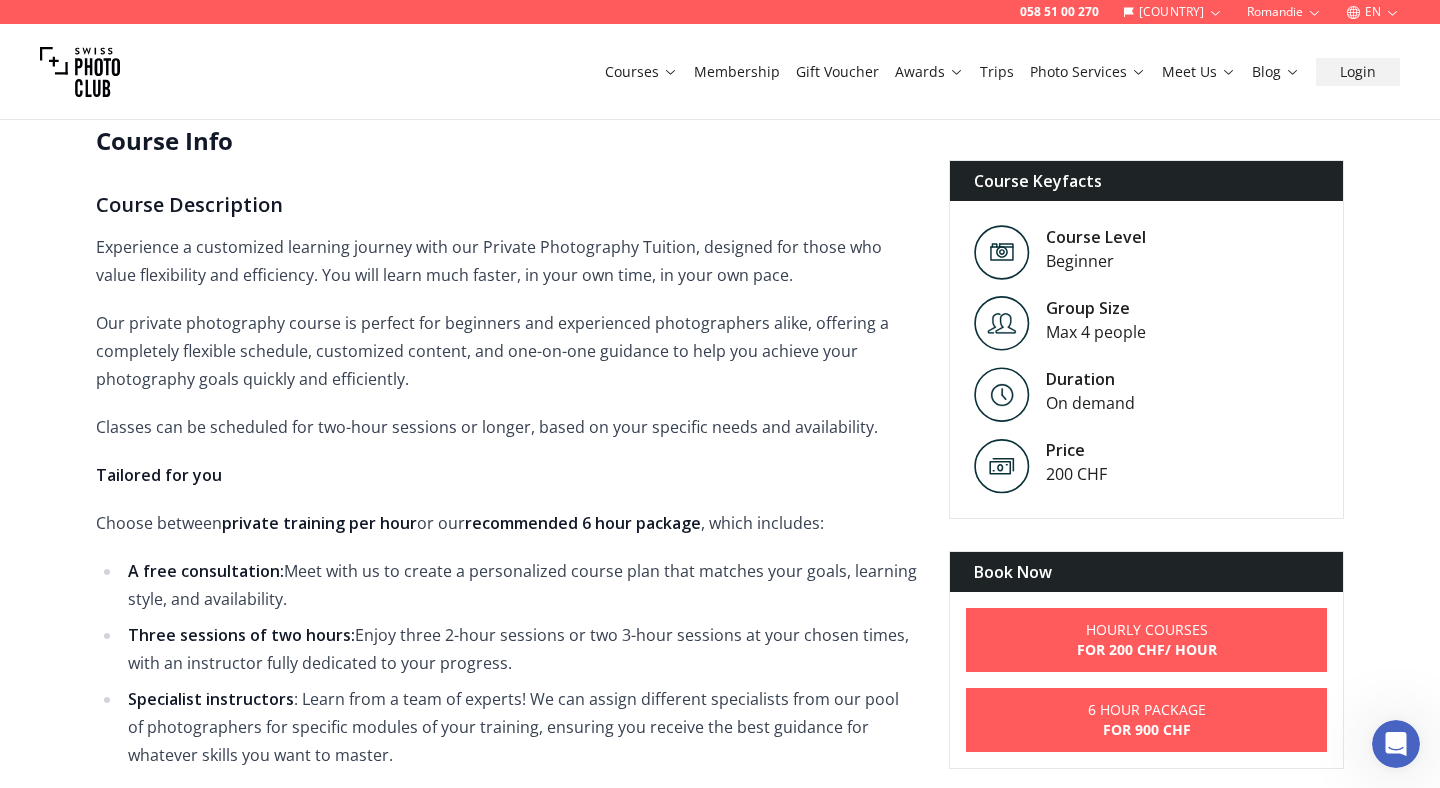 scroll, scrollTop: 544, scrollLeft: 0, axis: vertical 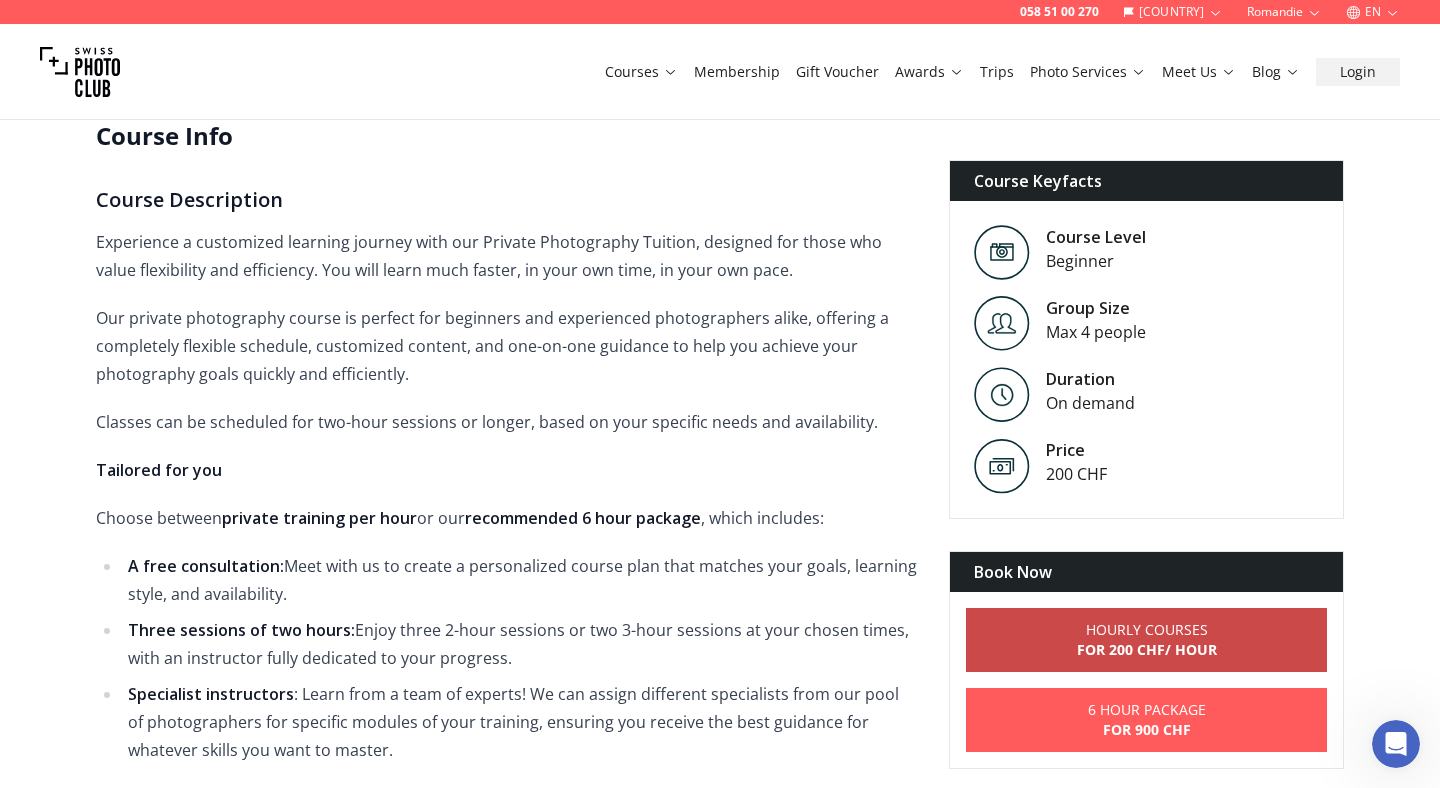 click on "Hourly Courses For   [AMOUNT]   CHF / Hour" at bounding box center [1146, 640] 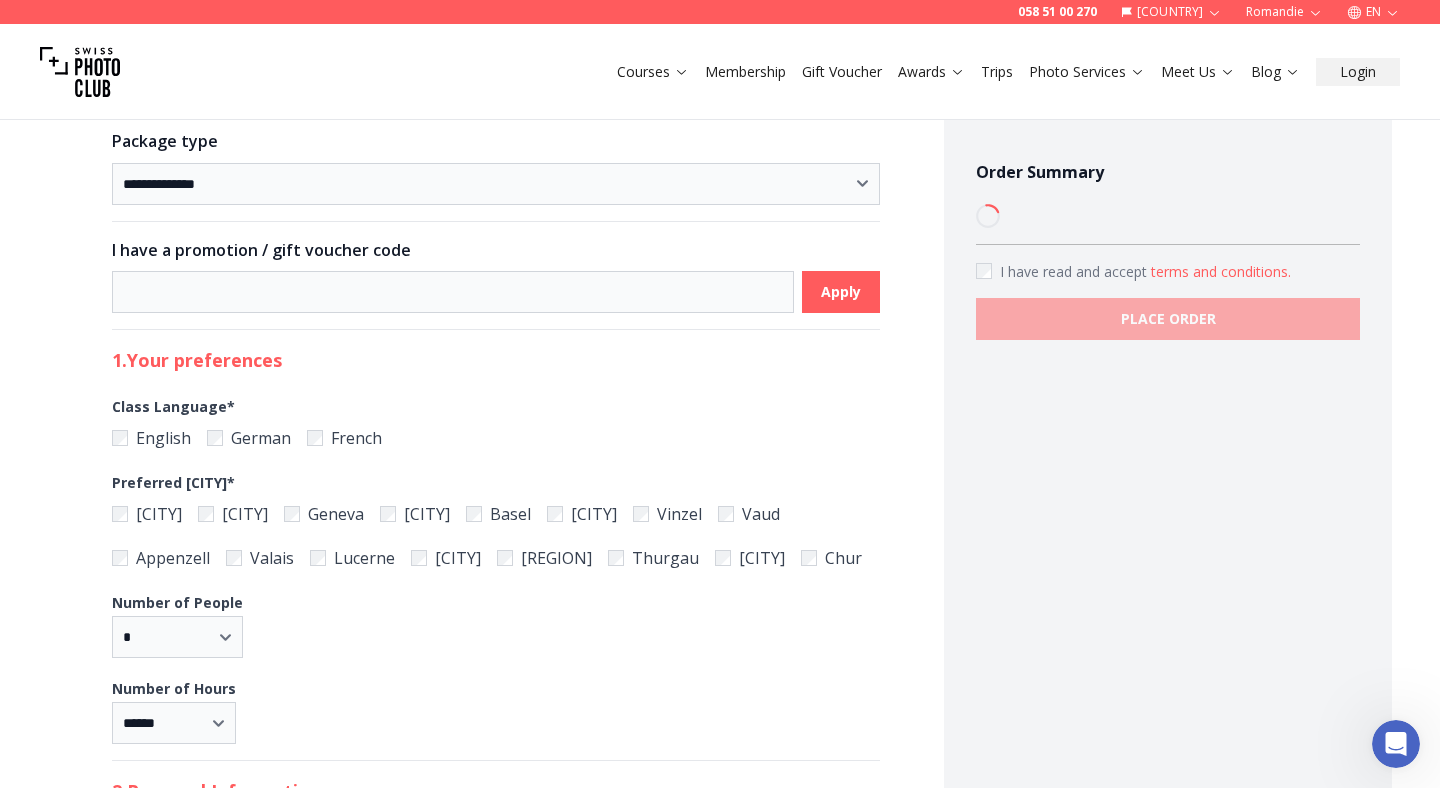 scroll, scrollTop: 275, scrollLeft: 0, axis: vertical 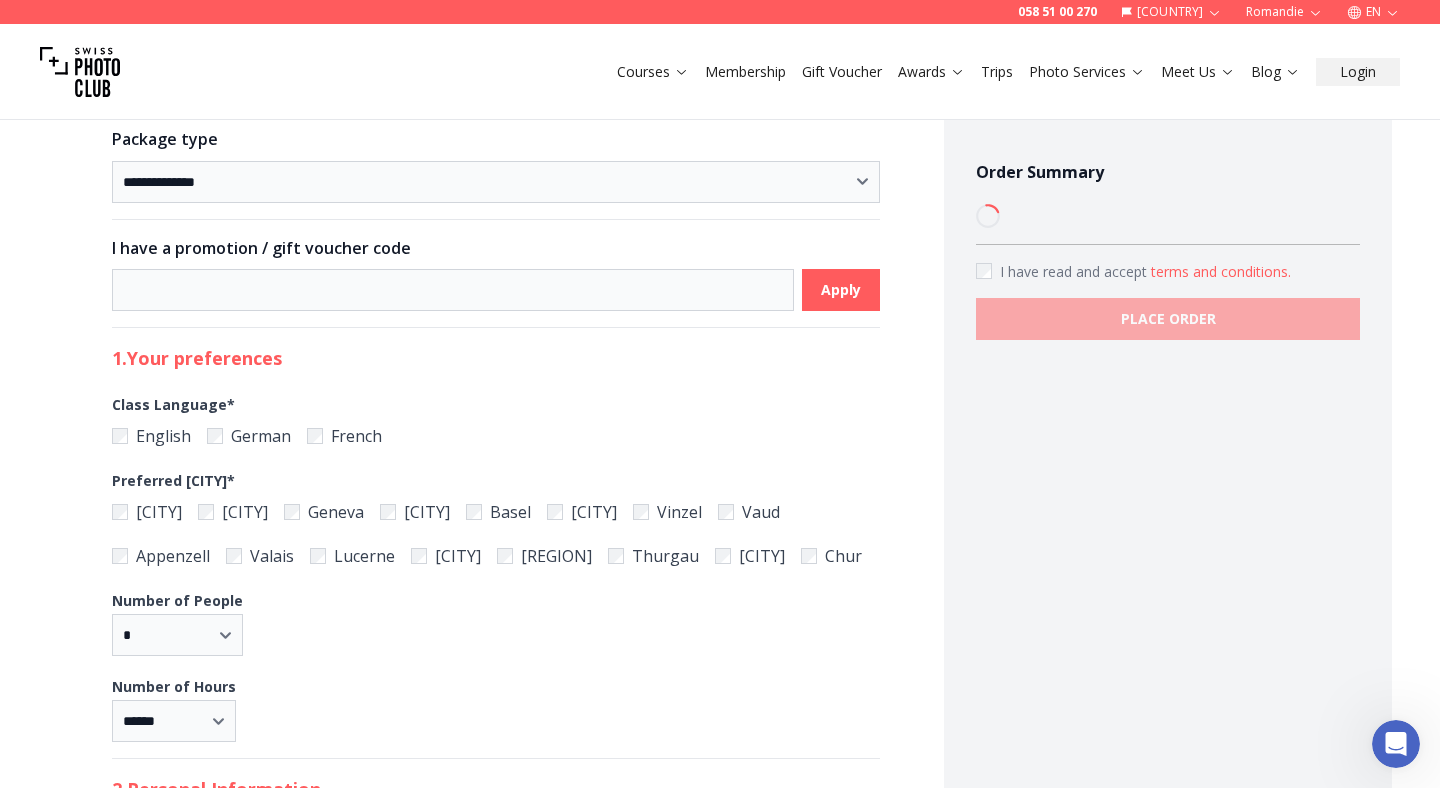 click on "[CITY] [CITY] [CITY] [CITY] [CITY] [CITY] [CITY] [CITY] [CITY] [CITY] [CITY] [CITY]" at bounding box center [496, 532] 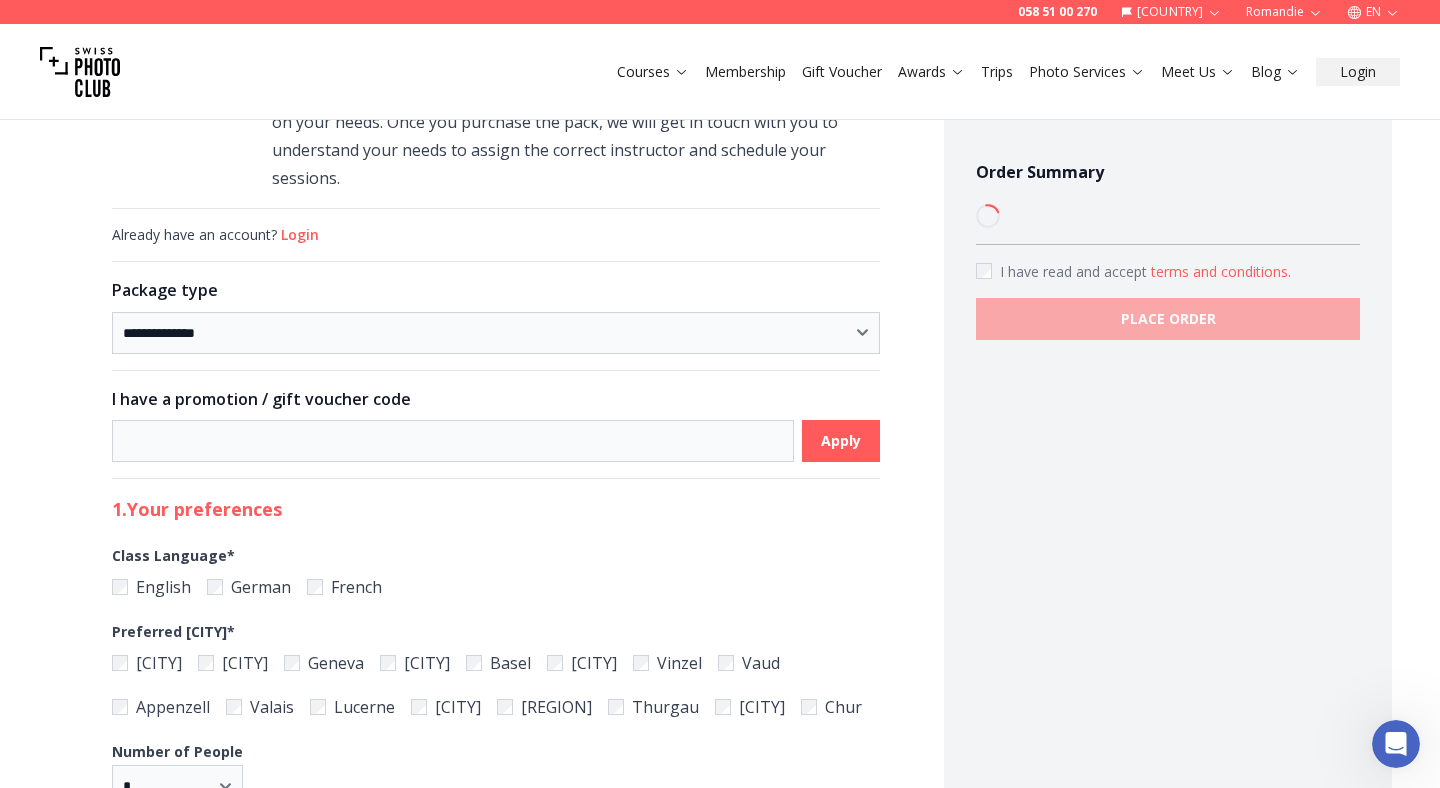 scroll, scrollTop: 0, scrollLeft: 0, axis: both 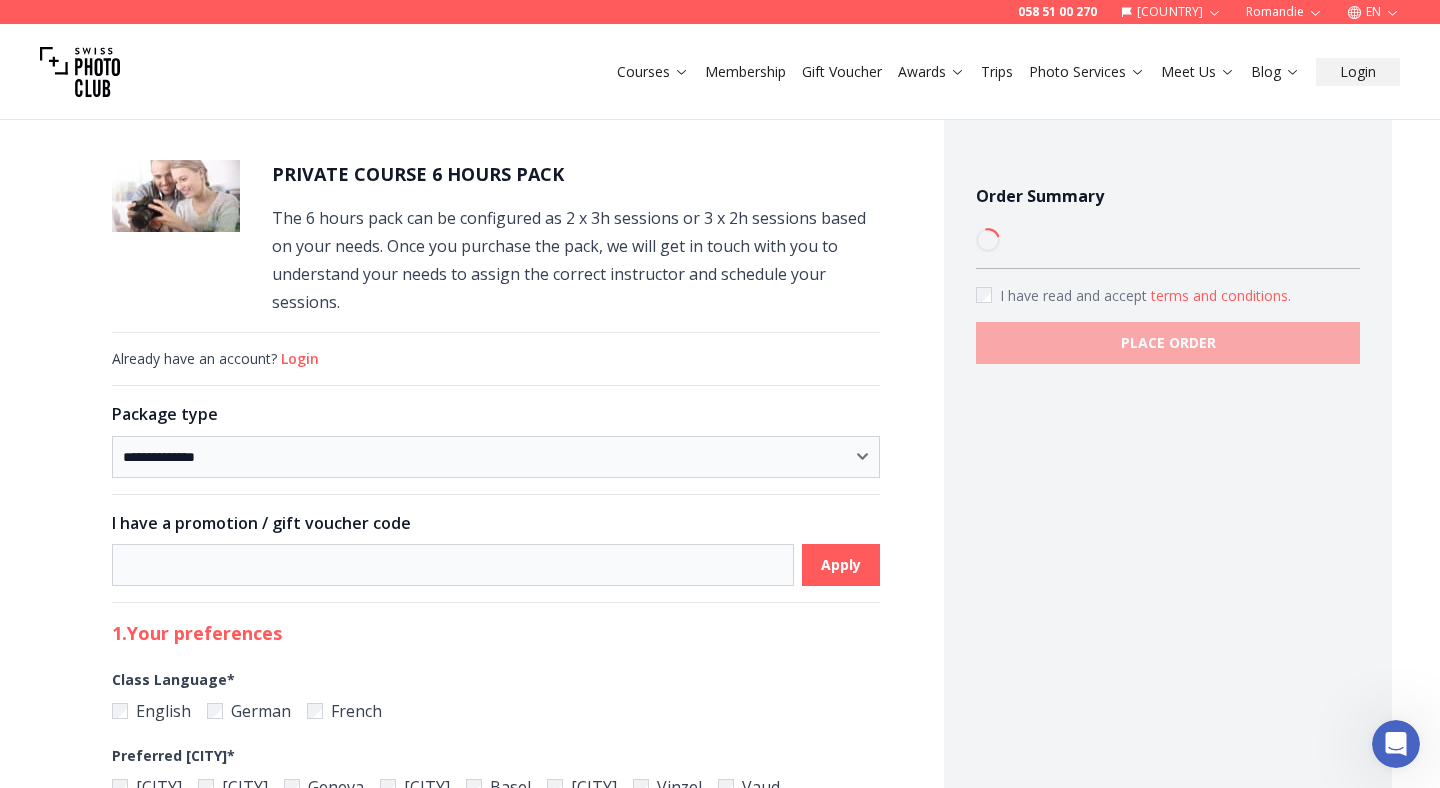 click on "Gift Voucher" at bounding box center (842, 72) 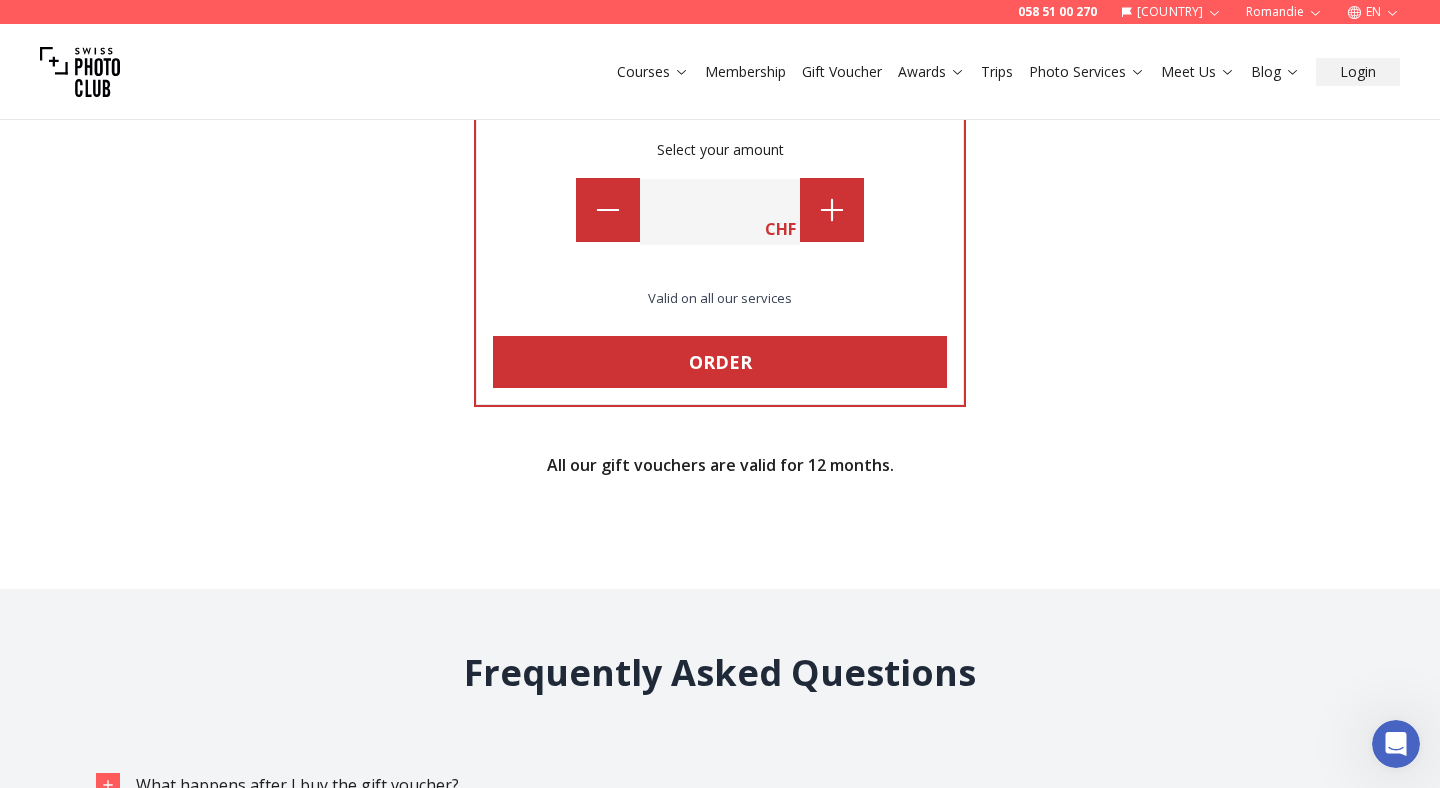 scroll, scrollTop: 1712, scrollLeft: 0, axis: vertical 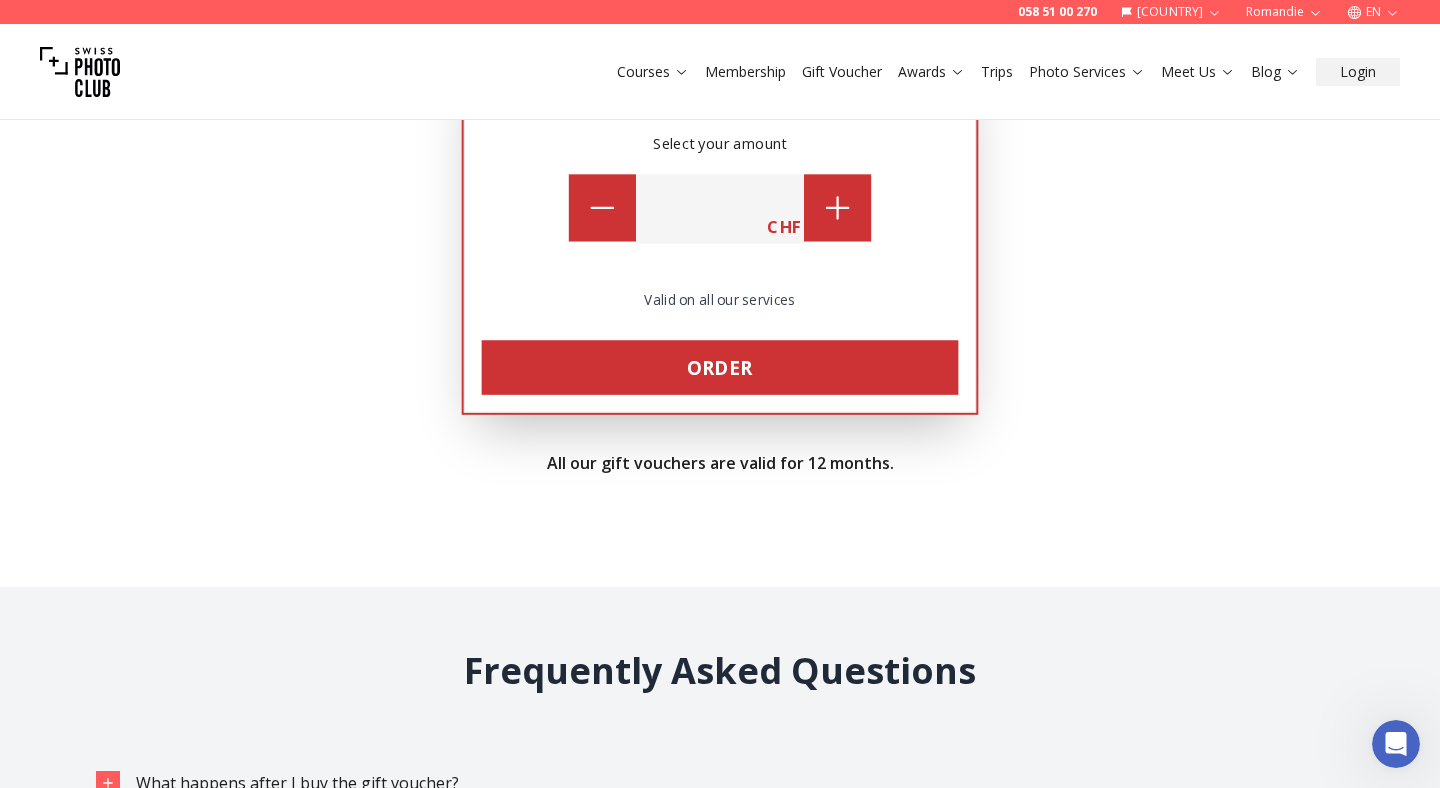 click 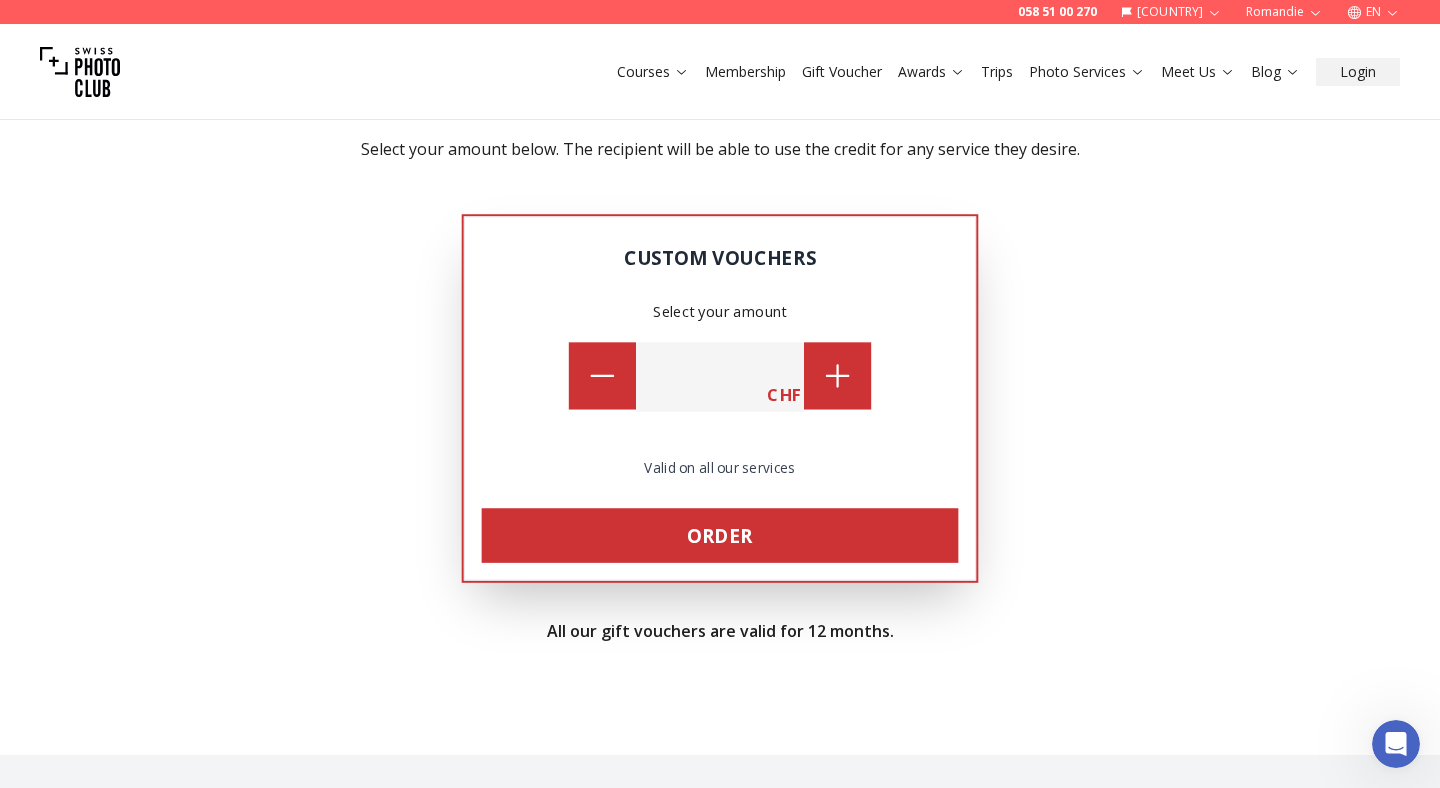 scroll, scrollTop: 1543, scrollLeft: 0, axis: vertical 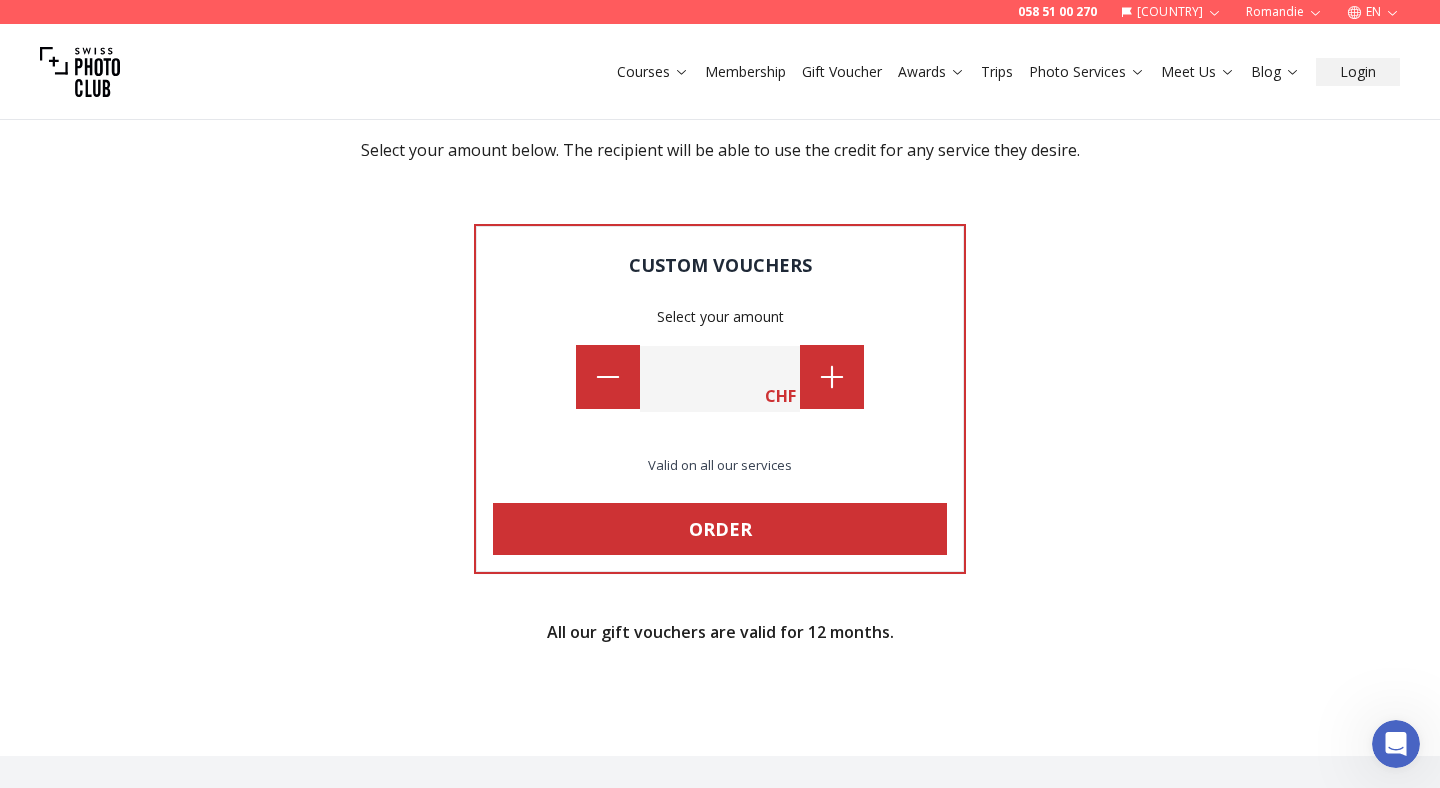 click at bounding box center [1098, 399] 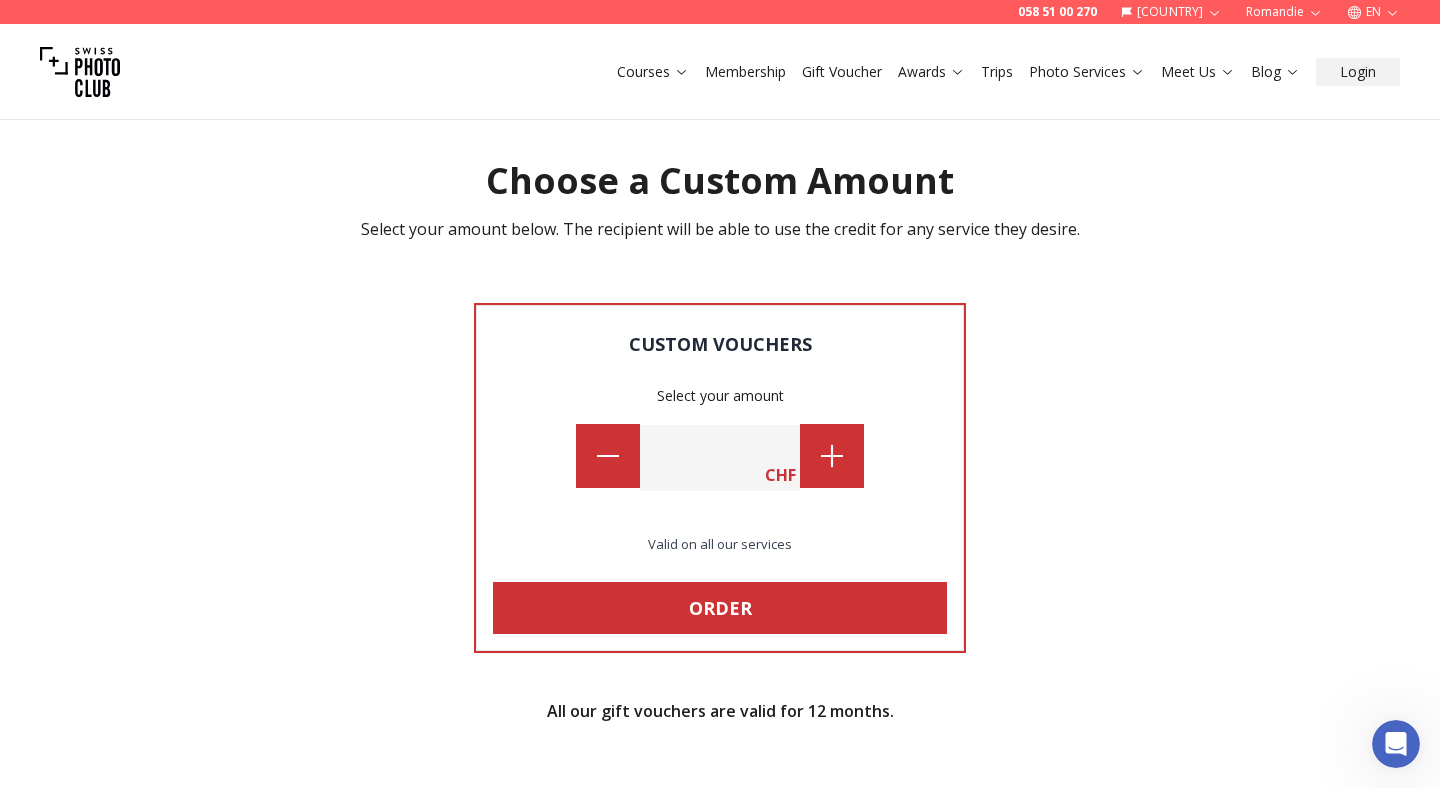 scroll, scrollTop: 1463, scrollLeft: 0, axis: vertical 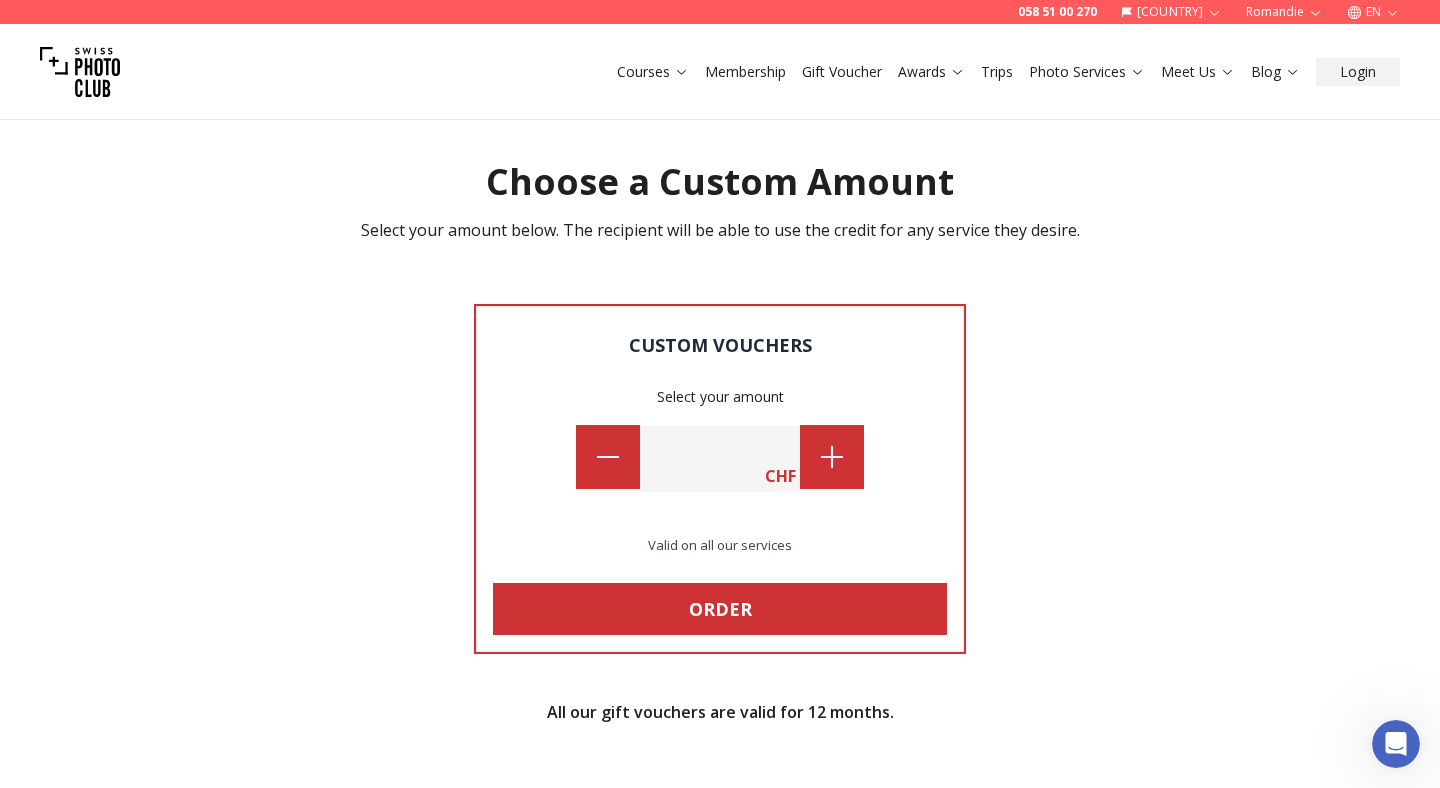 click on "Courses" at bounding box center (653, 72) 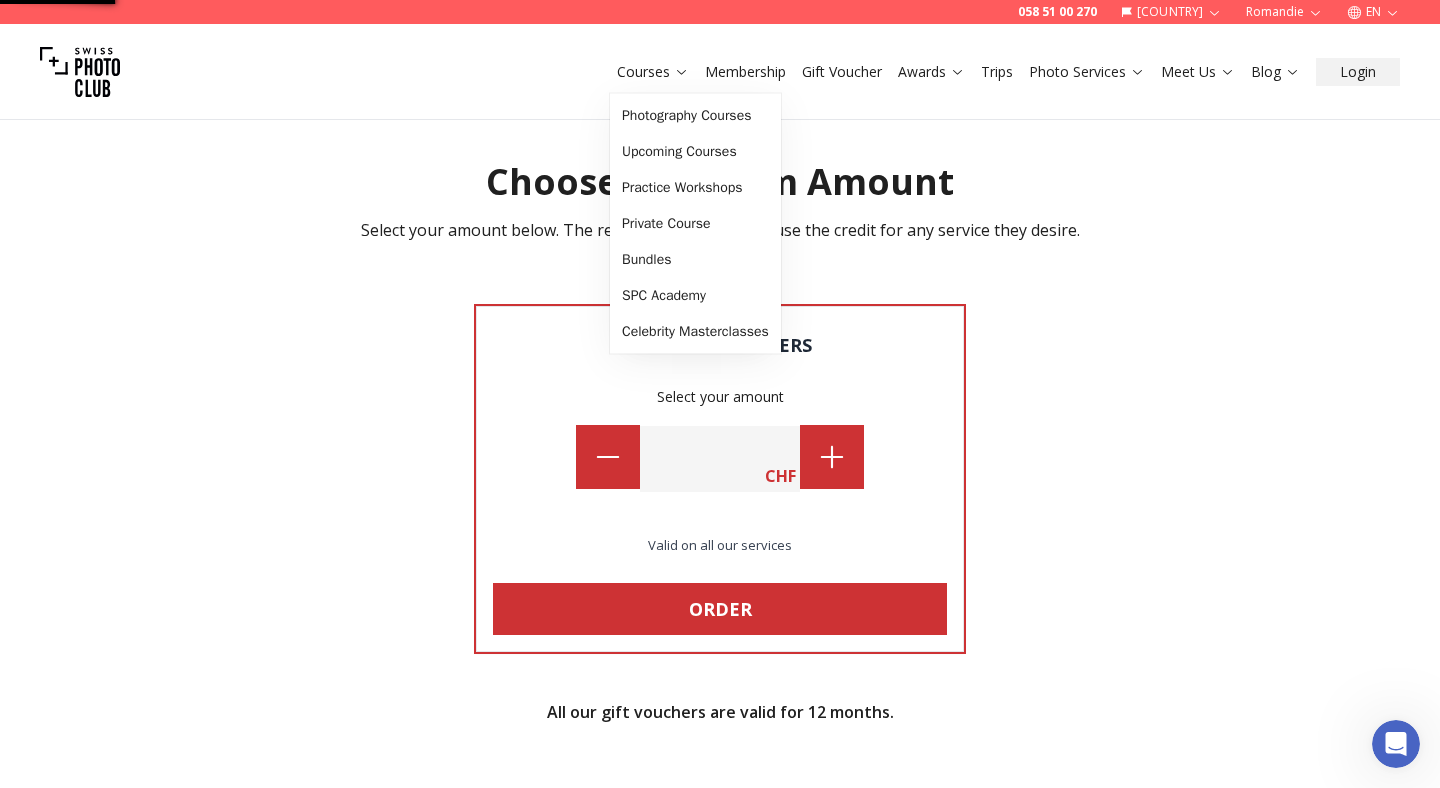scroll, scrollTop: 0, scrollLeft: 0, axis: both 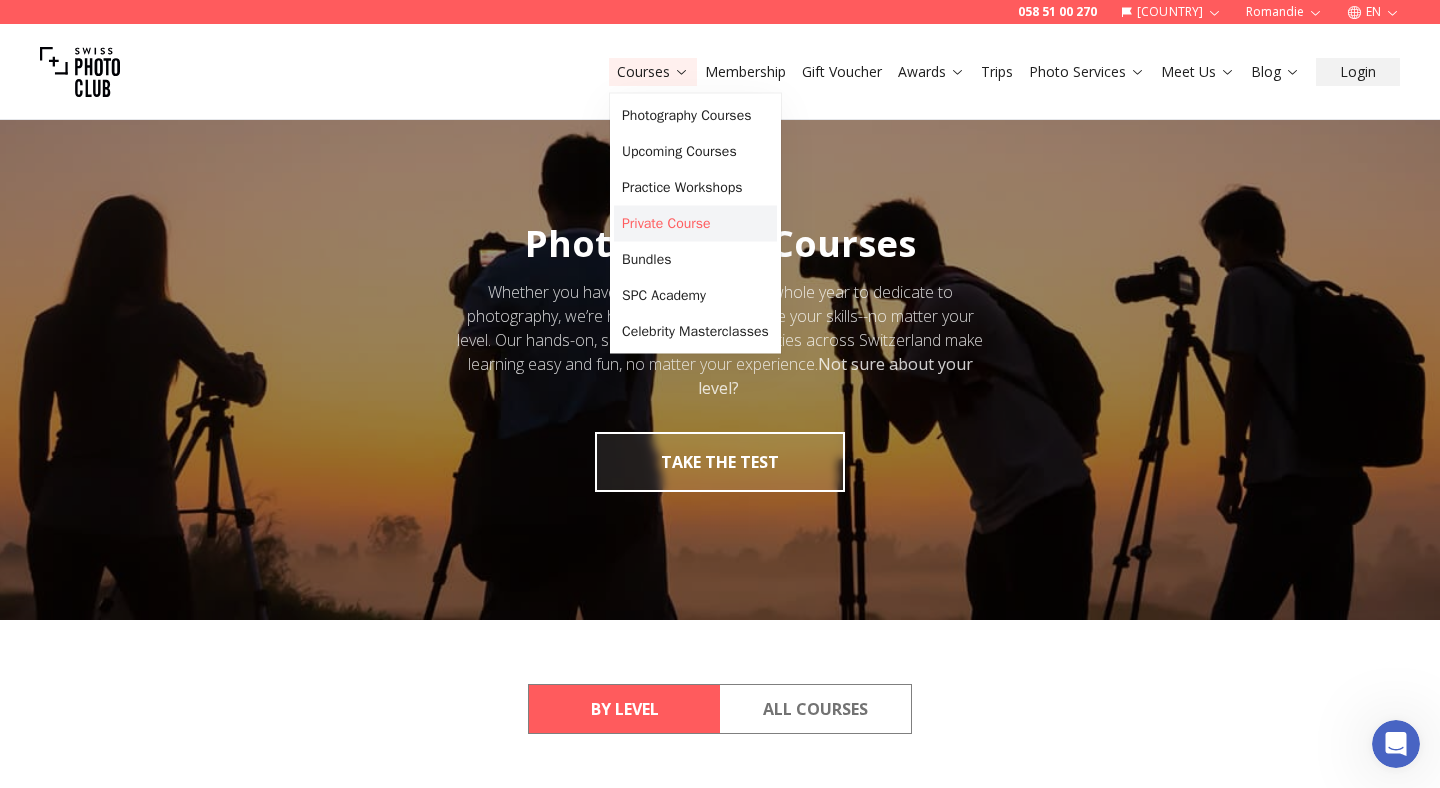 click on "Private Course" at bounding box center (695, 224) 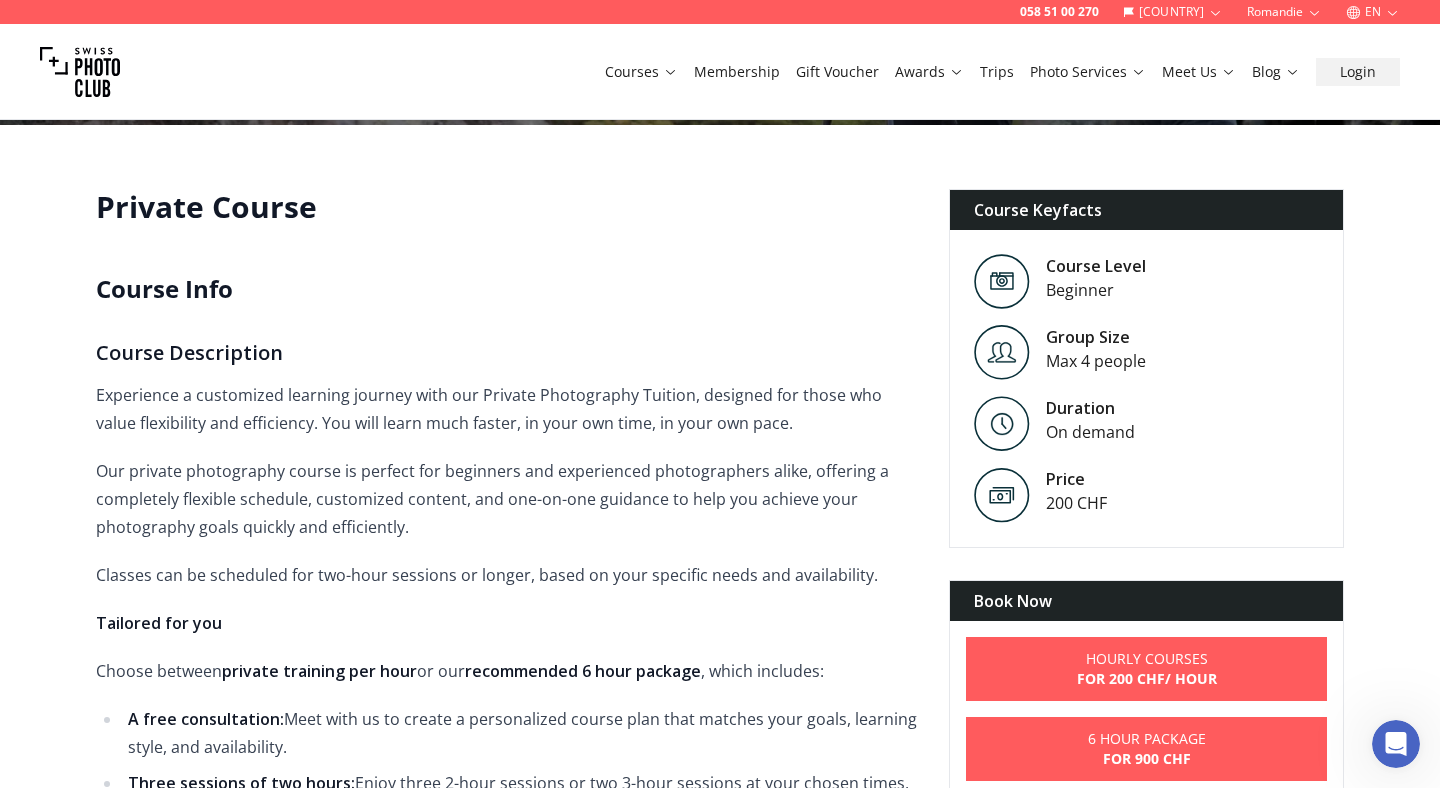 scroll, scrollTop: 387, scrollLeft: 0, axis: vertical 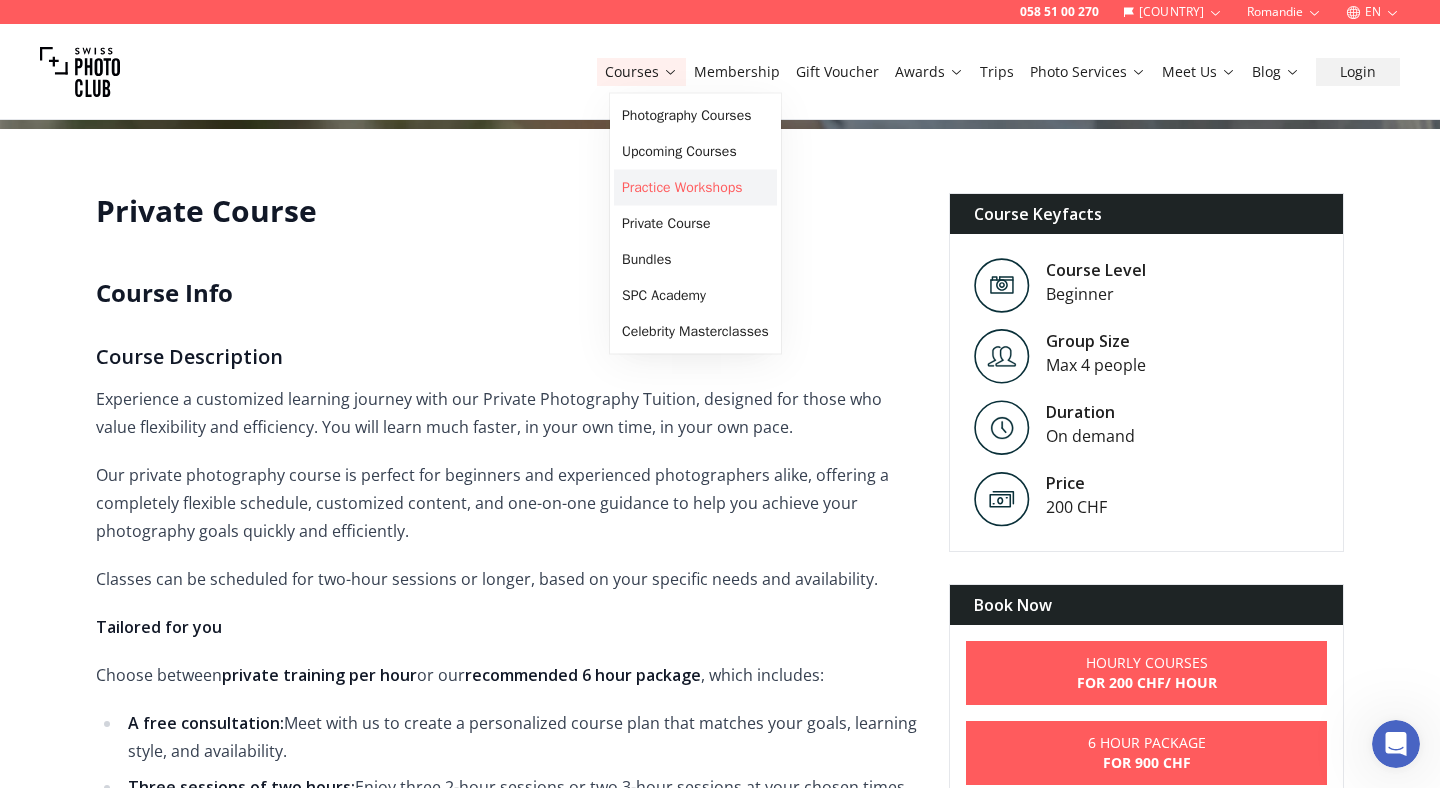 click on "Practice Workshops" at bounding box center (695, 188) 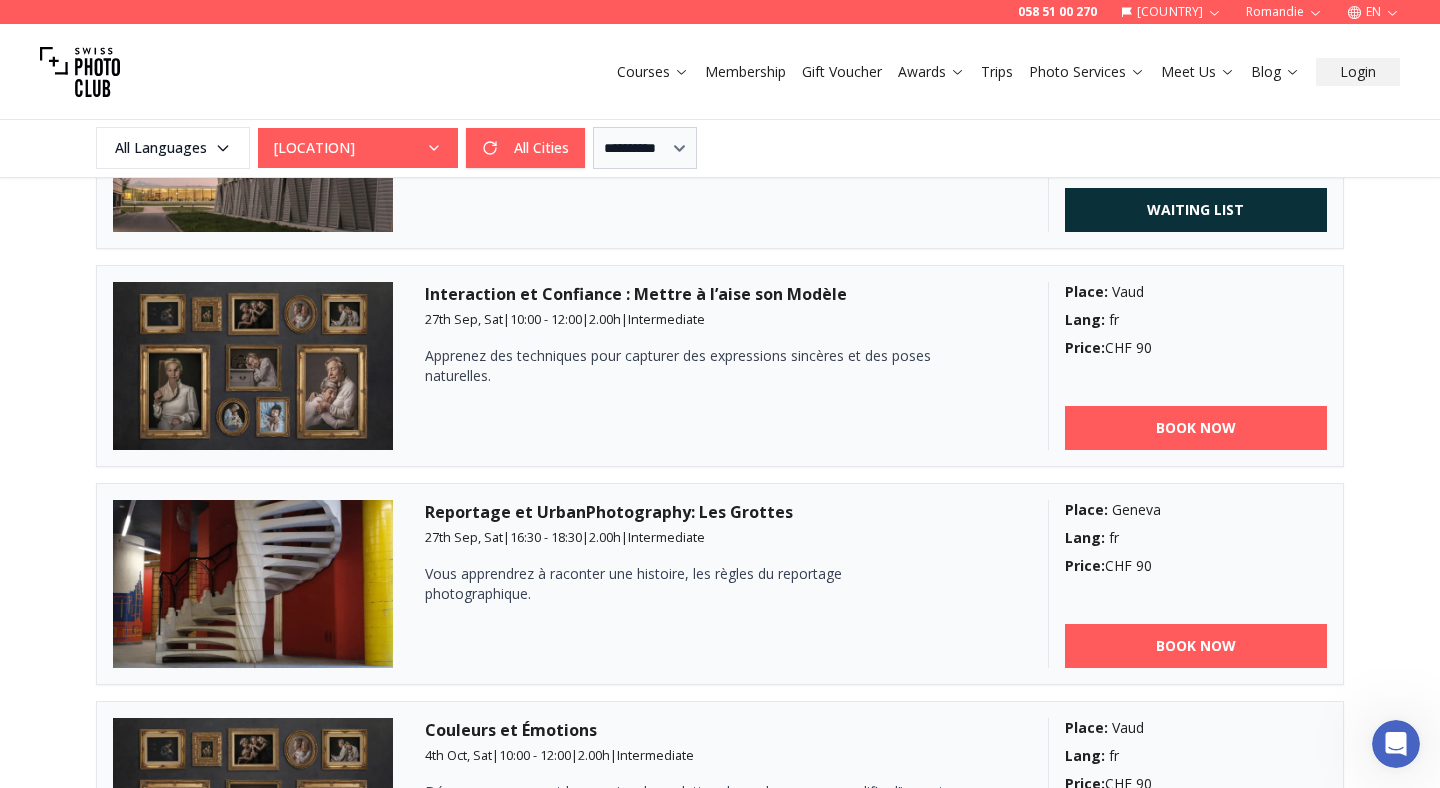 scroll, scrollTop: 1825, scrollLeft: 0, axis: vertical 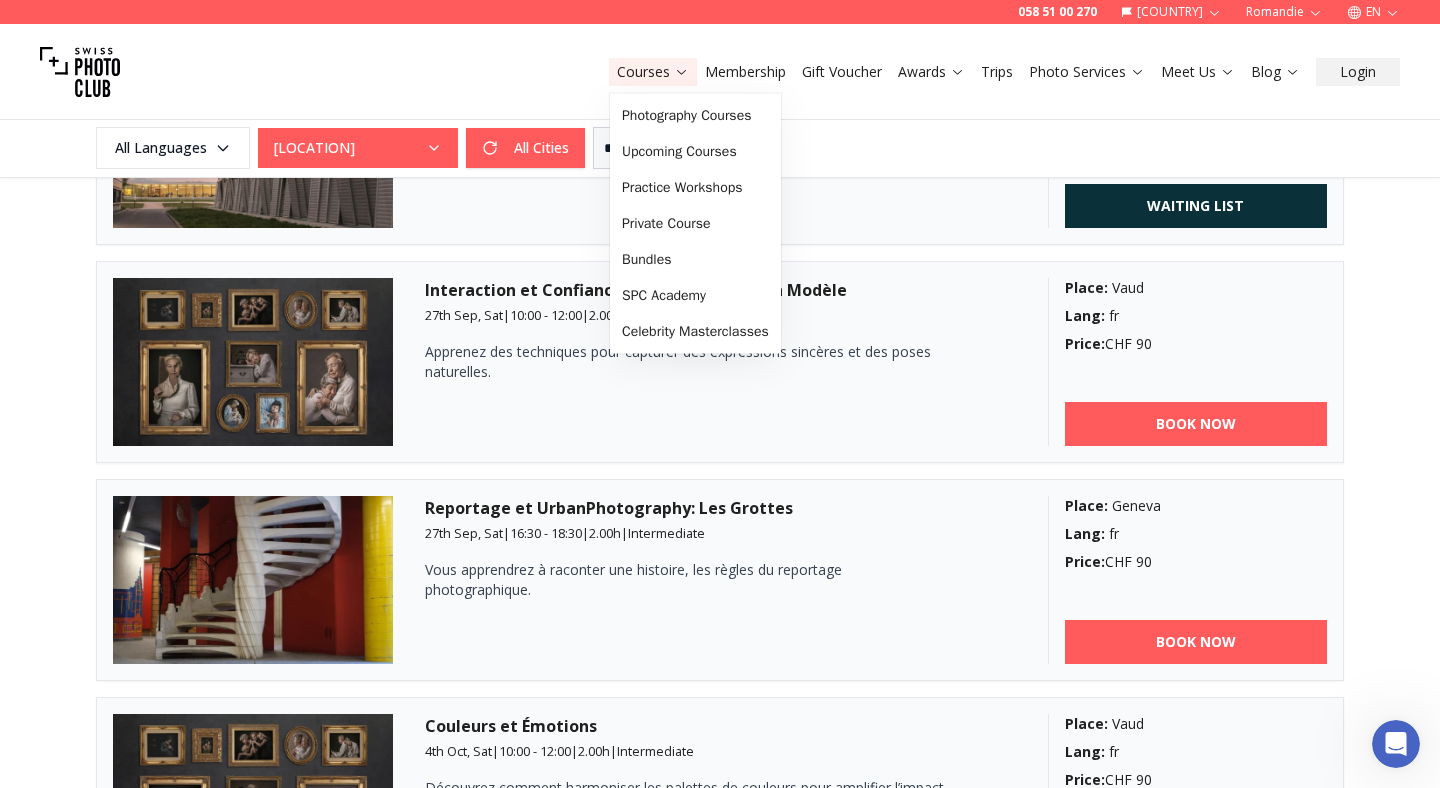 click on "Courses" at bounding box center [653, 72] 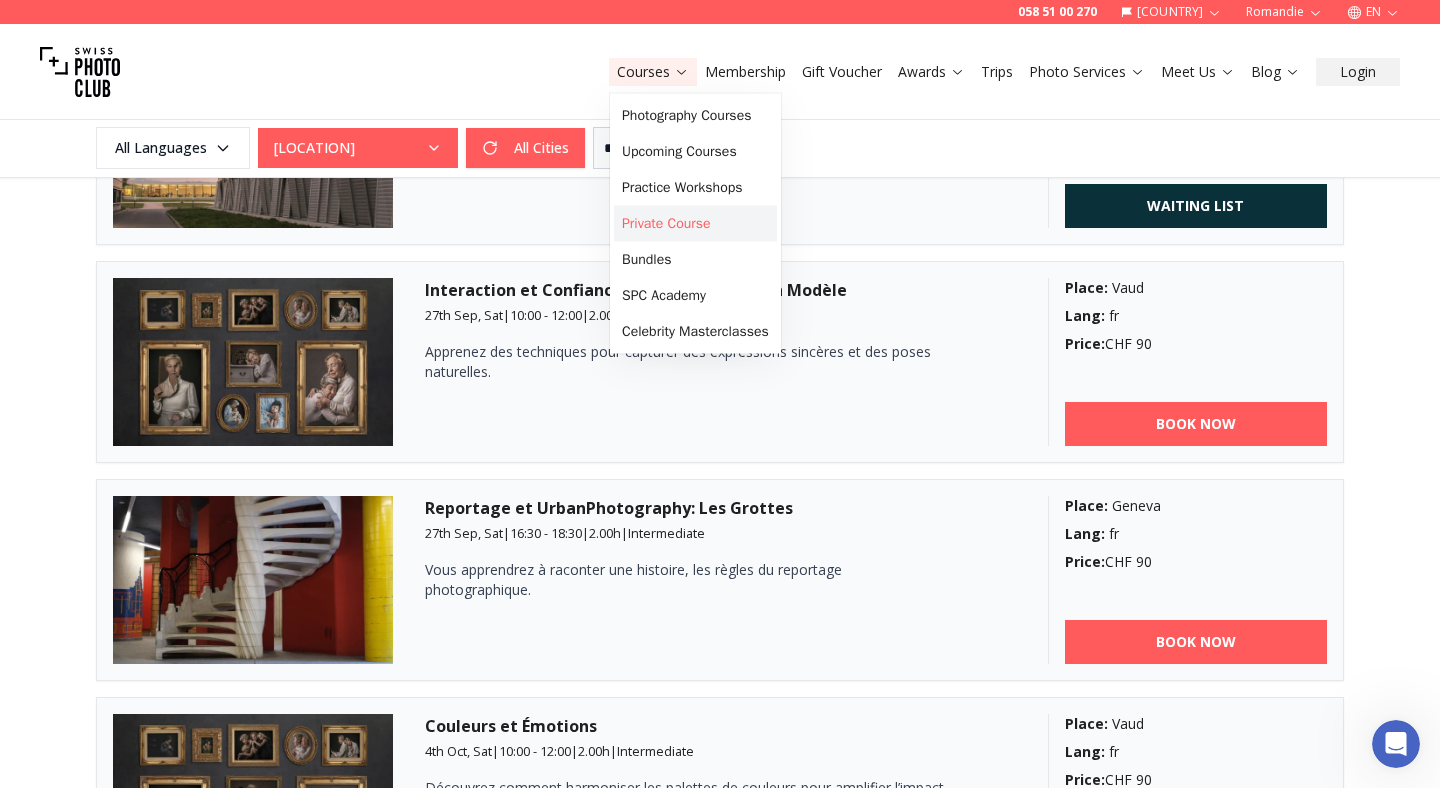 click on "Private Course" at bounding box center (695, 224) 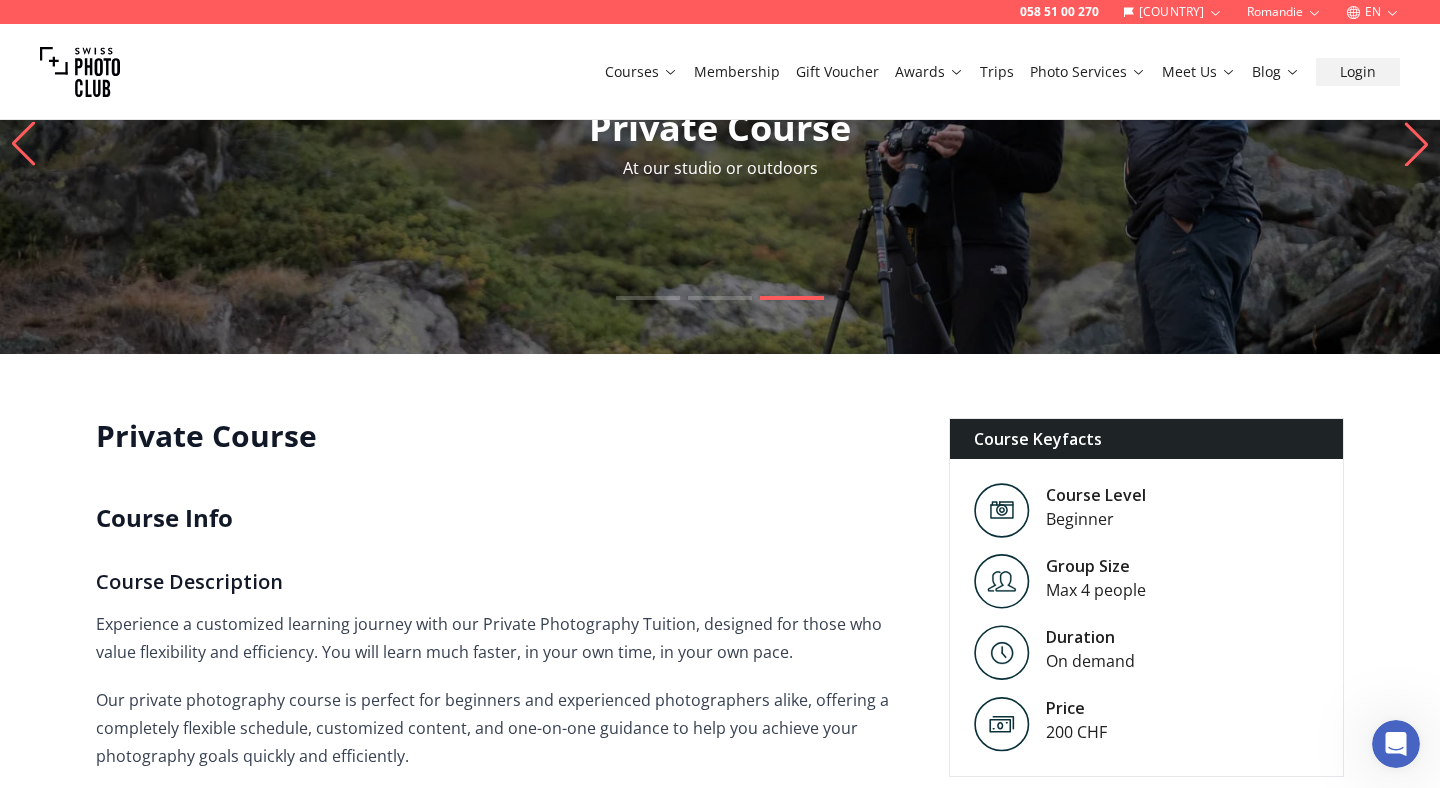 scroll, scrollTop: 0, scrollLeft: 0, axis: both 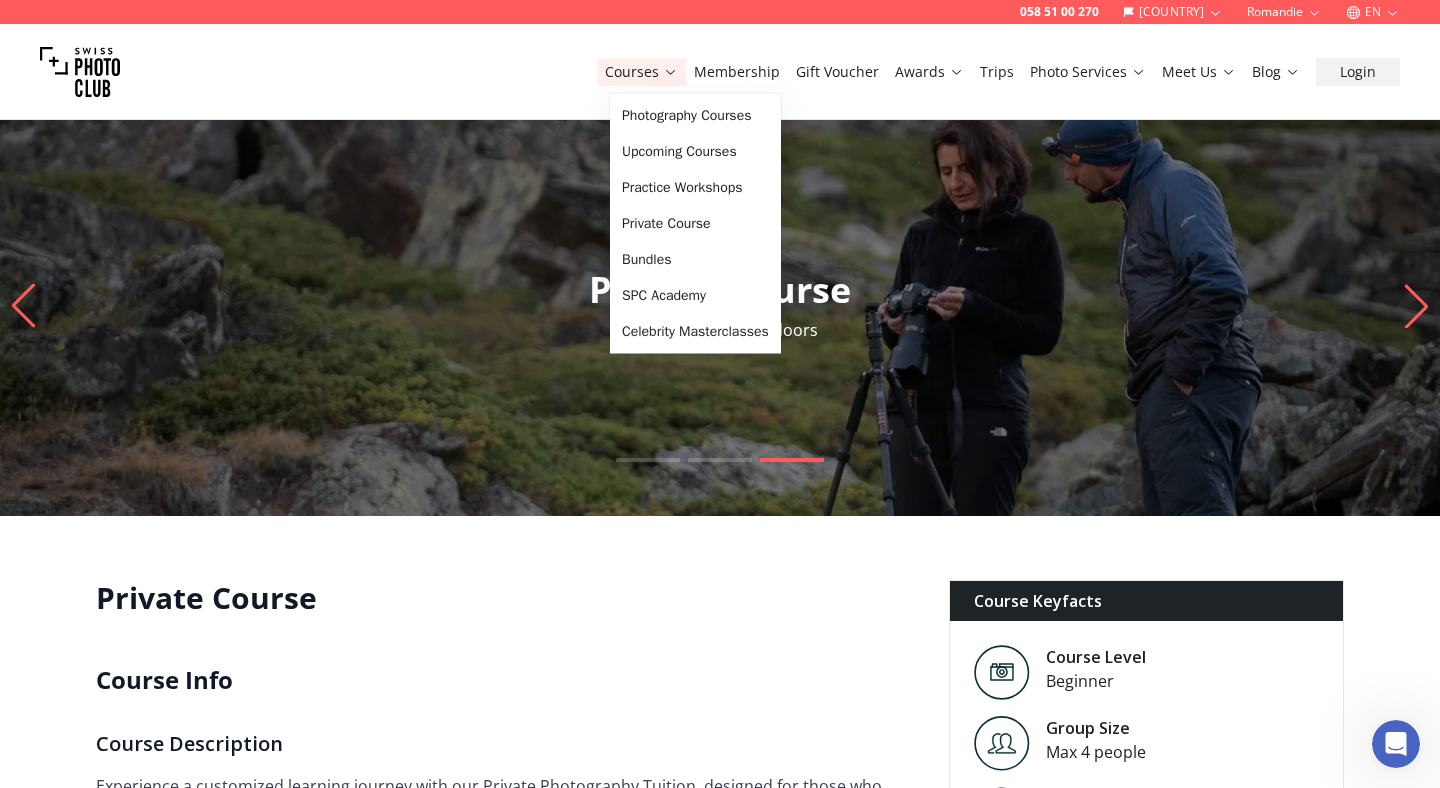 click on "Courses Membership Gift Voucher Awards Trips Photo Services Meet Us Blog Login" at bounding box center [720, 72] 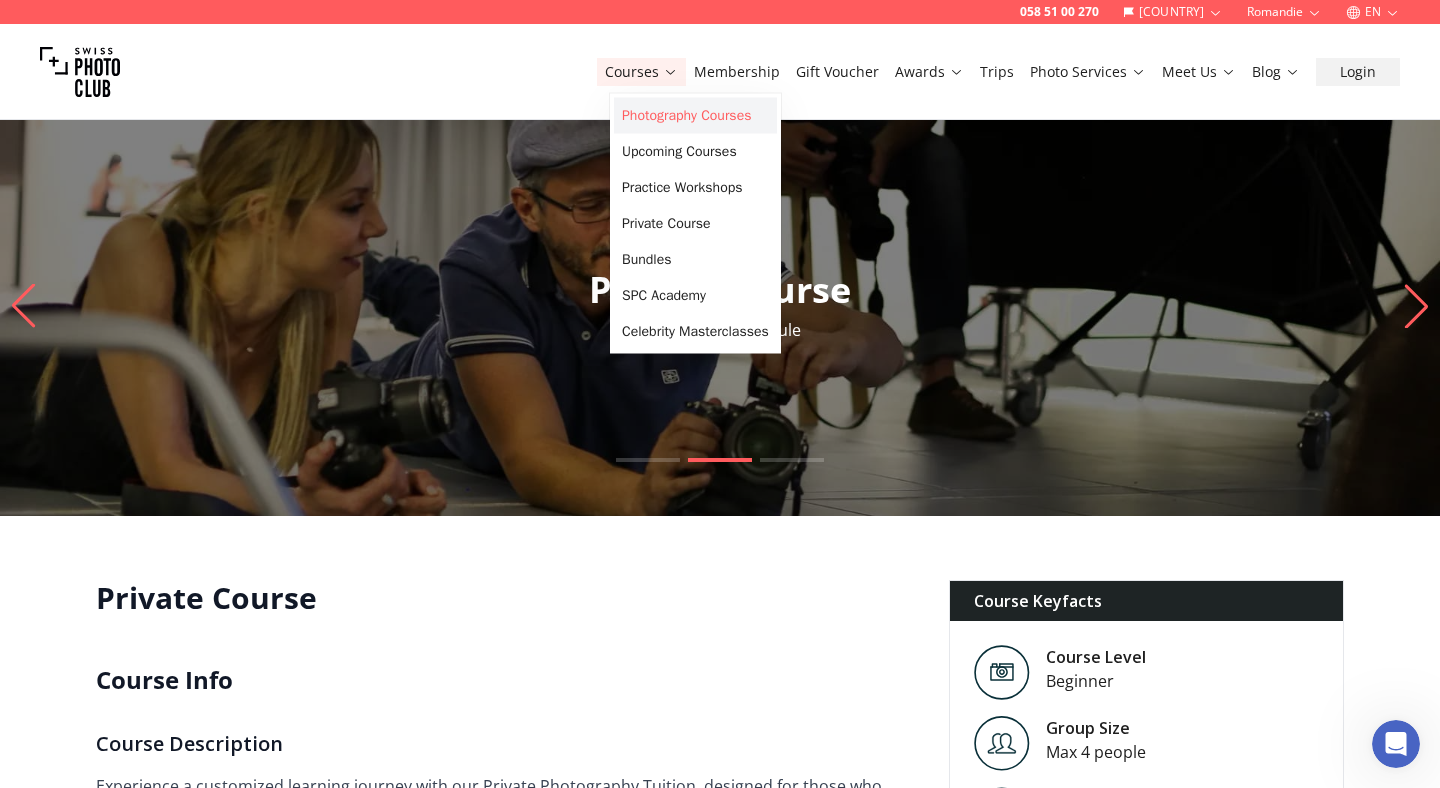 click on "Photography Courses" at bounding box center (695, 116) 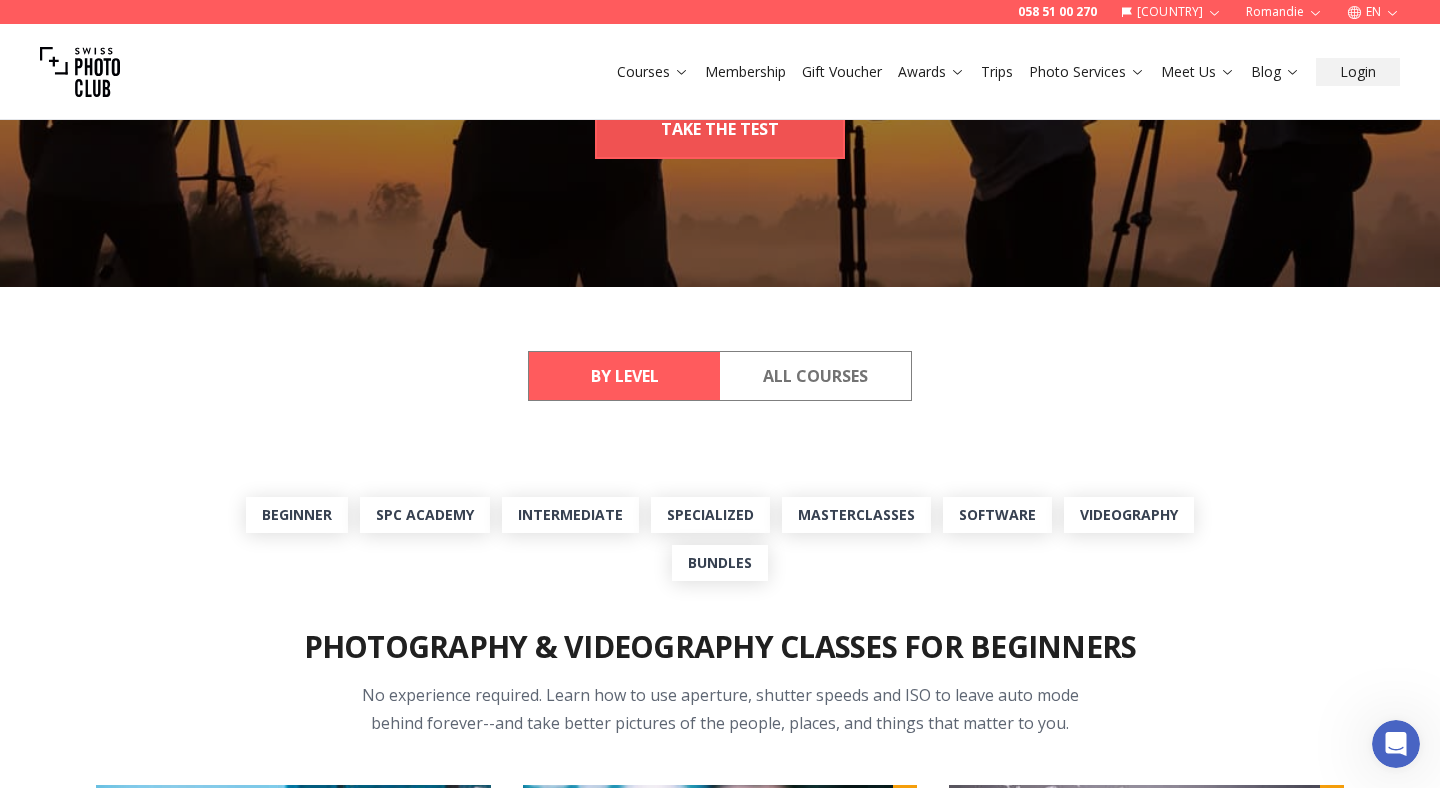 scroll, scrollTop: 647, scrollLeft: 0, axis: vertical 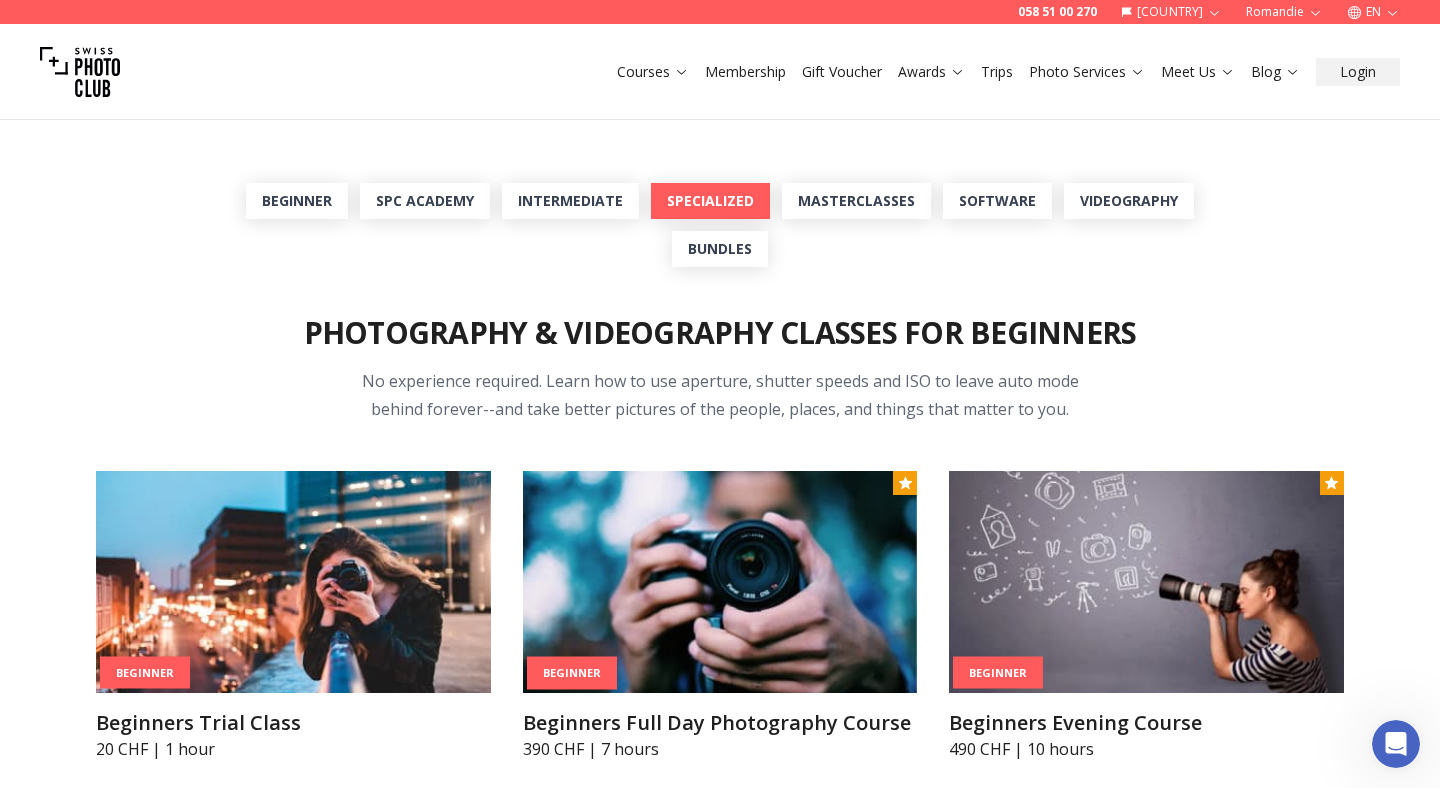 click on "Specialized" at bounding box center [710, 201] 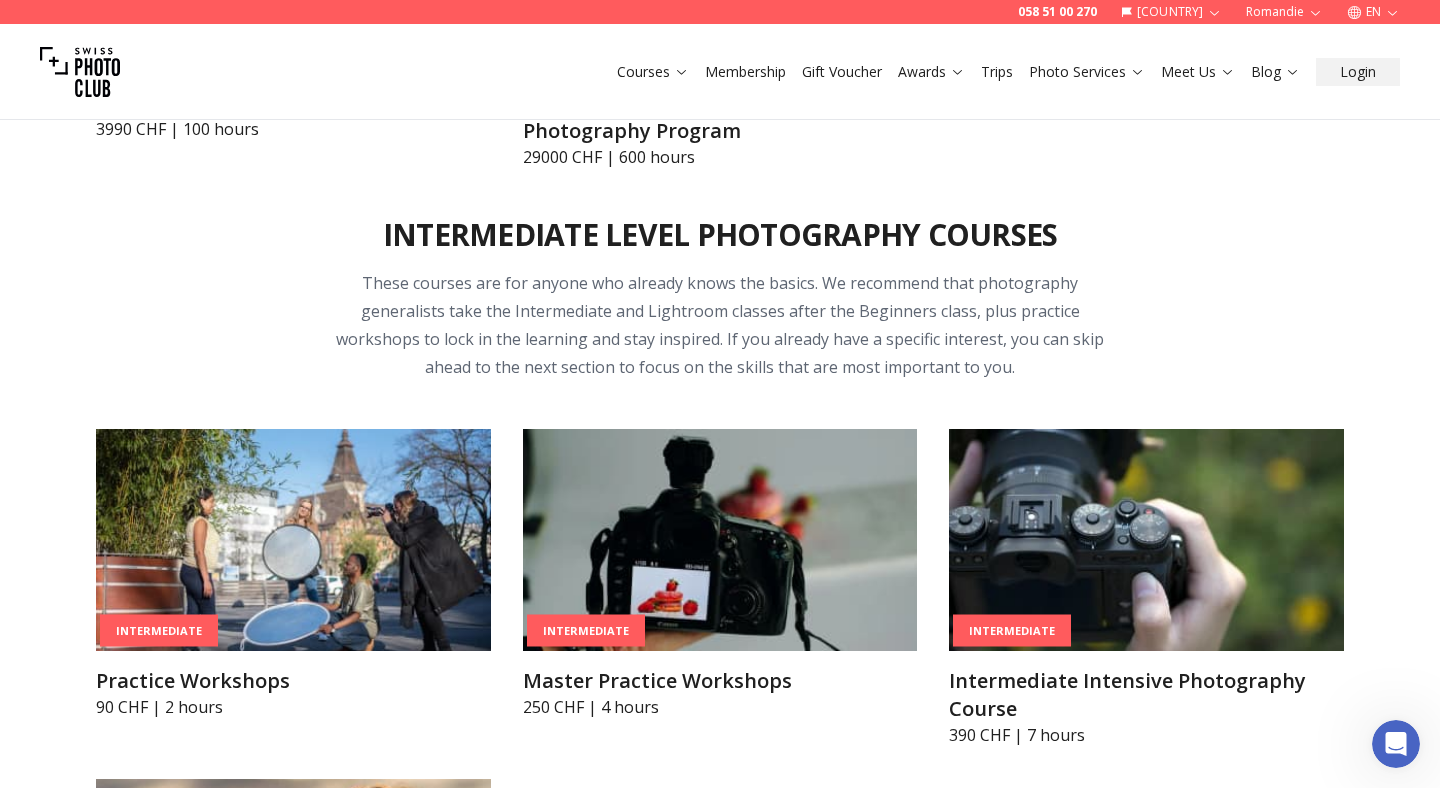 scroll, scrollTop: 2622, scrollLeft: 0, axis: vertical 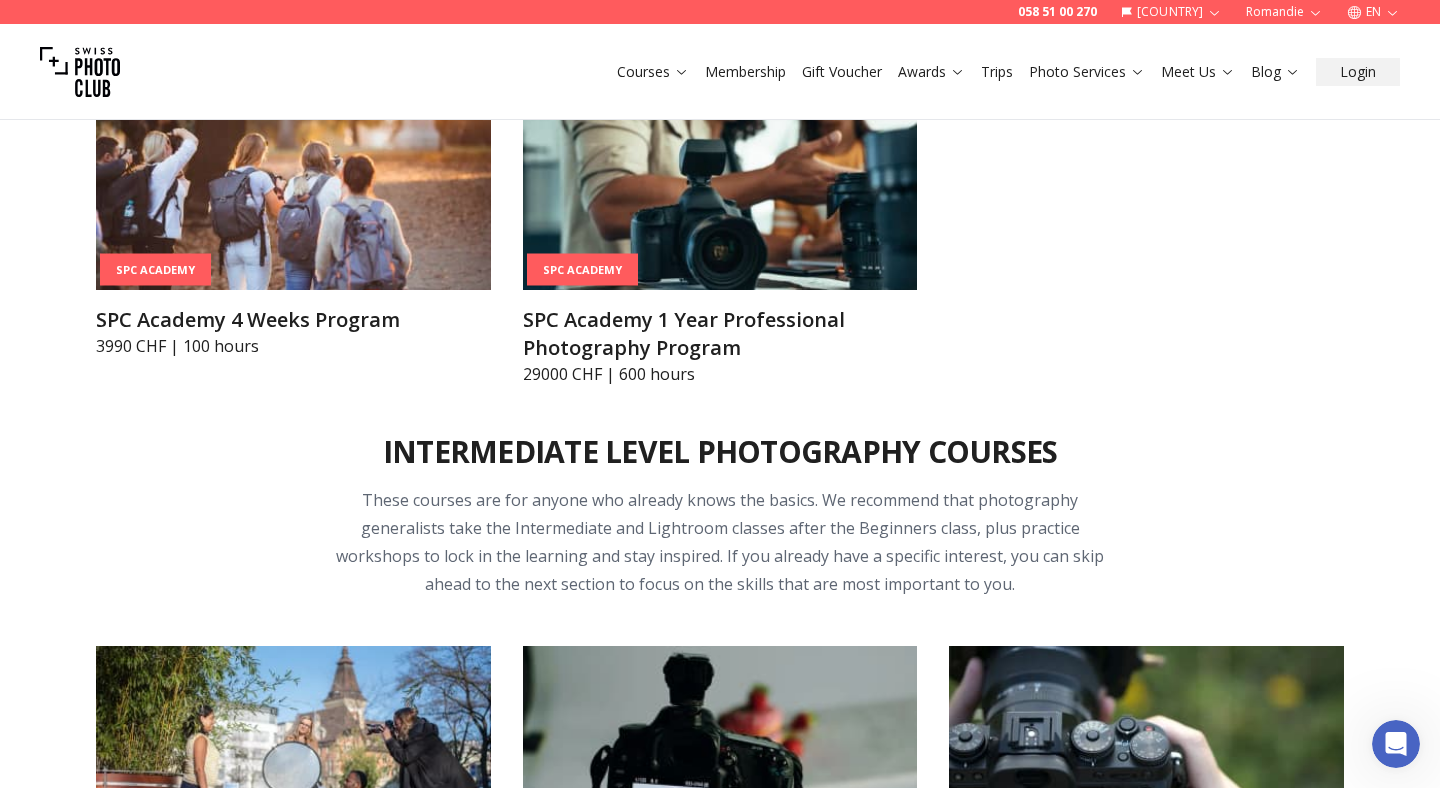 click on "Courses" at bounding box center [653, 72] 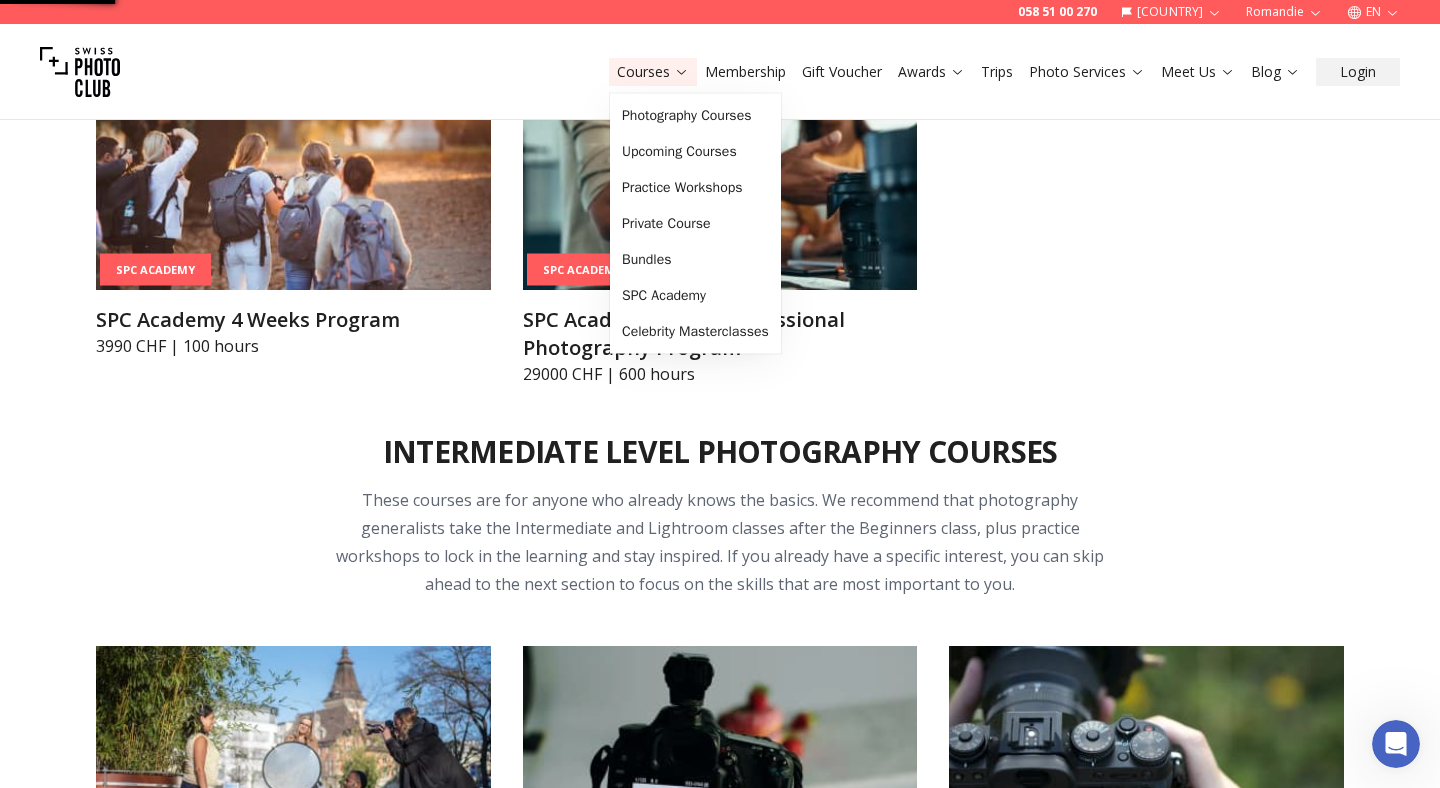 scroll, scrollTop: 0, scrollLeft: 0, axis: both 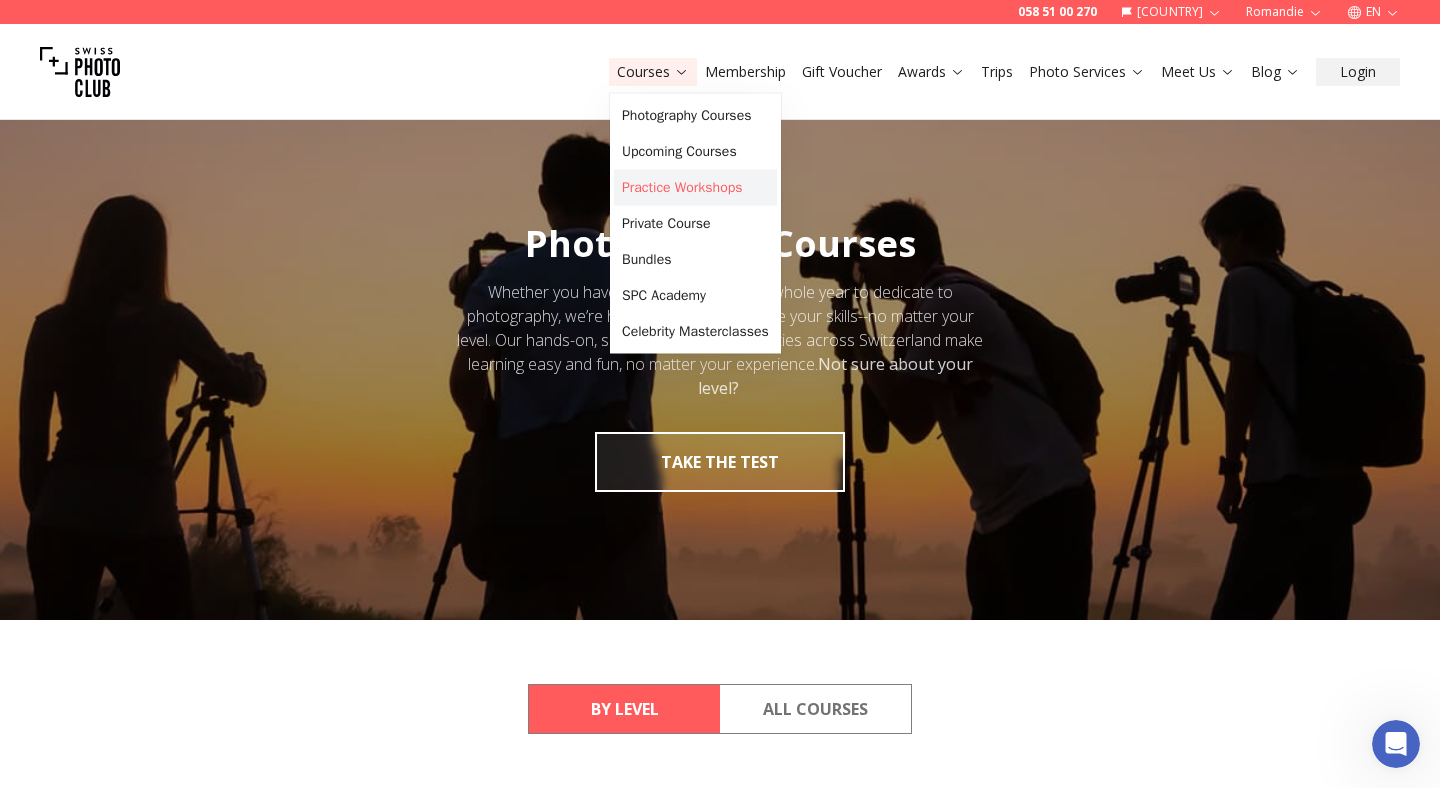 click on "Practice Workshops" at bounding box center [695, 188] 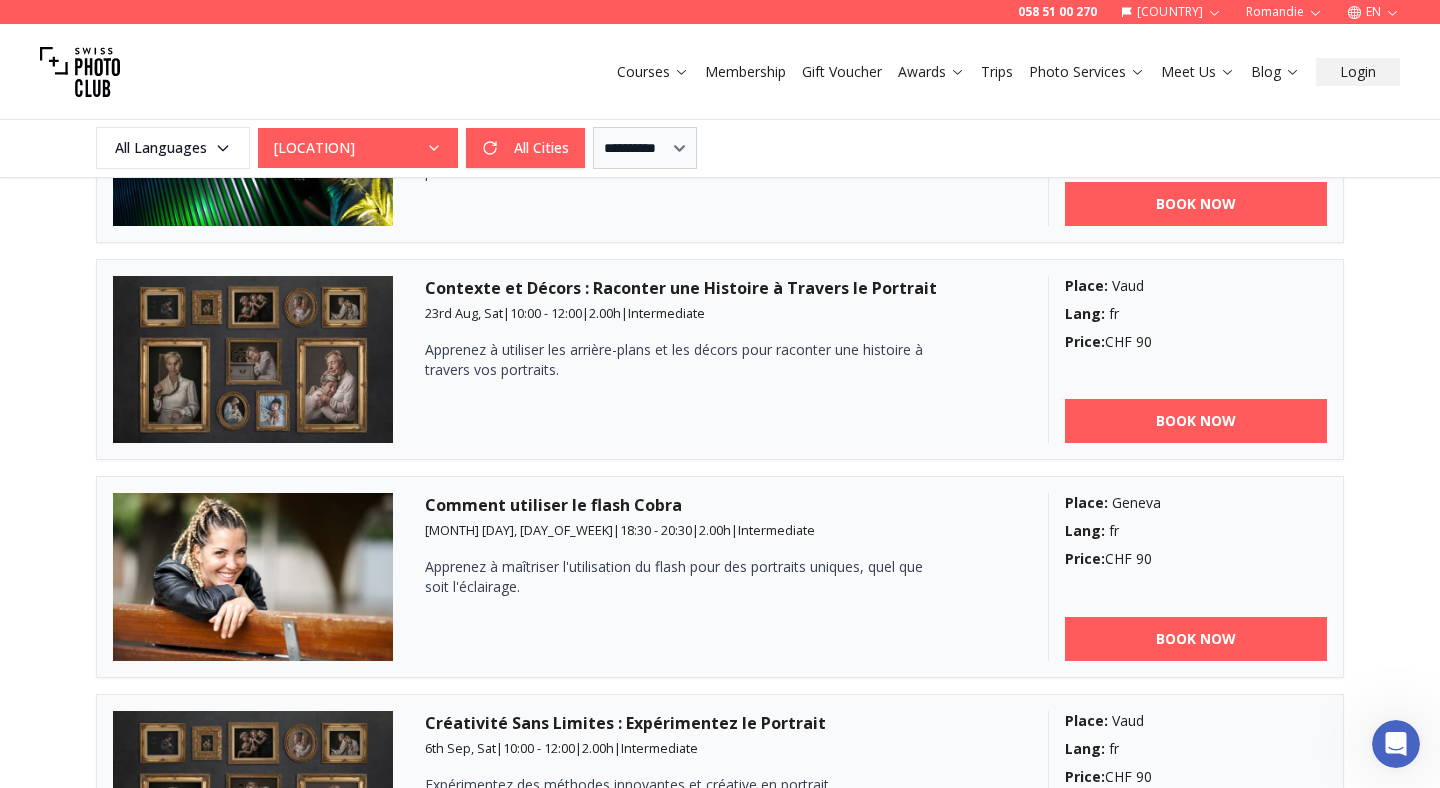 scroll, scrollTop: 745, scrollLeft: 0, axis: vertical 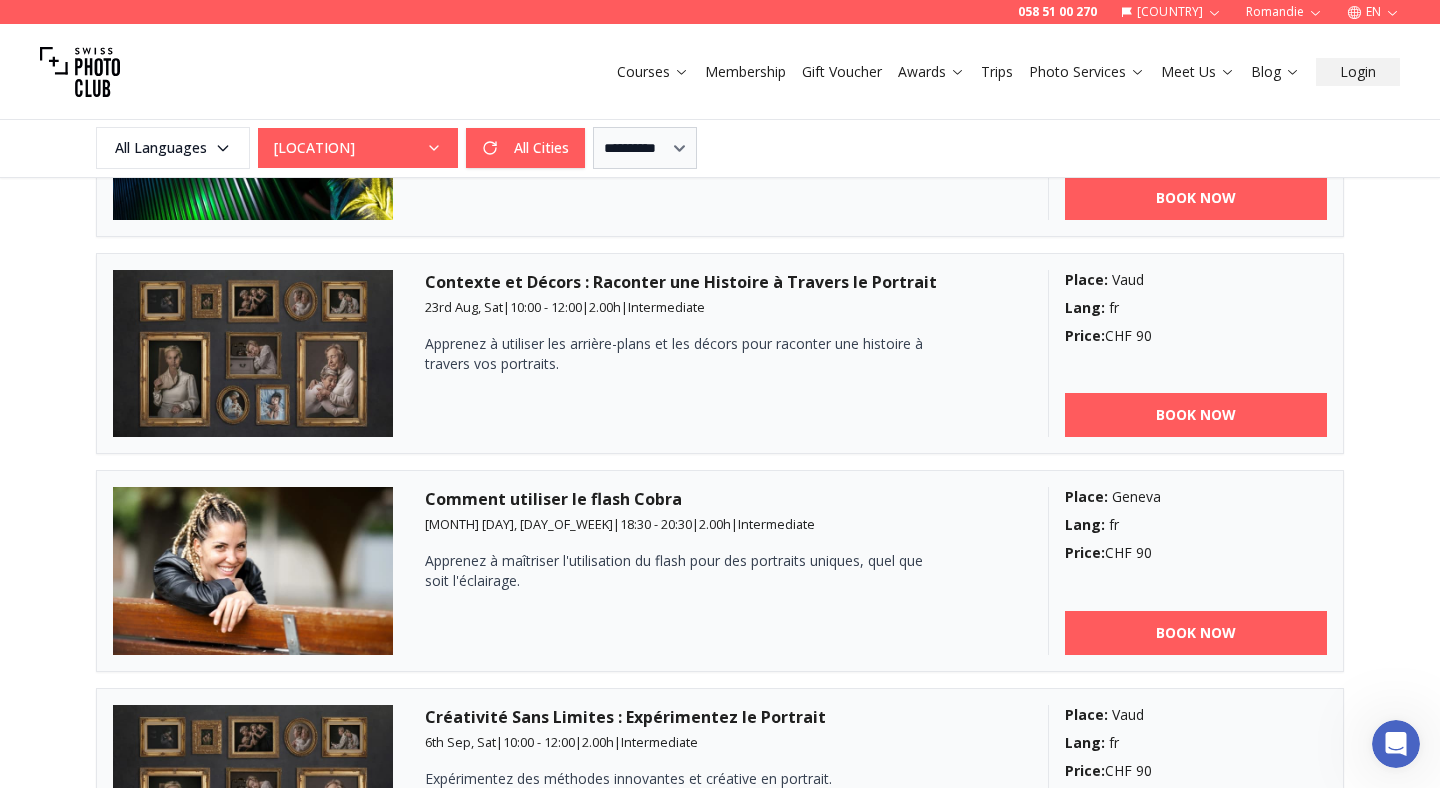 click at bounding box center (253, 354) 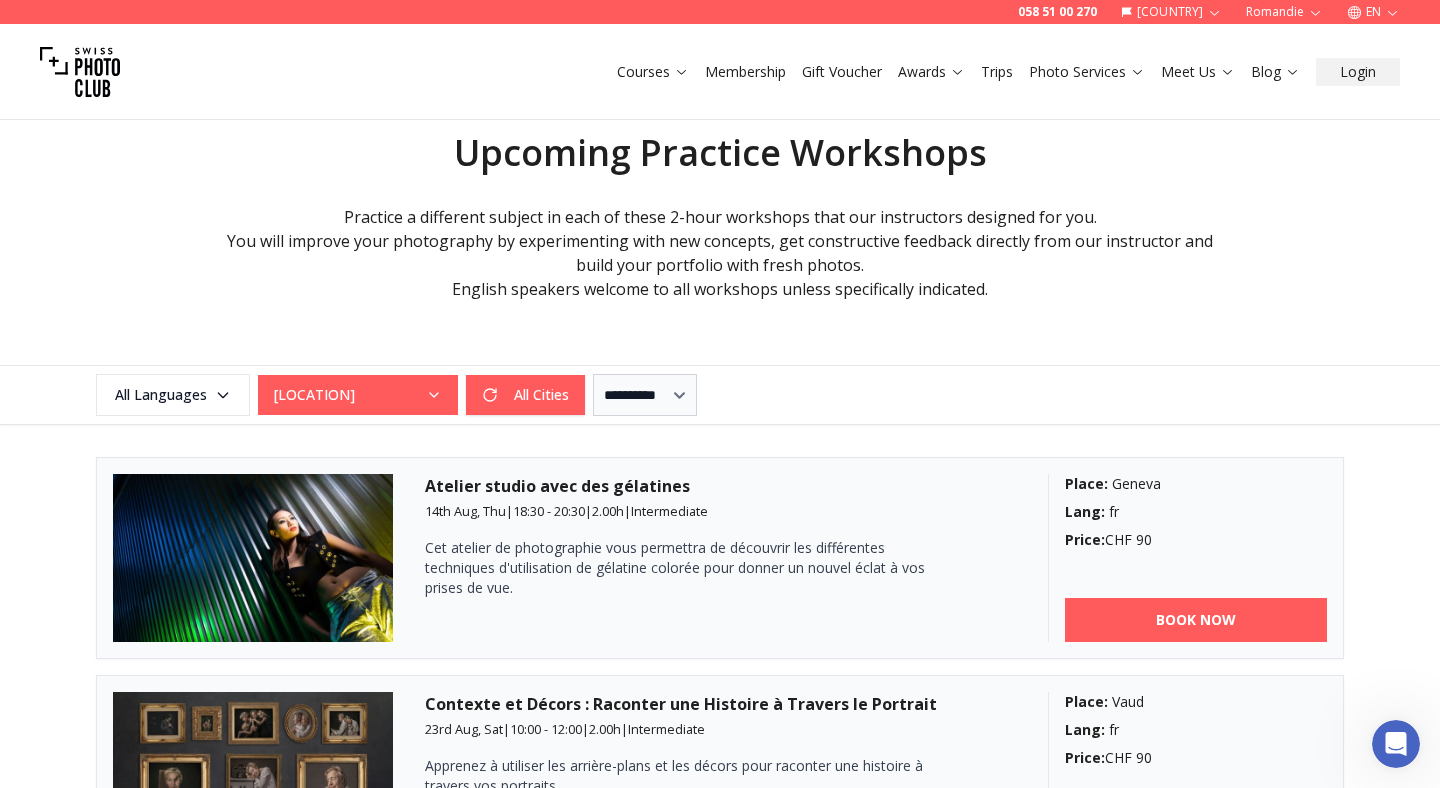 scroll, scrollTop: 183, scrollLeft: 0, axis: vertical 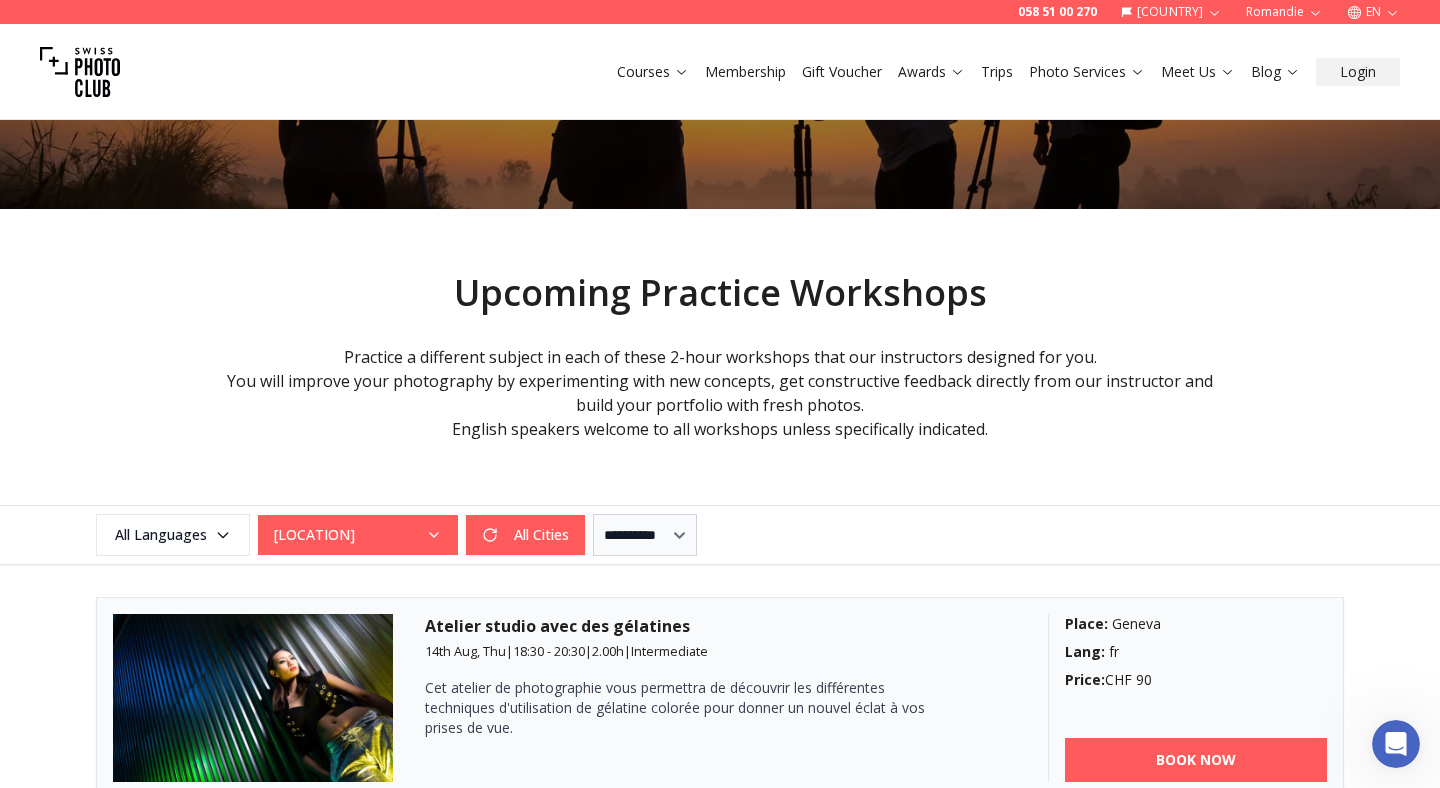 click on "Courses" at bounding box center (653, 72) 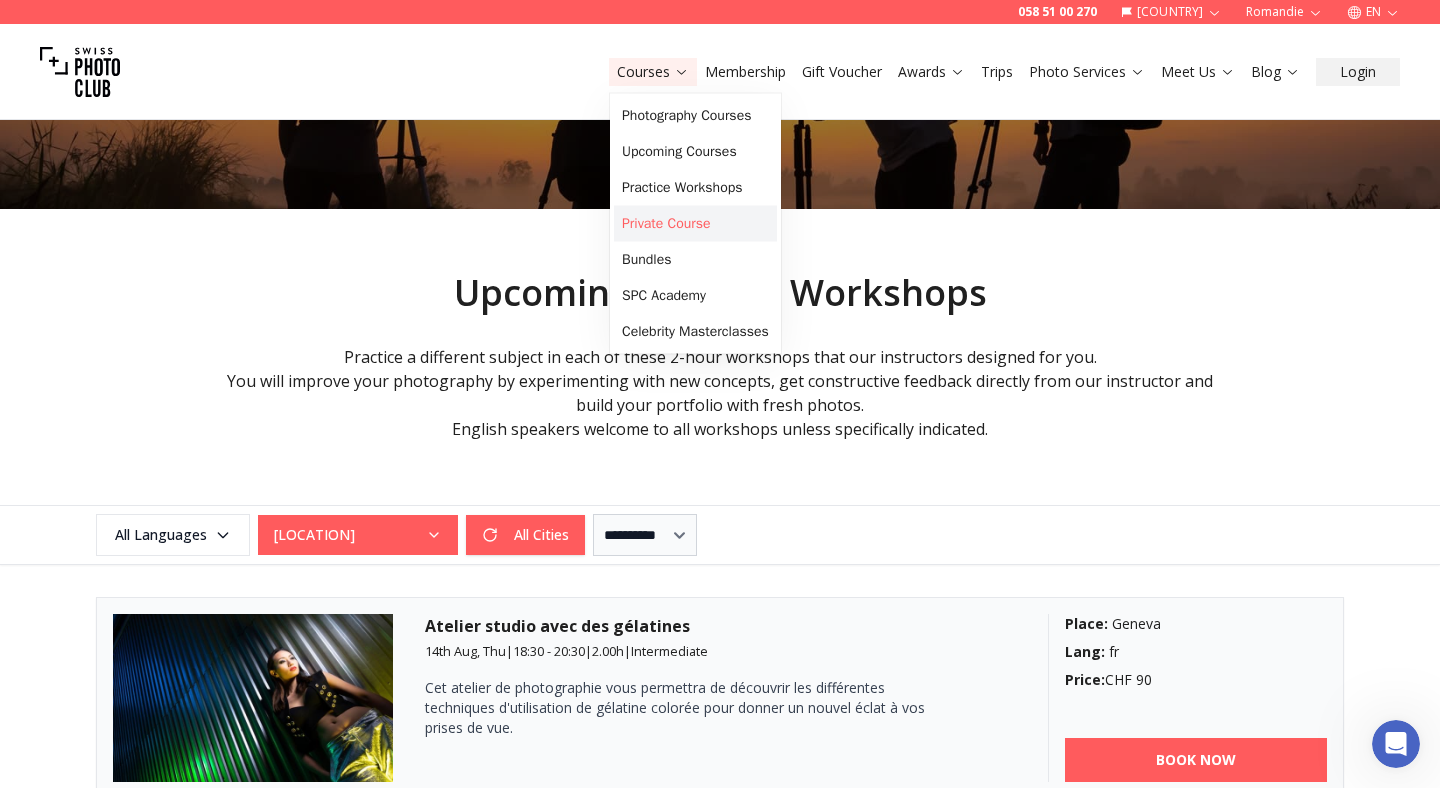 click on "Private Course" at bounding box center [695, 224] 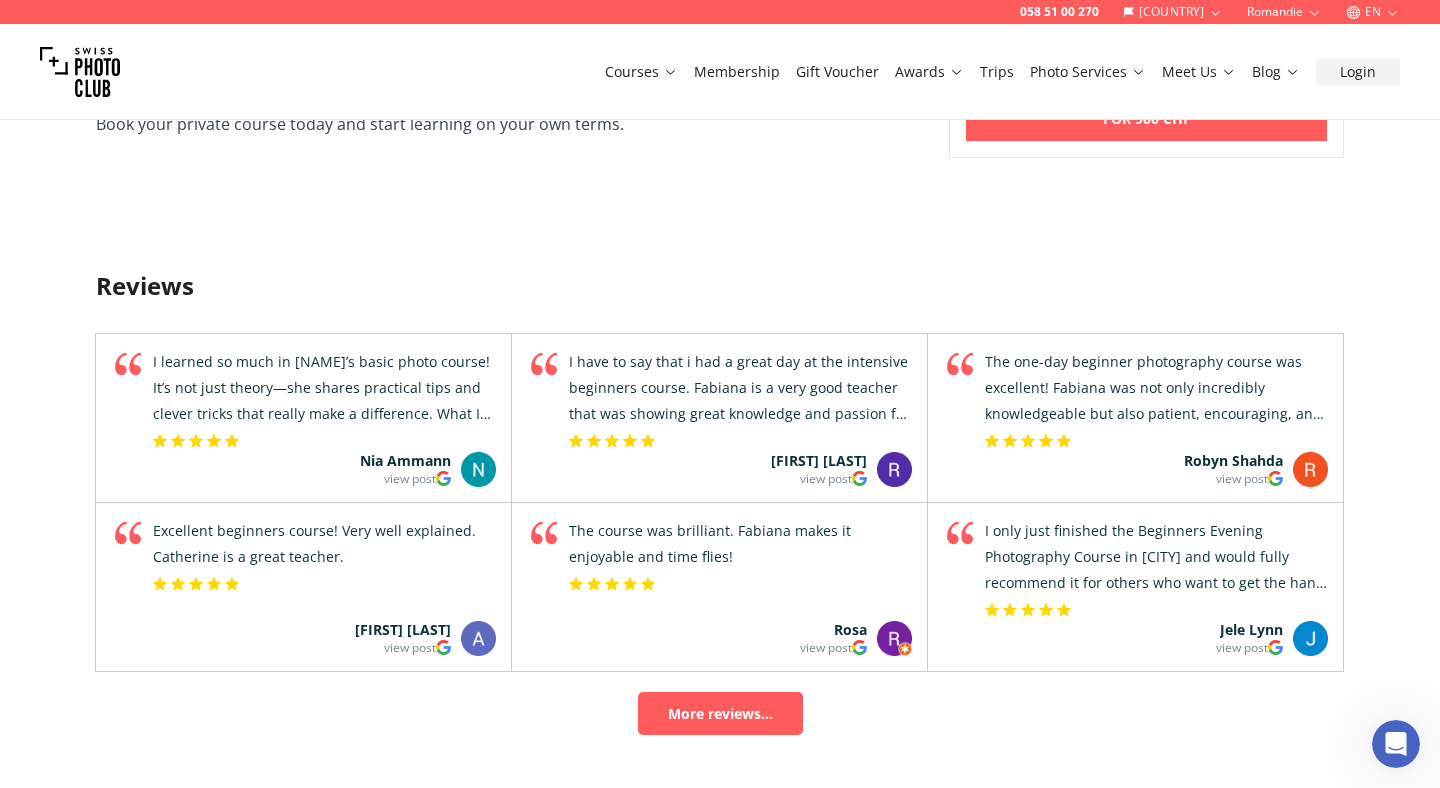 scroll, scrollTop: 717, scrollLeft: 0, axis: vertical 